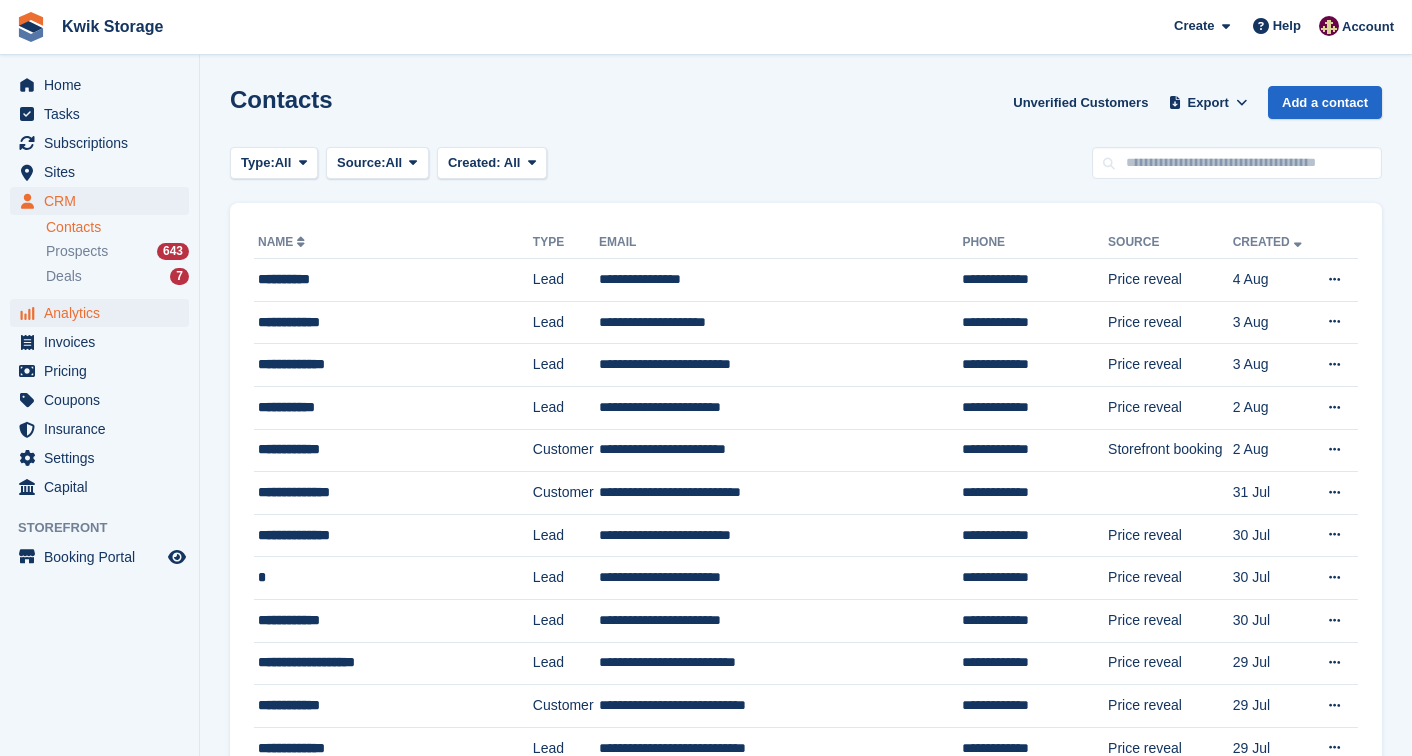 scroll, scrollTop: 0, scrollLeft: 0, axis: both 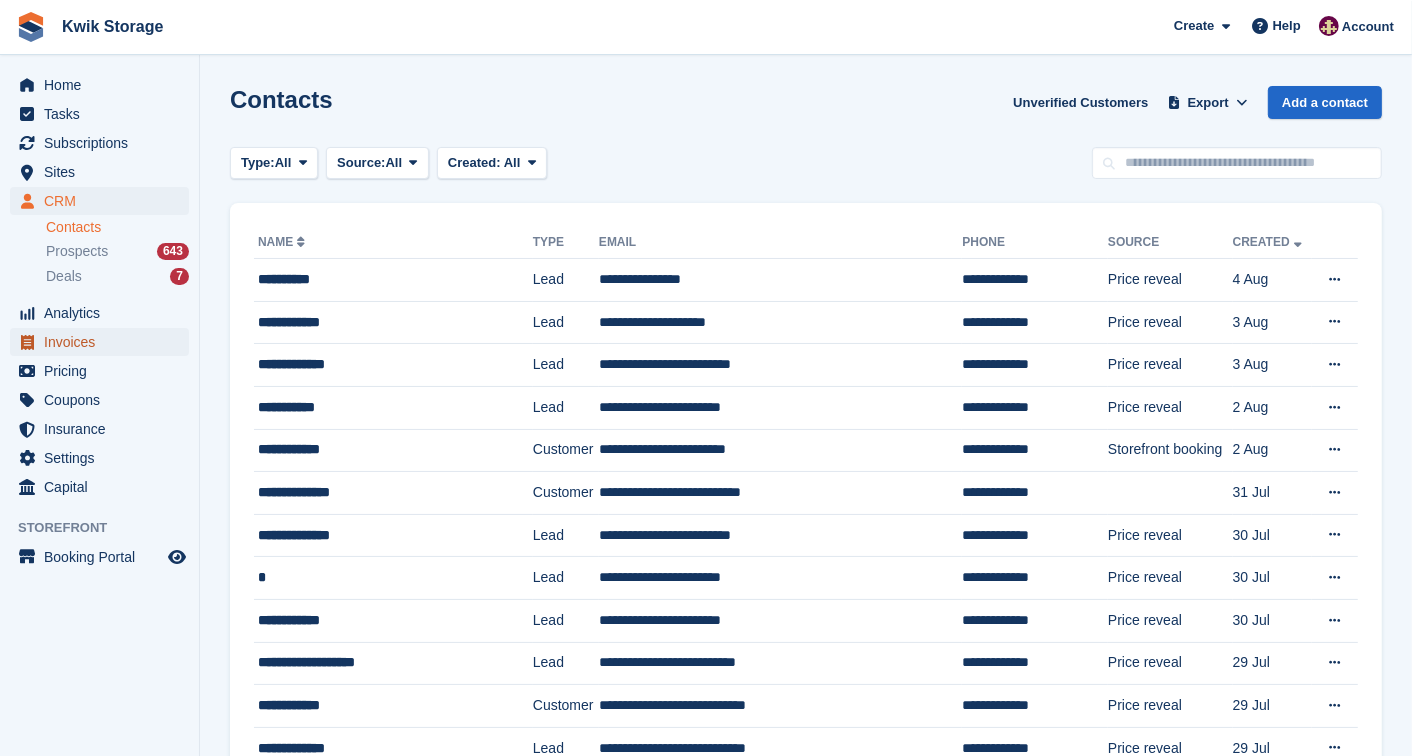 click on "Invoices" at bounding box center (104, 342) 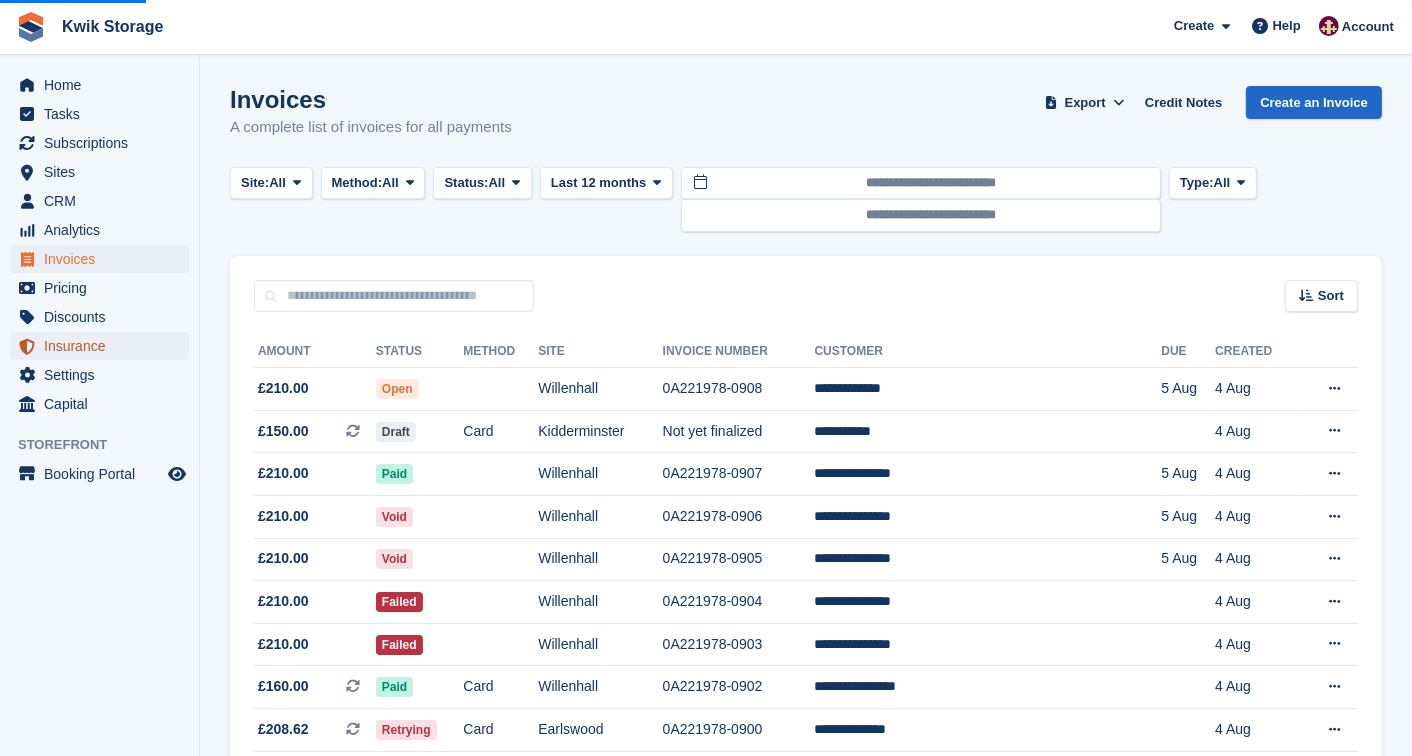 click on "Insurance" at bounding box center [104, 346] 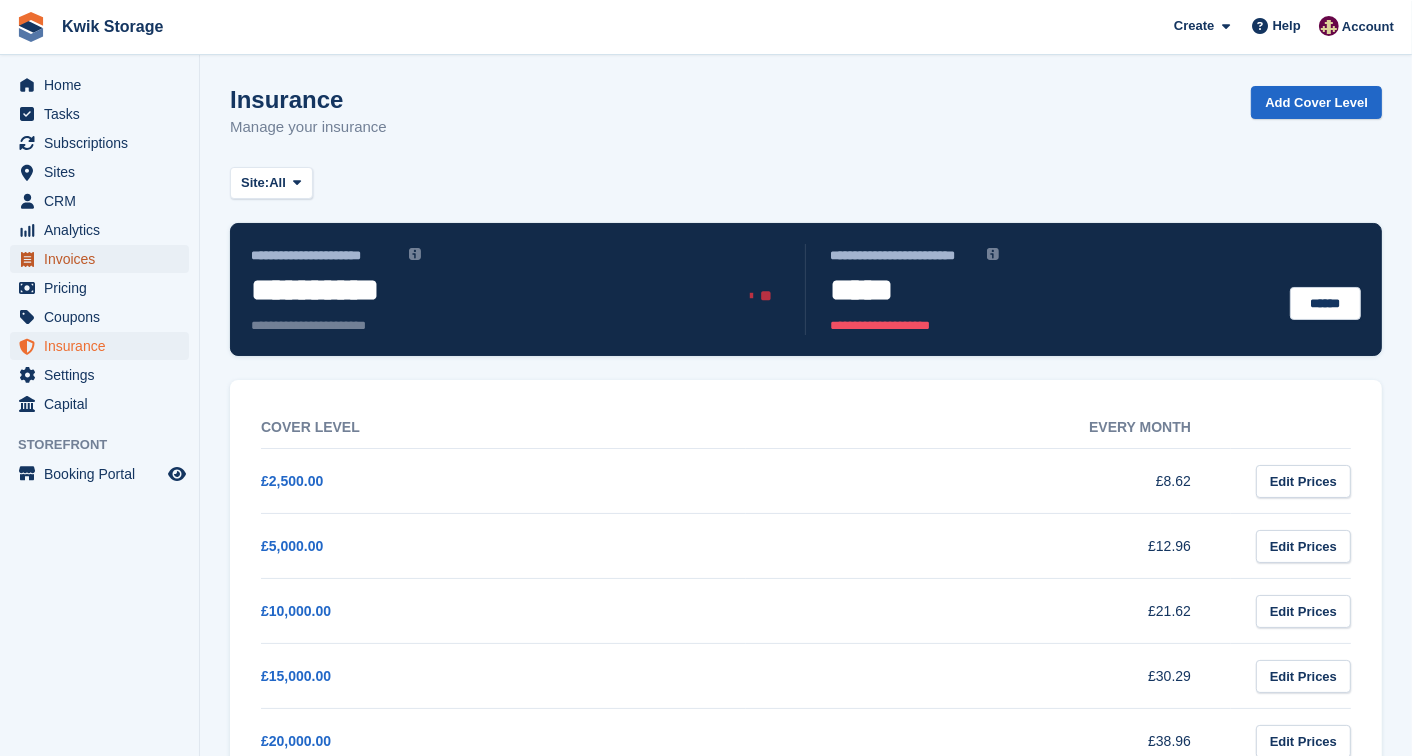 click on "Invoices" at bounding box center [104, 259] 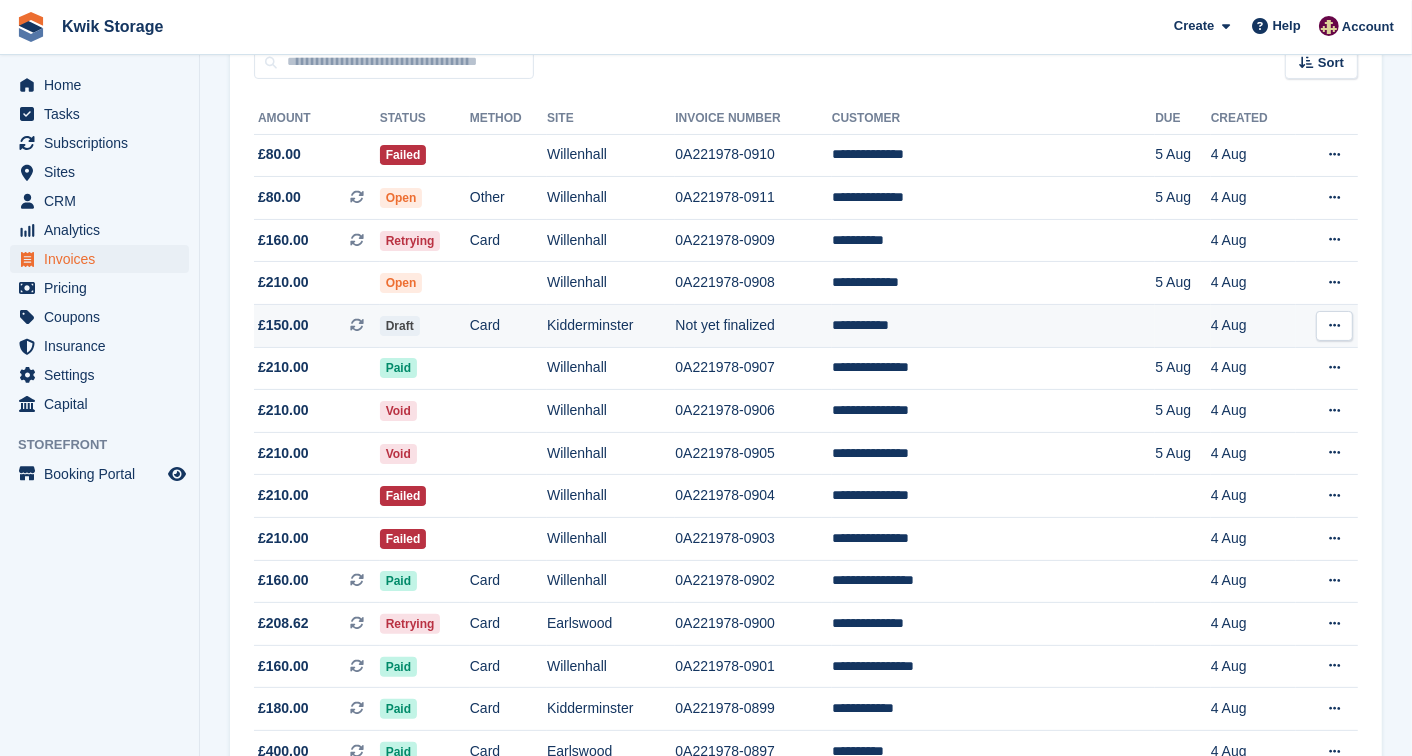 scroll, scrollTop: 0, scrollLeft: 0, axis: both 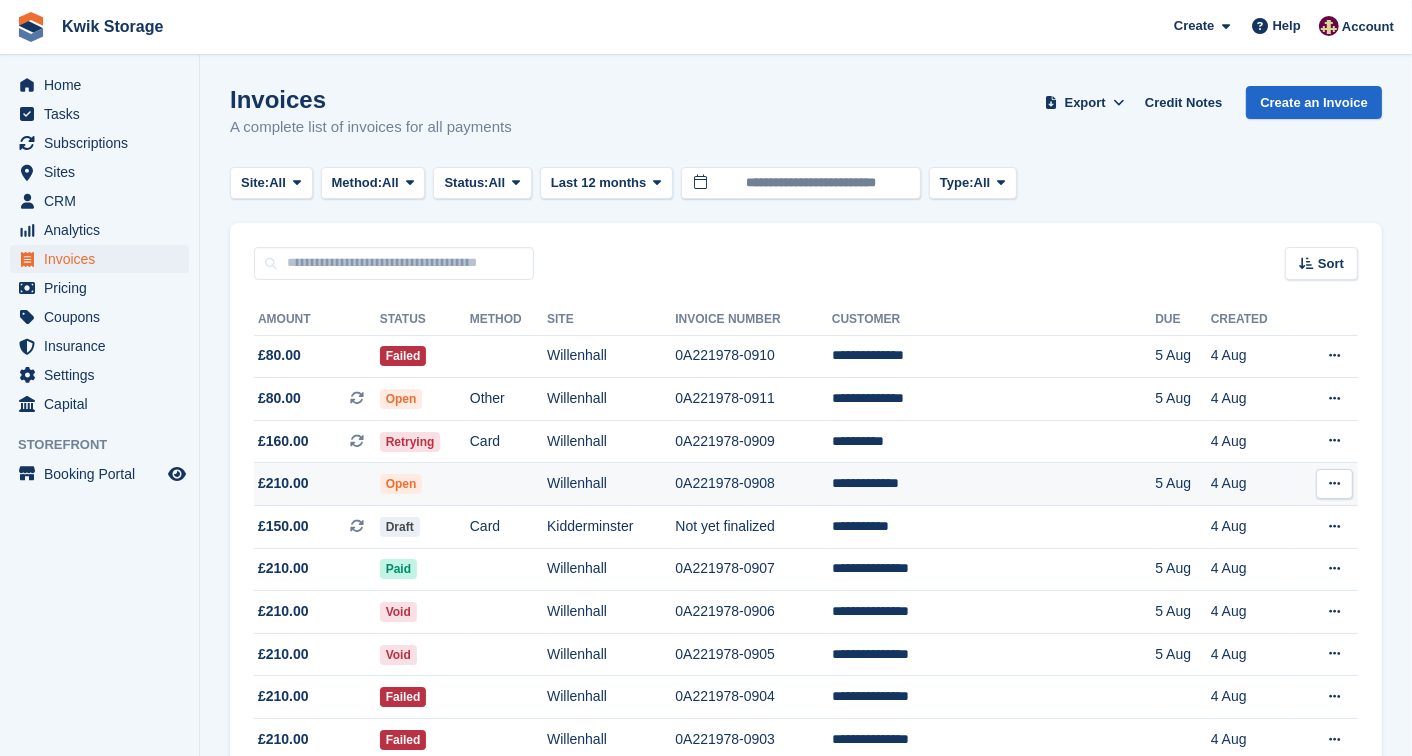 click at bounding box center (508, 484) 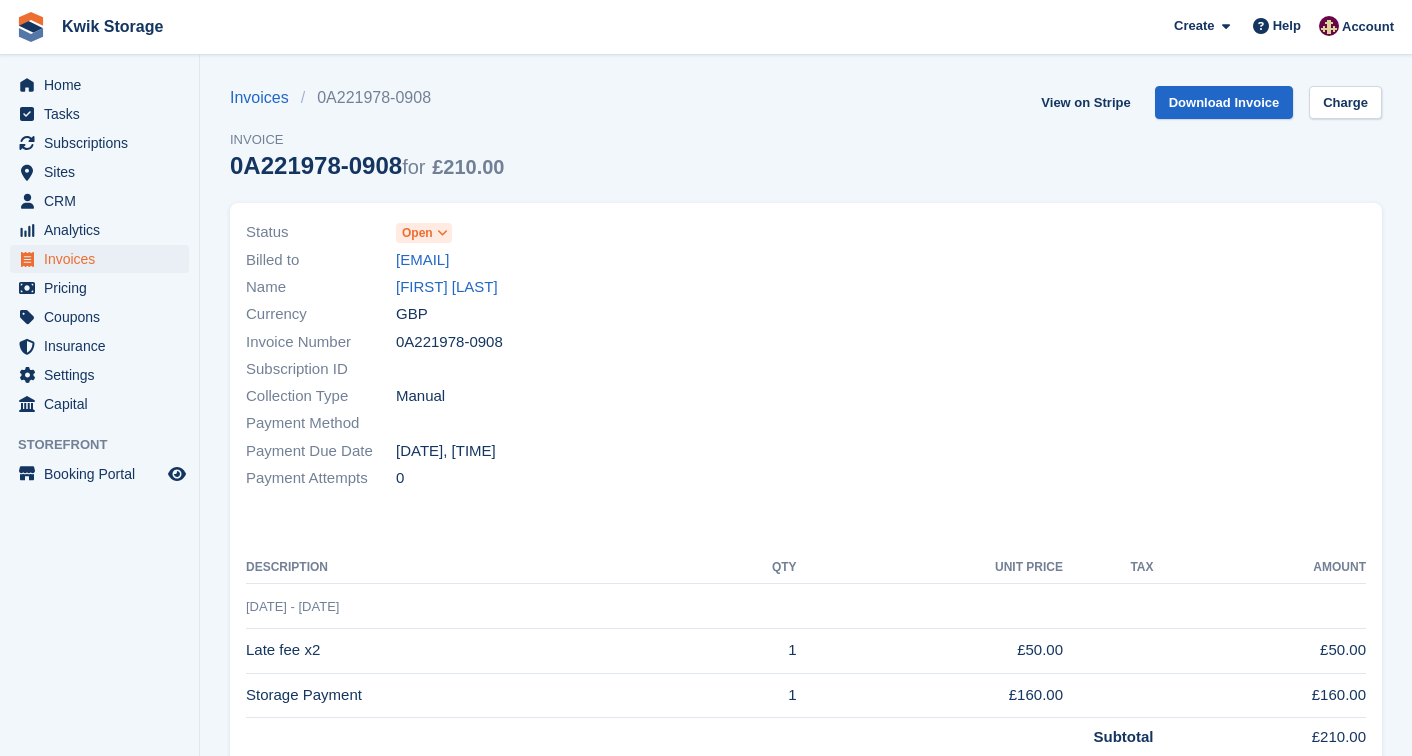 scroll, scrollTop: 0, scrollLeft: 0, axis: both 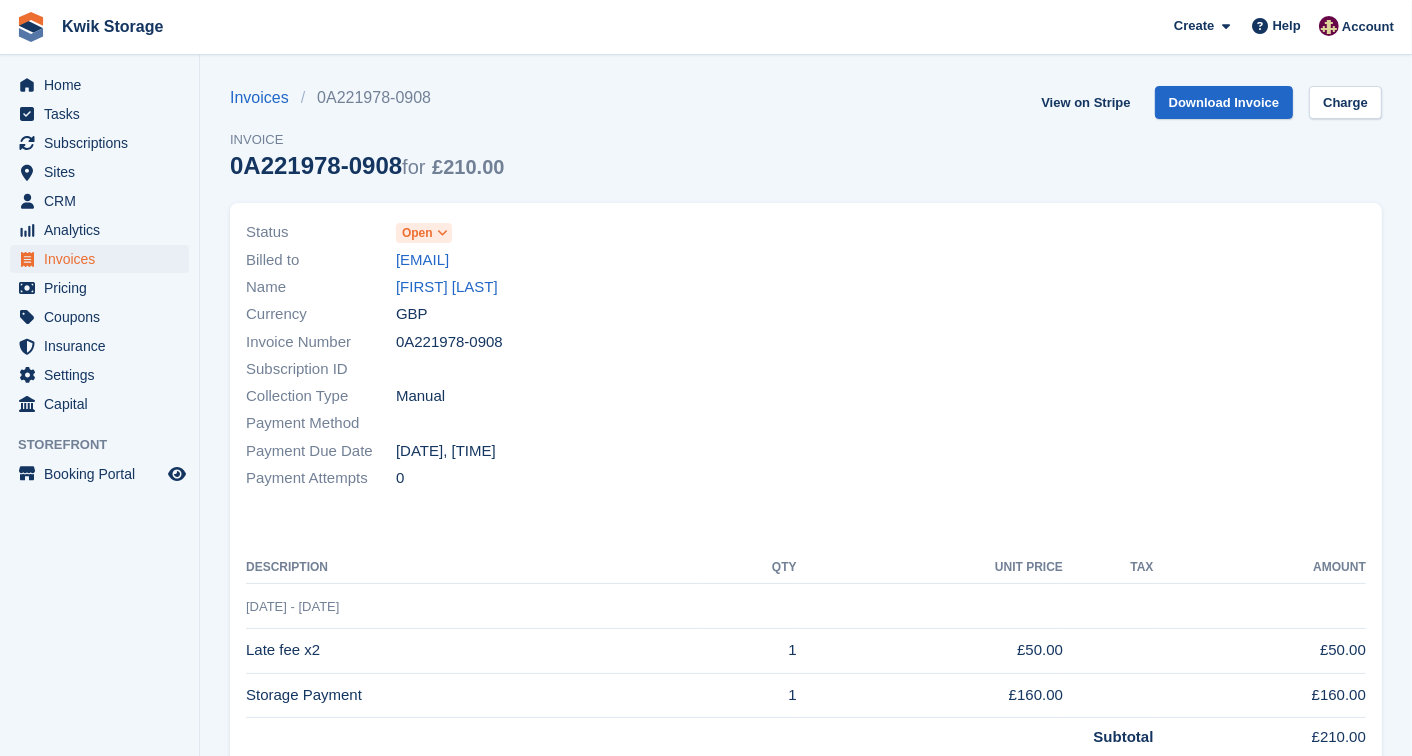 click on "Open" at bounding box center (424, 233) 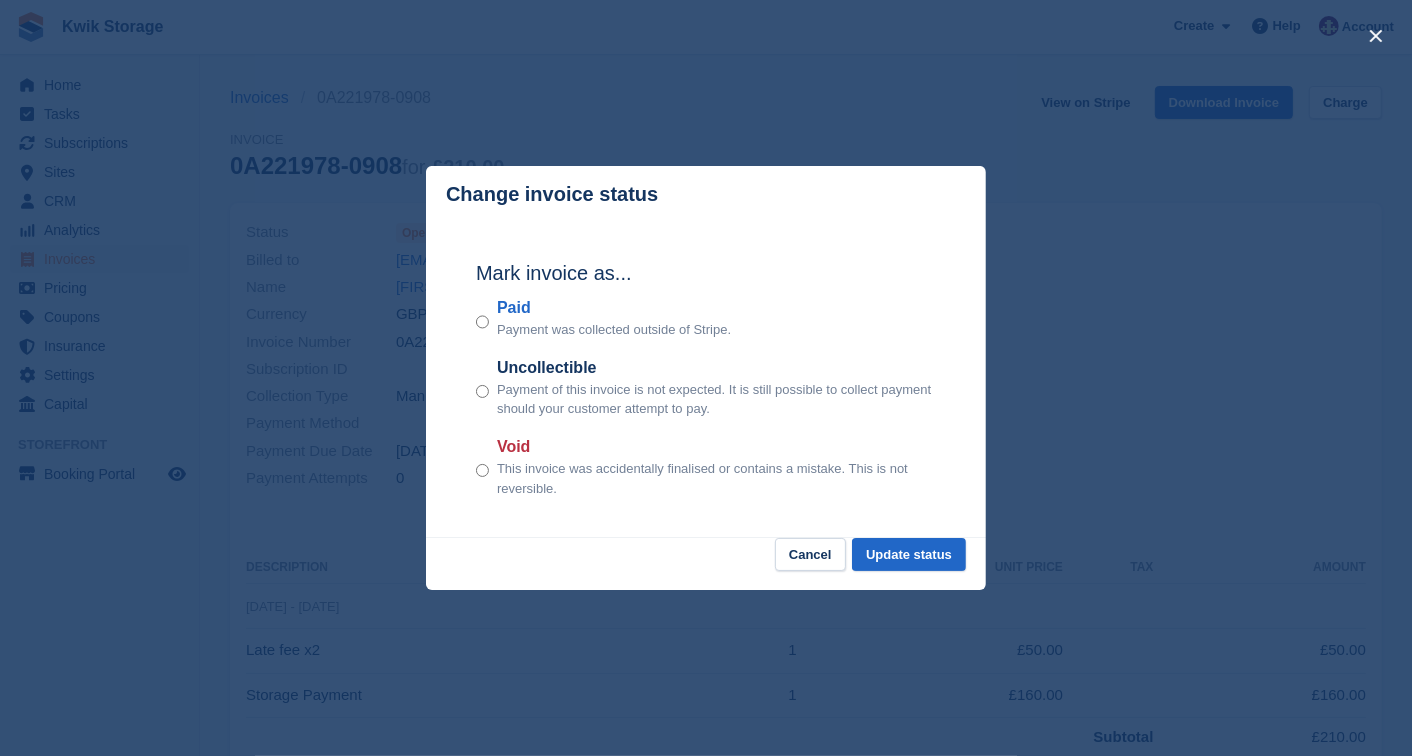 click on "Void
This invoice was accidentally finalised or contains a mistake. This is not reversible." at bounding box center (706, 466) 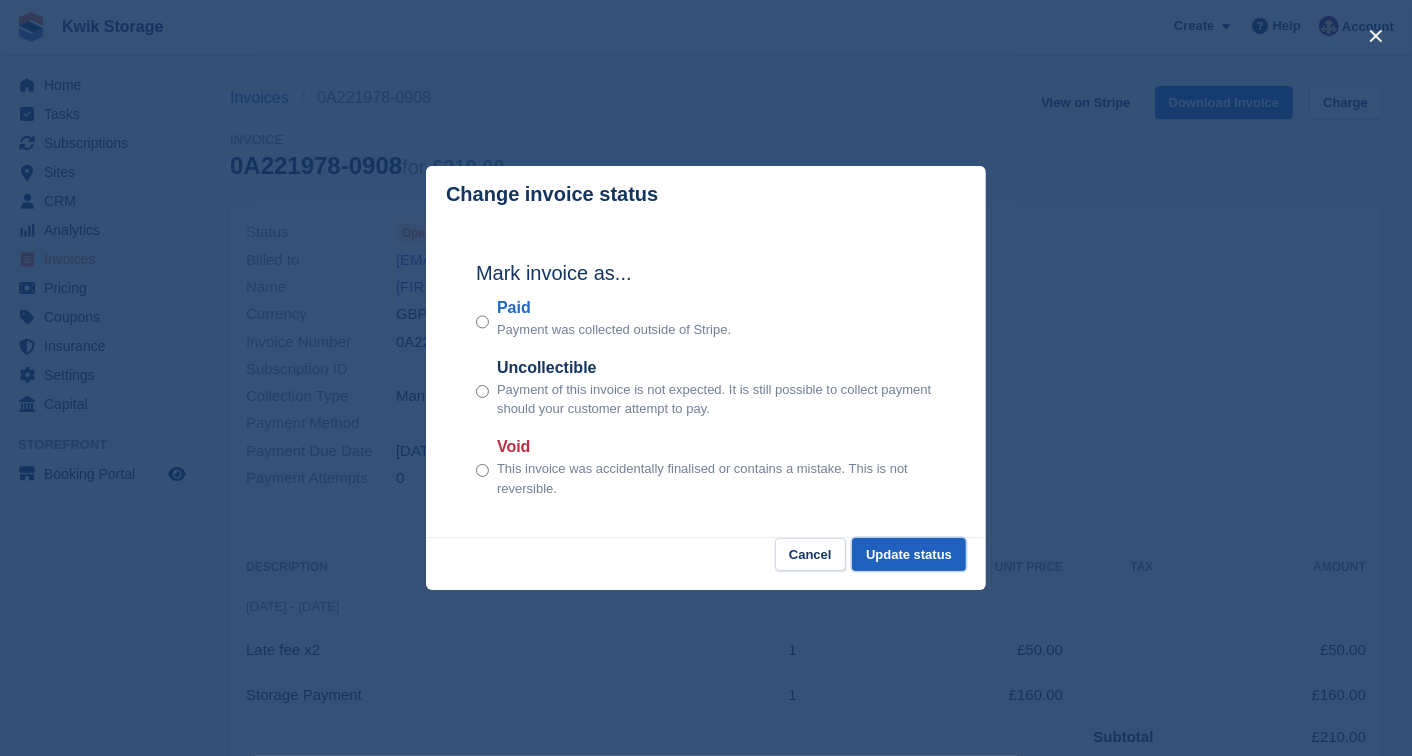 click on "Update status" at bounding box center [909, 554] 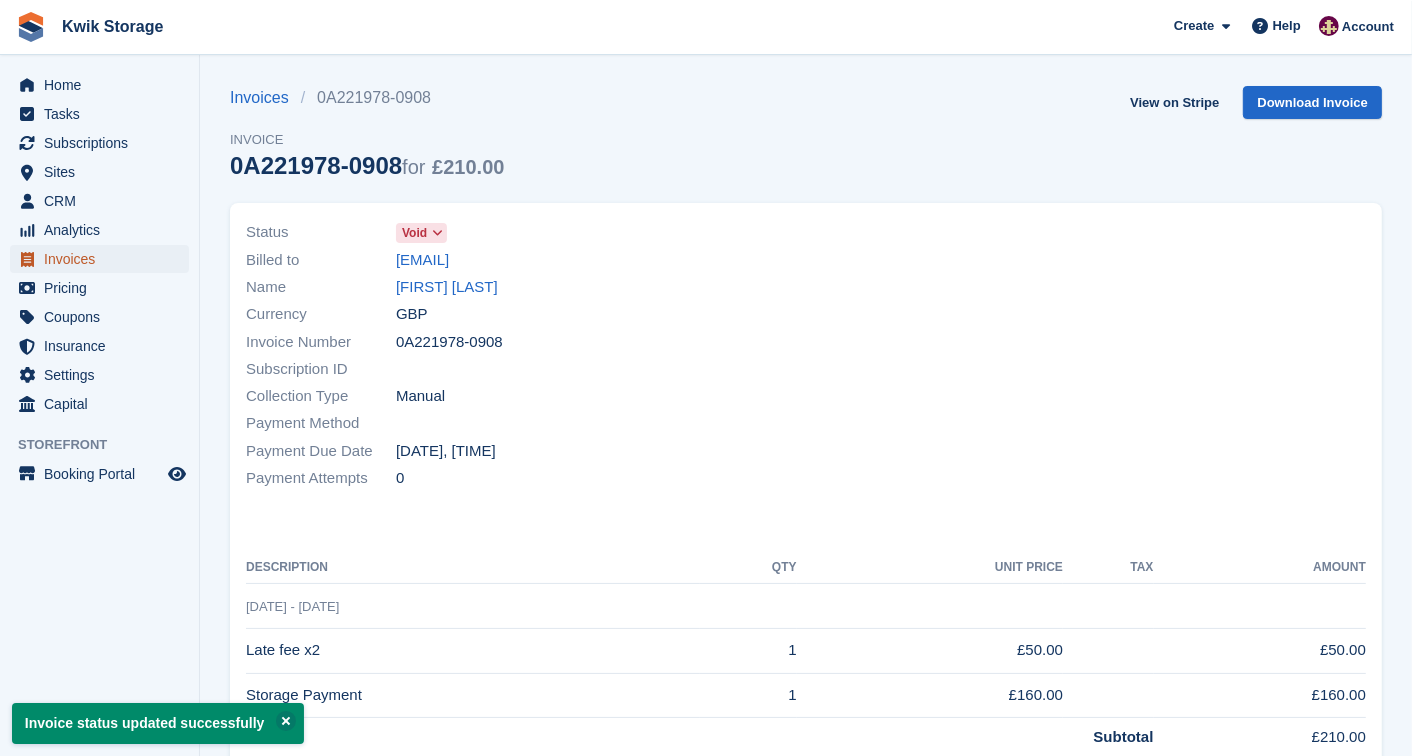 click on "Invoices" at bounding box center [104, 259] 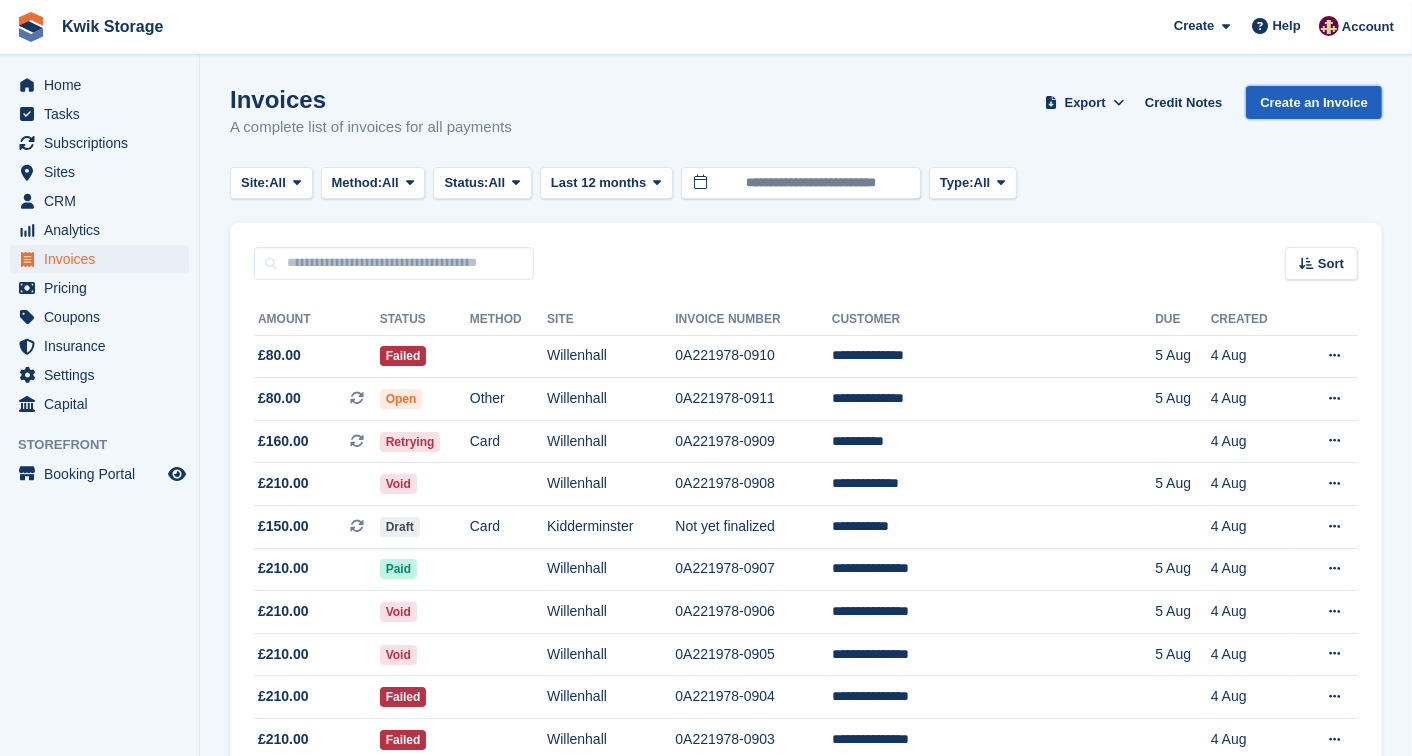 click on "Create an Invoice" at bounding box center (1314, 102) 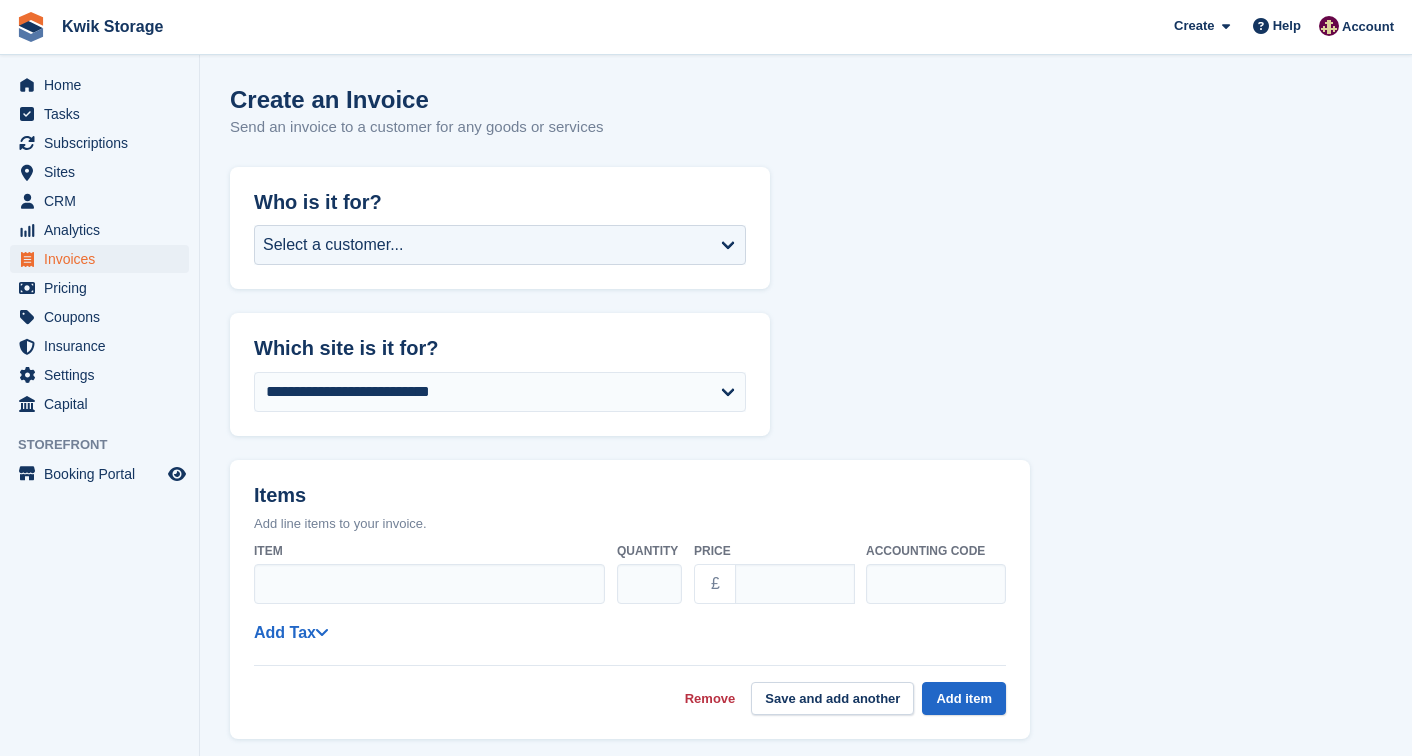scroll, scrollTop: 0, scrollLeft: 0, axis: both 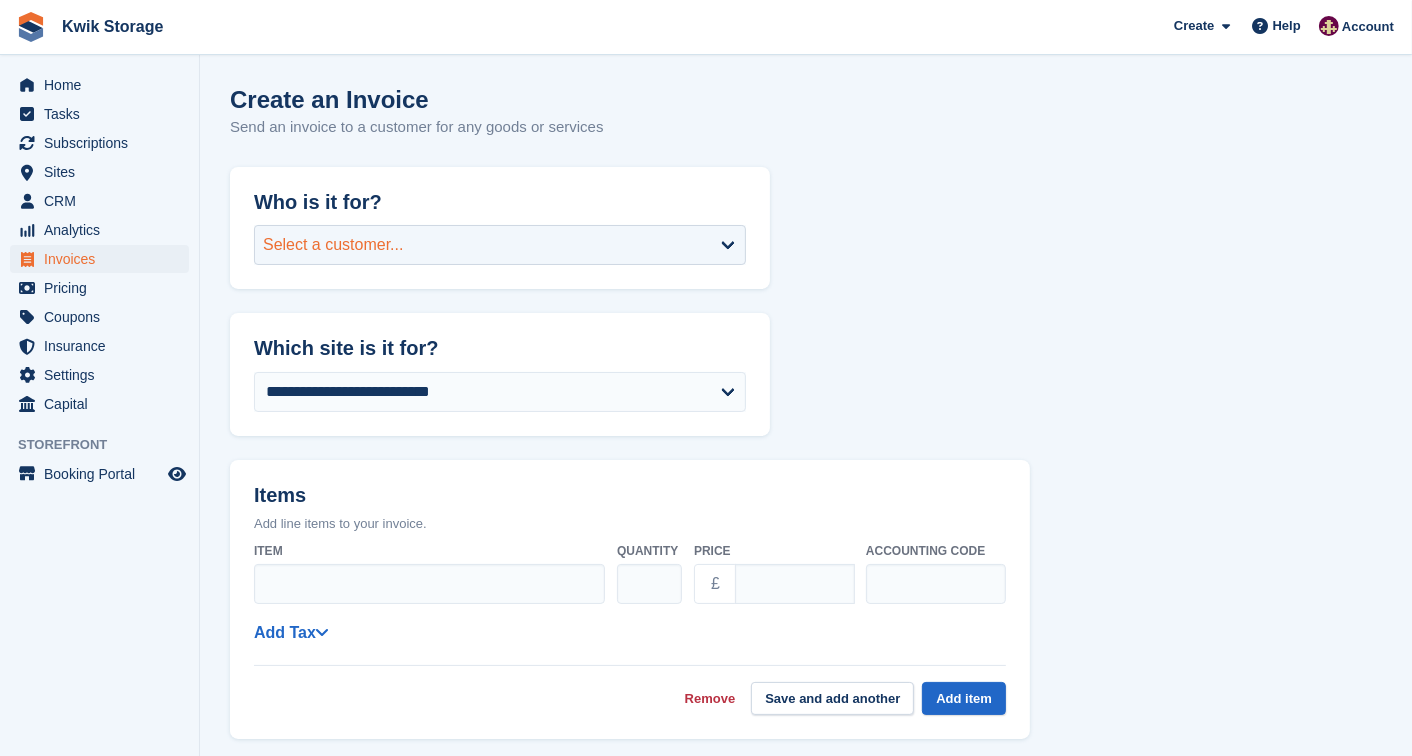 click on "Select a customer..." at bounding box center (500, 245) 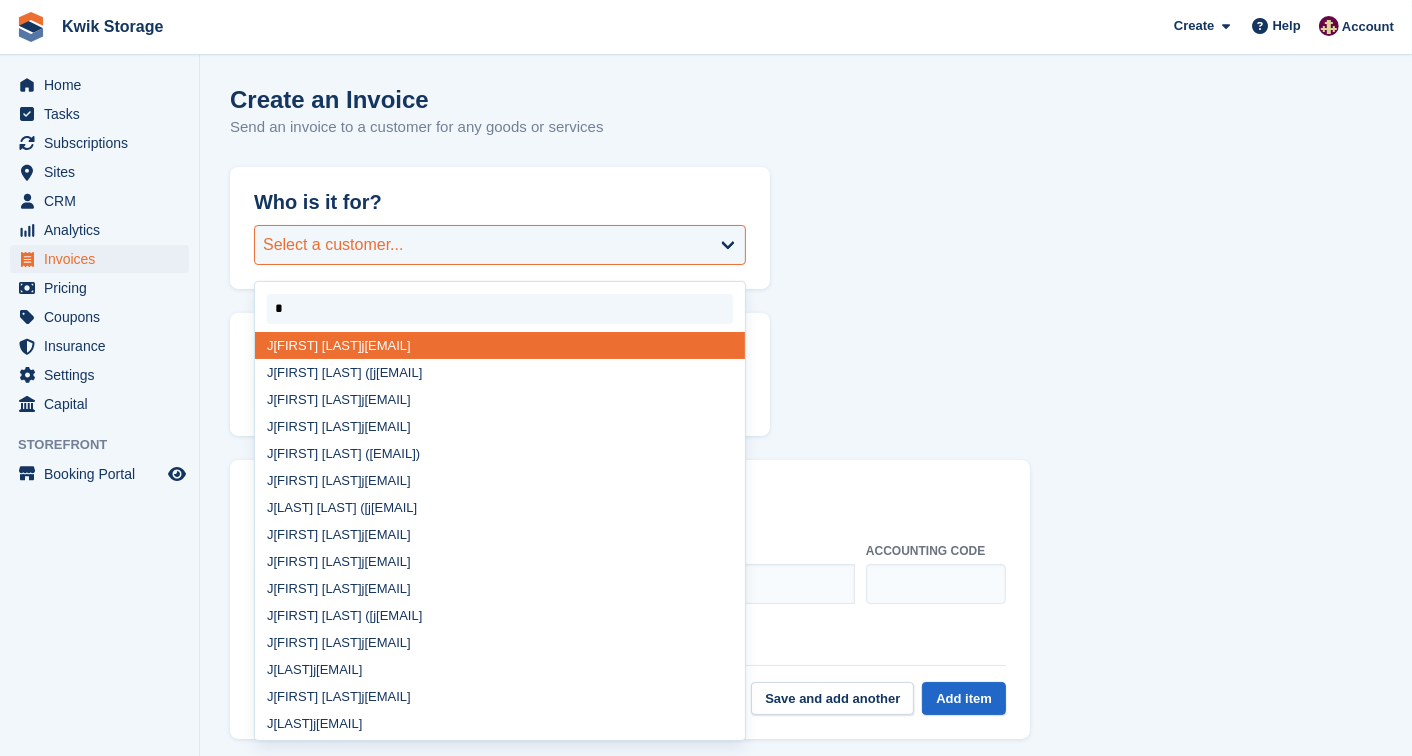 type on "**" 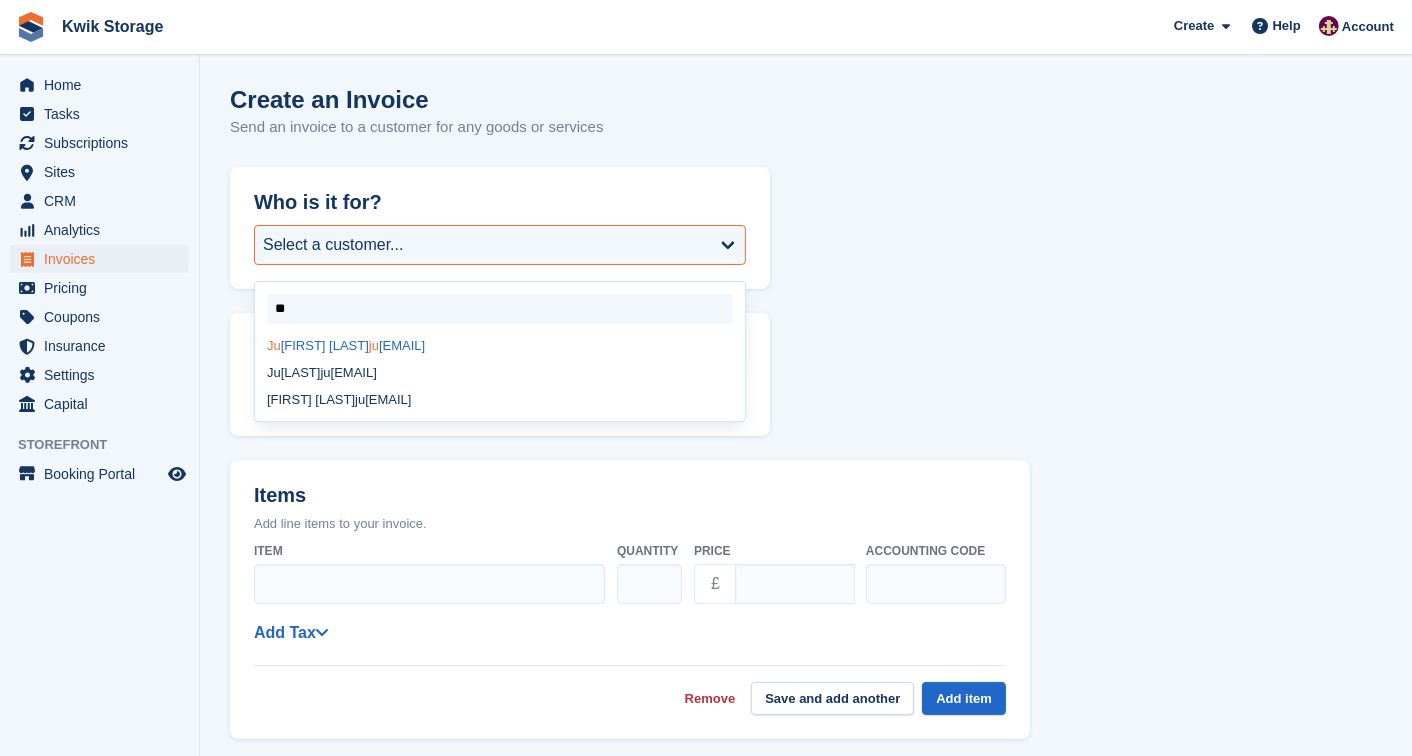 click on "Ju rgen halili ( ju rgenhalili83@gmail.com)" at bounding box center (500, 345) 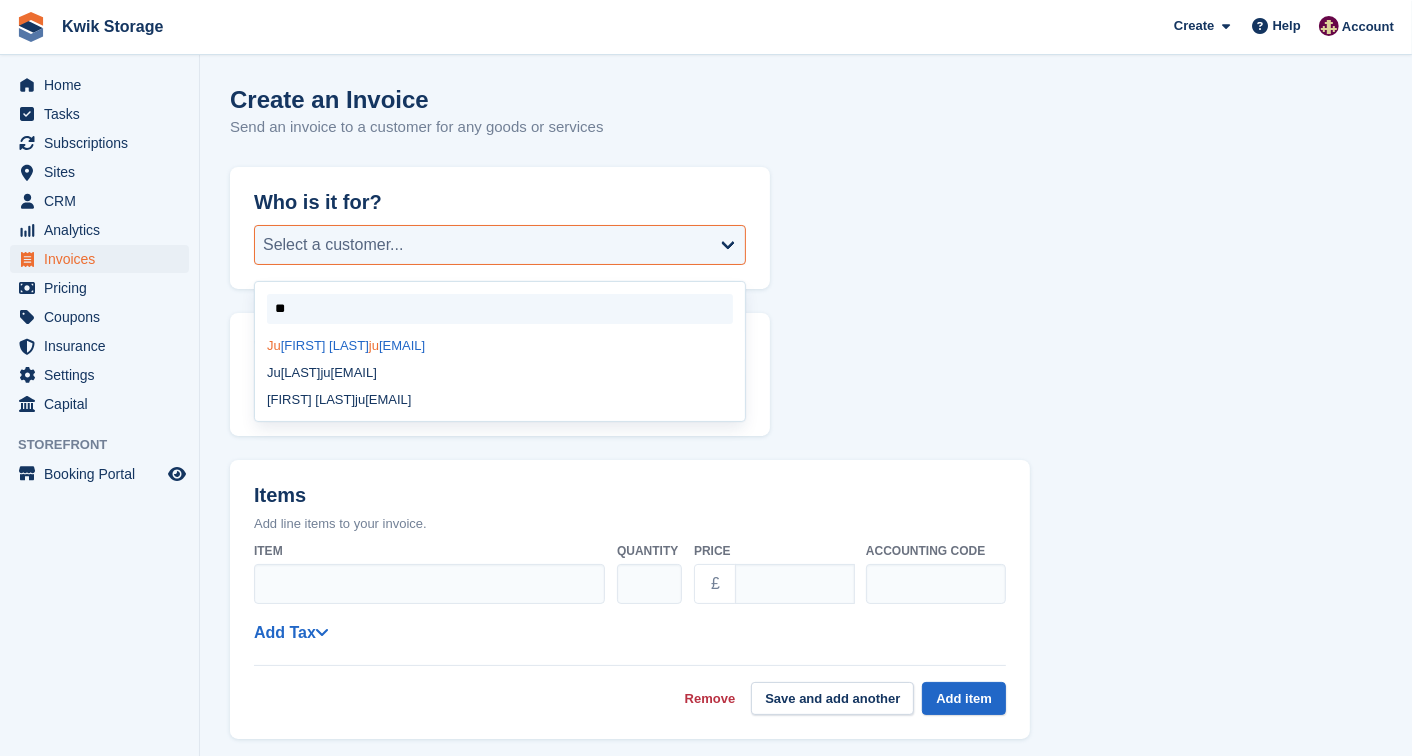 select on "******" 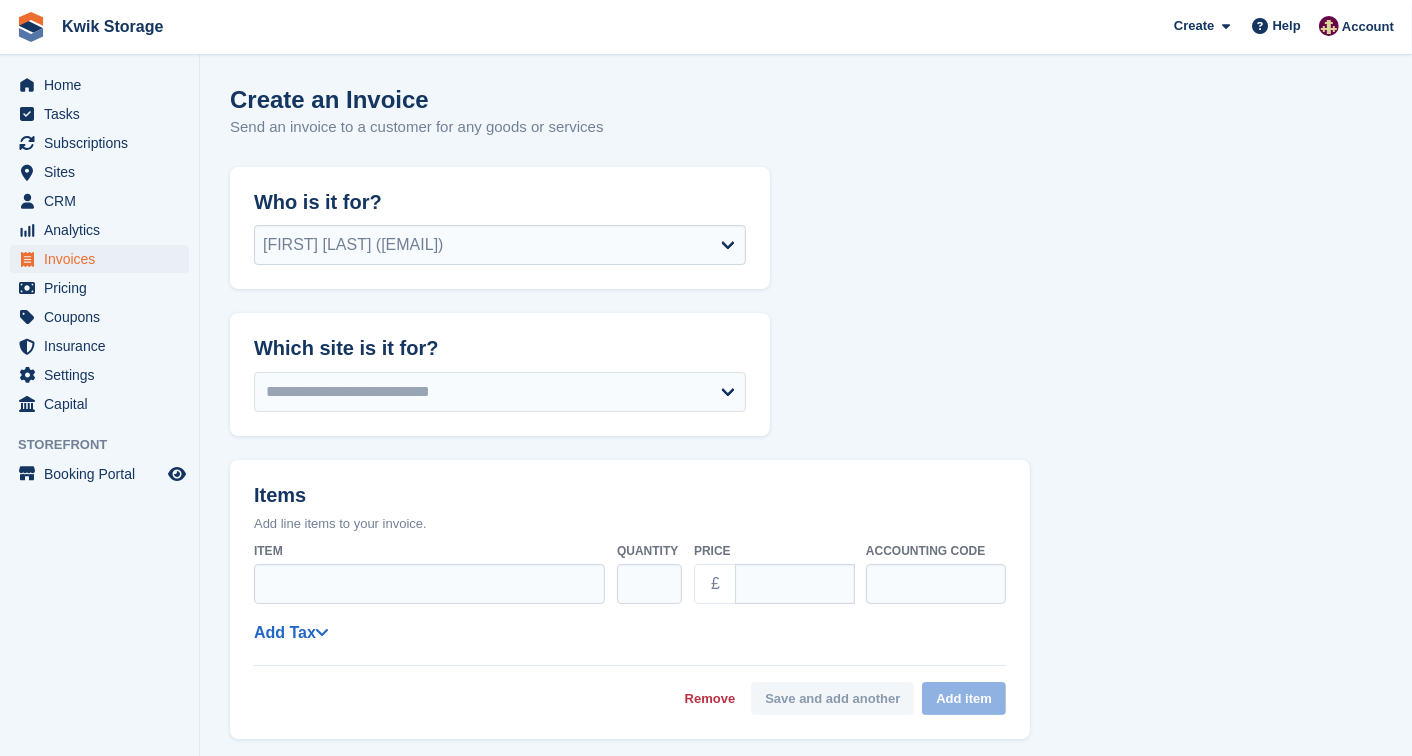 select on "******" 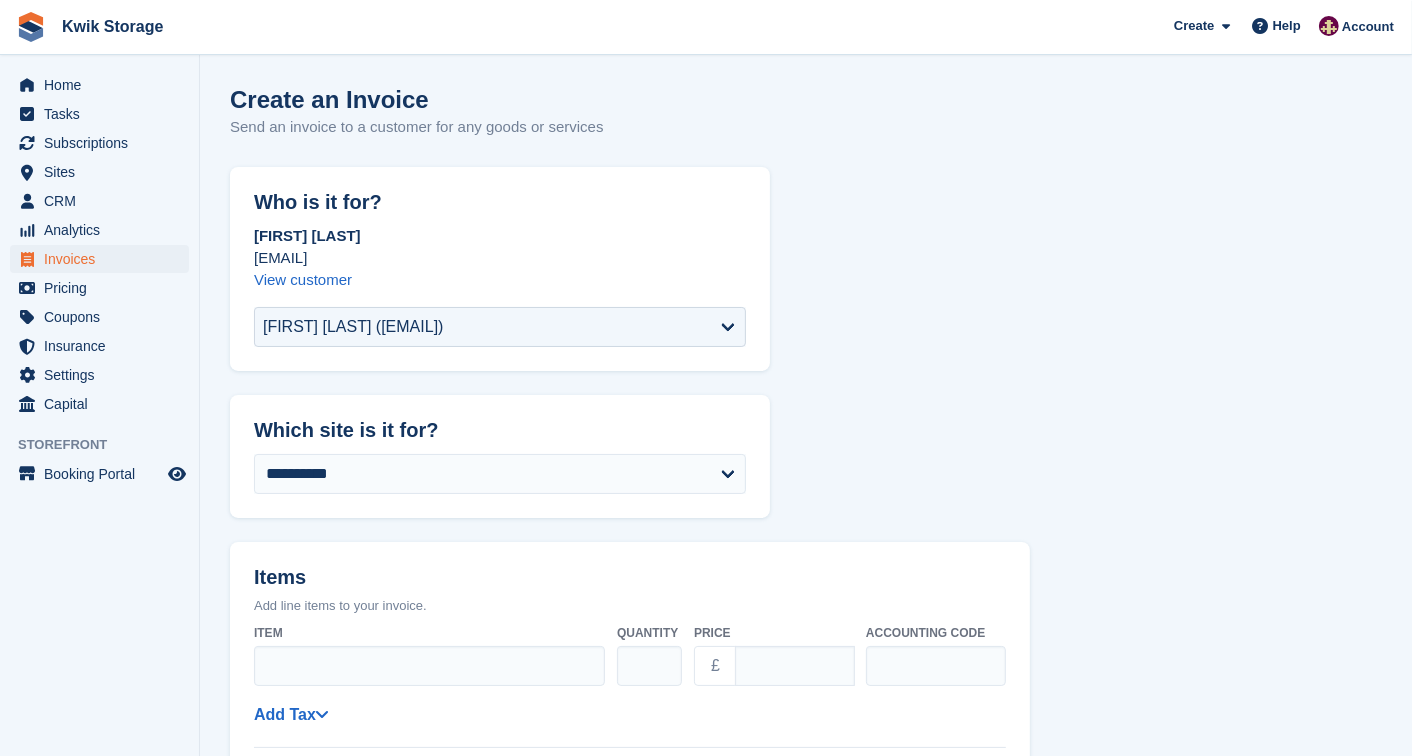 click on "**********" at bounding box center (806, 825) 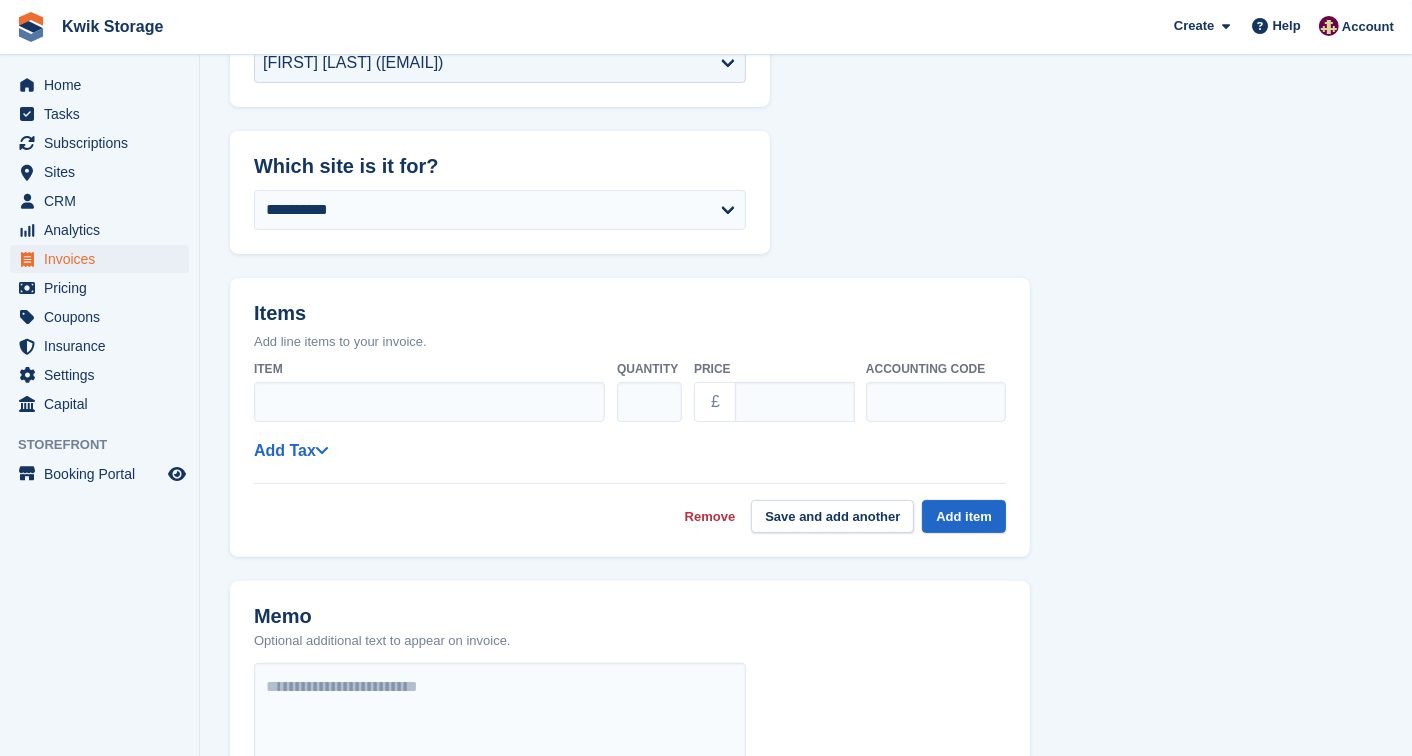scroll, scrollTop: 266, scrollLeft: 0, axis: vertical 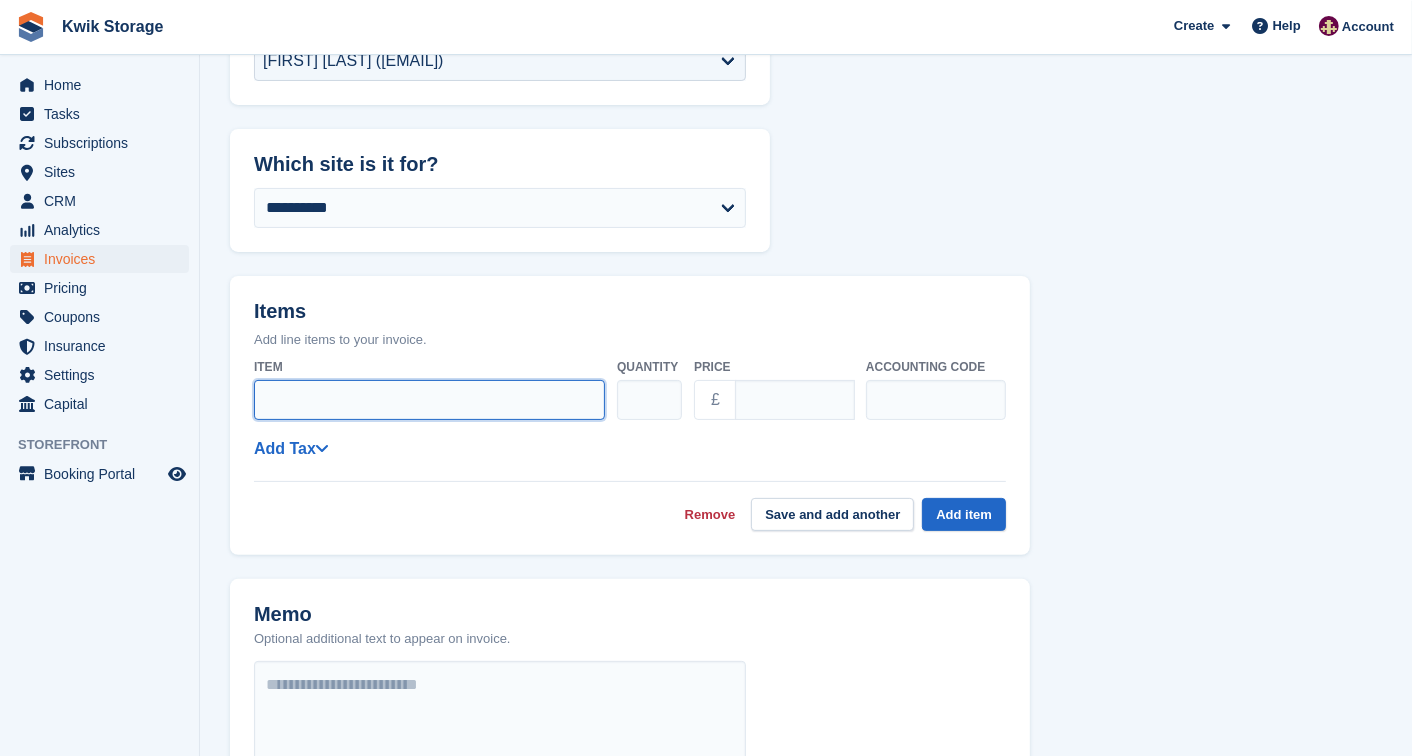 click on "Item" at bounding box center (429, 400) 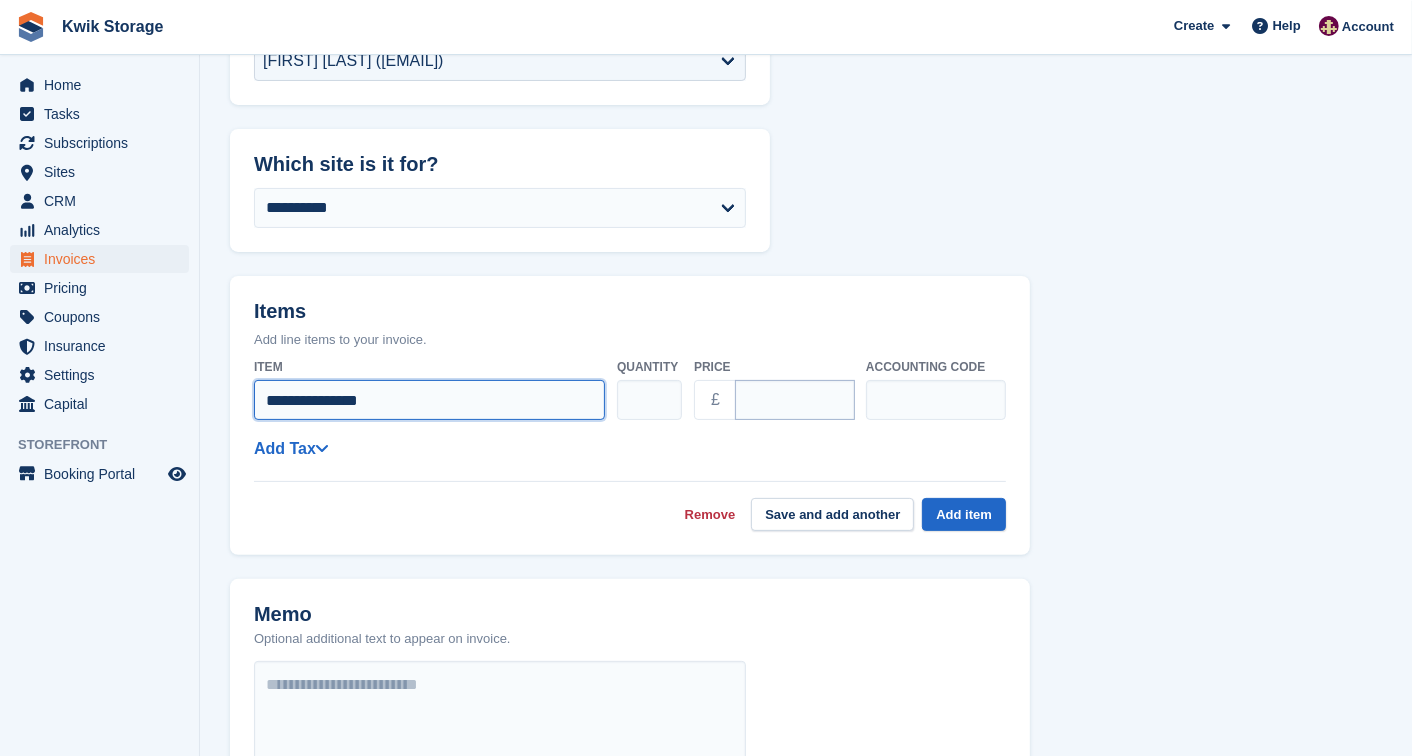 type on "**********" 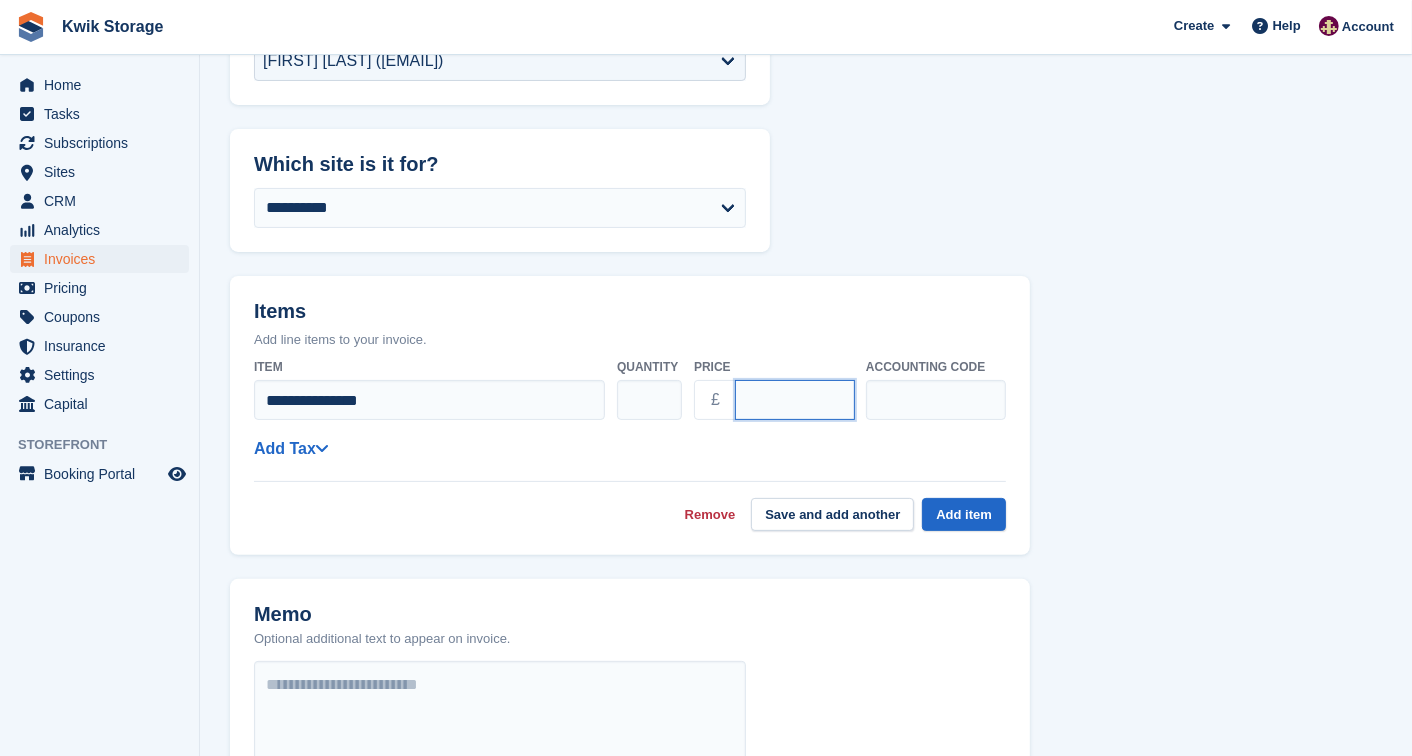 click on "****" at bounding box center [795, 400] 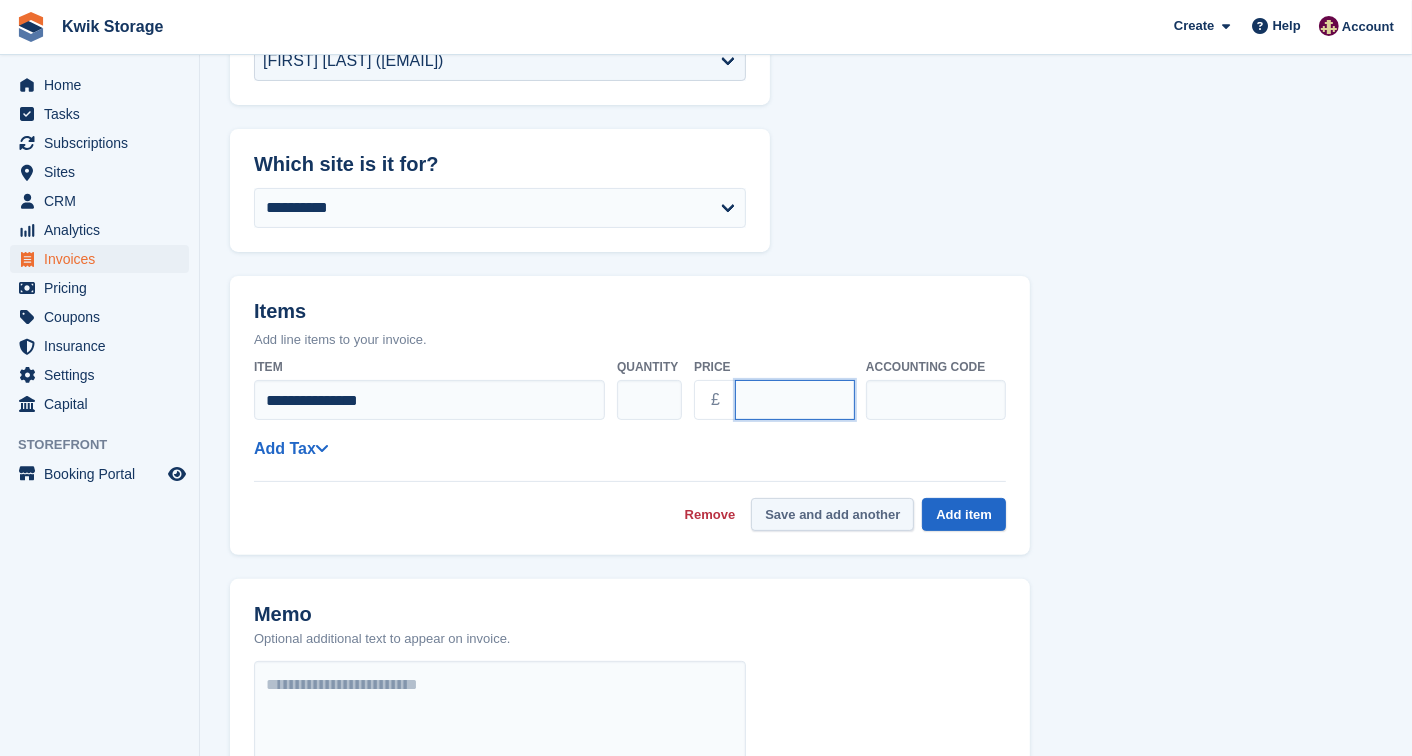 type on "******" 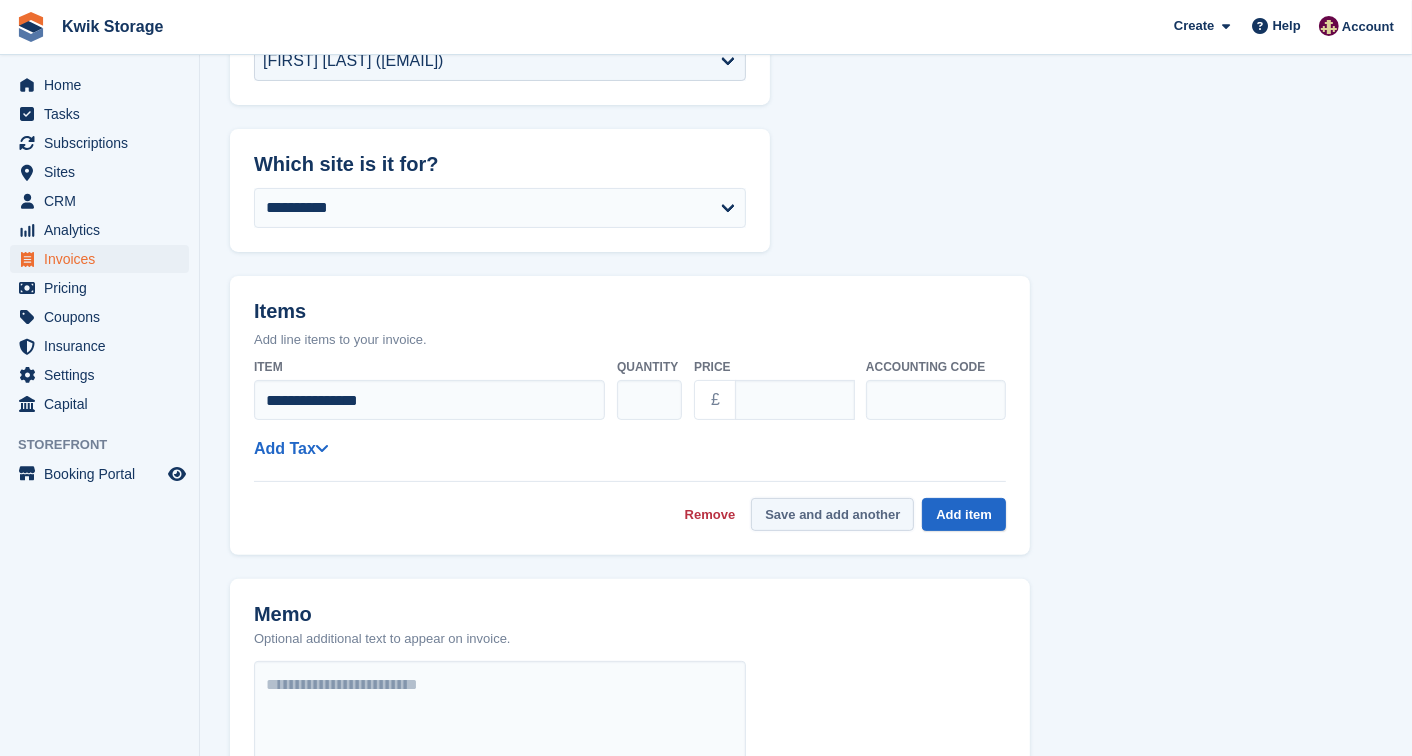 click on "Save and add another" at bounding box center [832, 514] 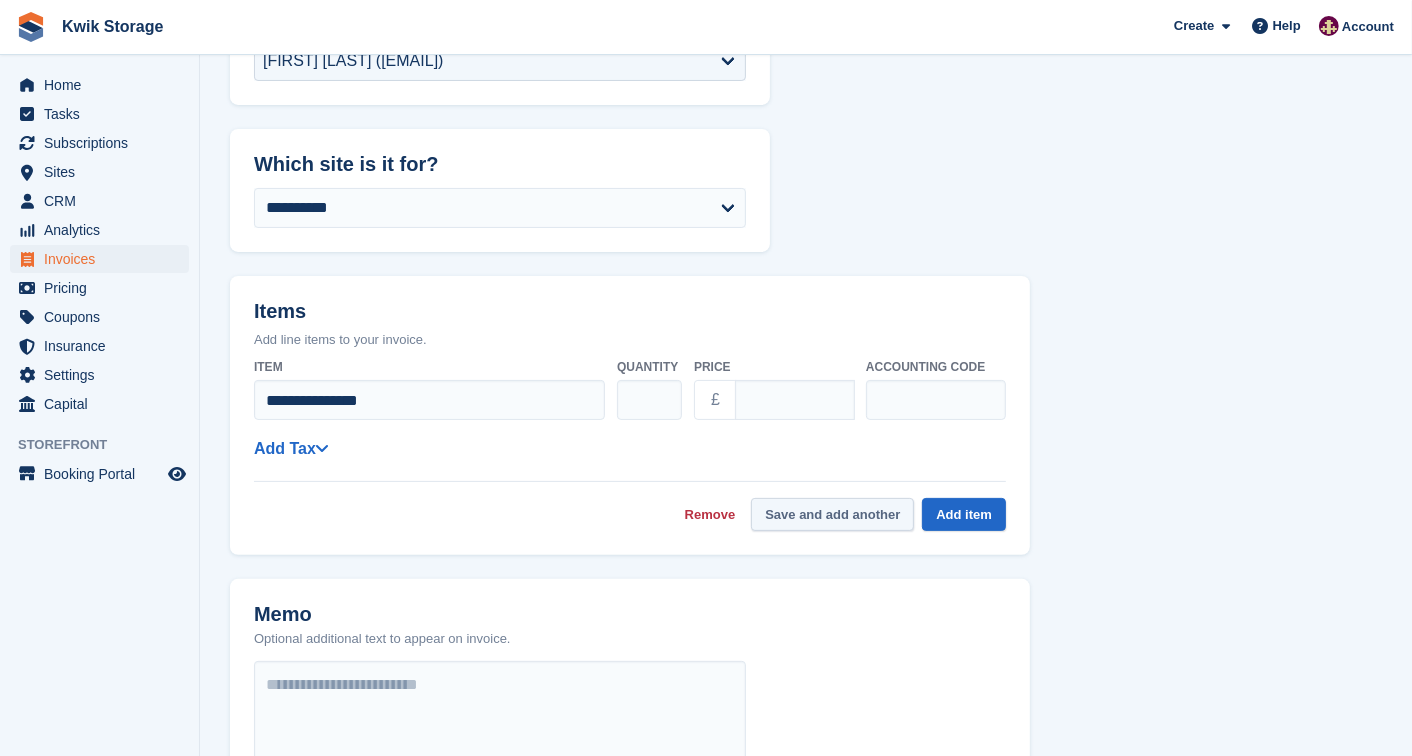 select on "******" 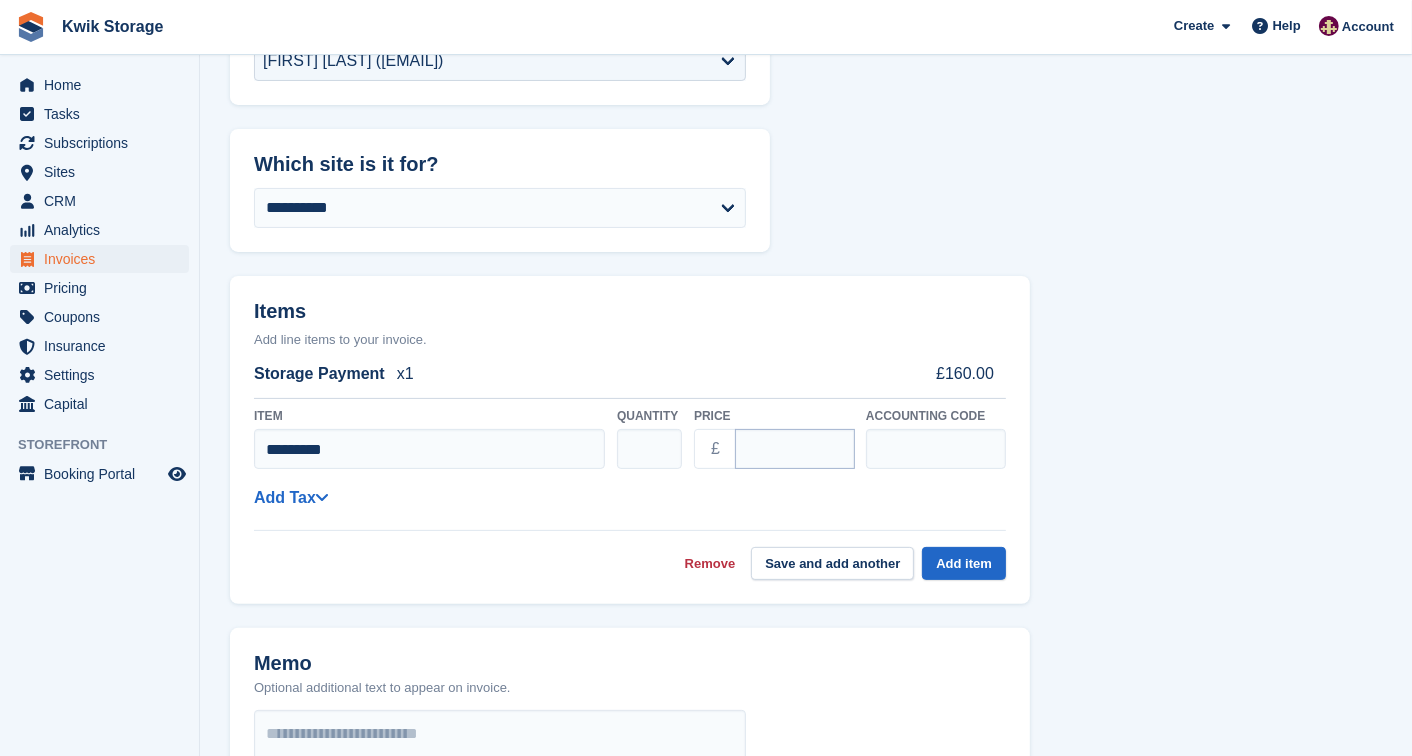 type on "*********" 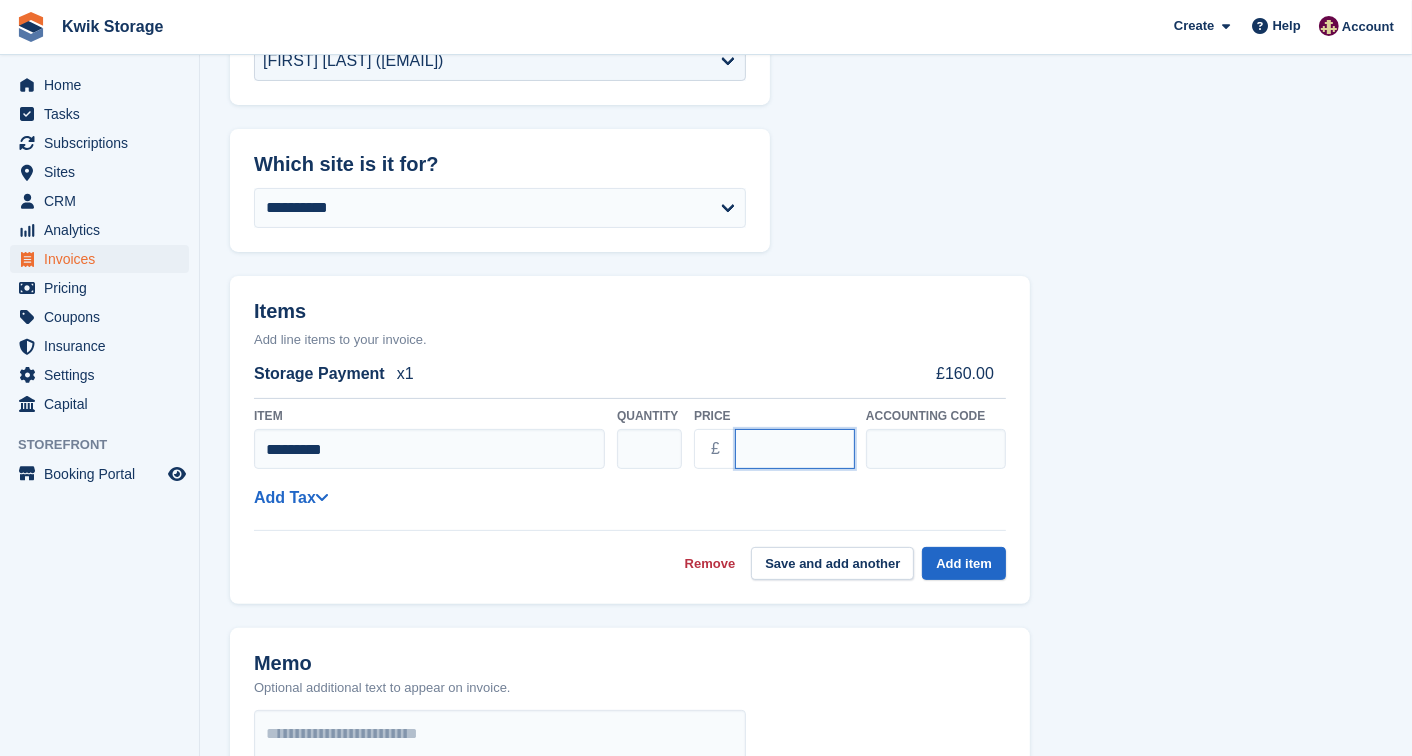 click on "****" at bounding box center (795, 449) 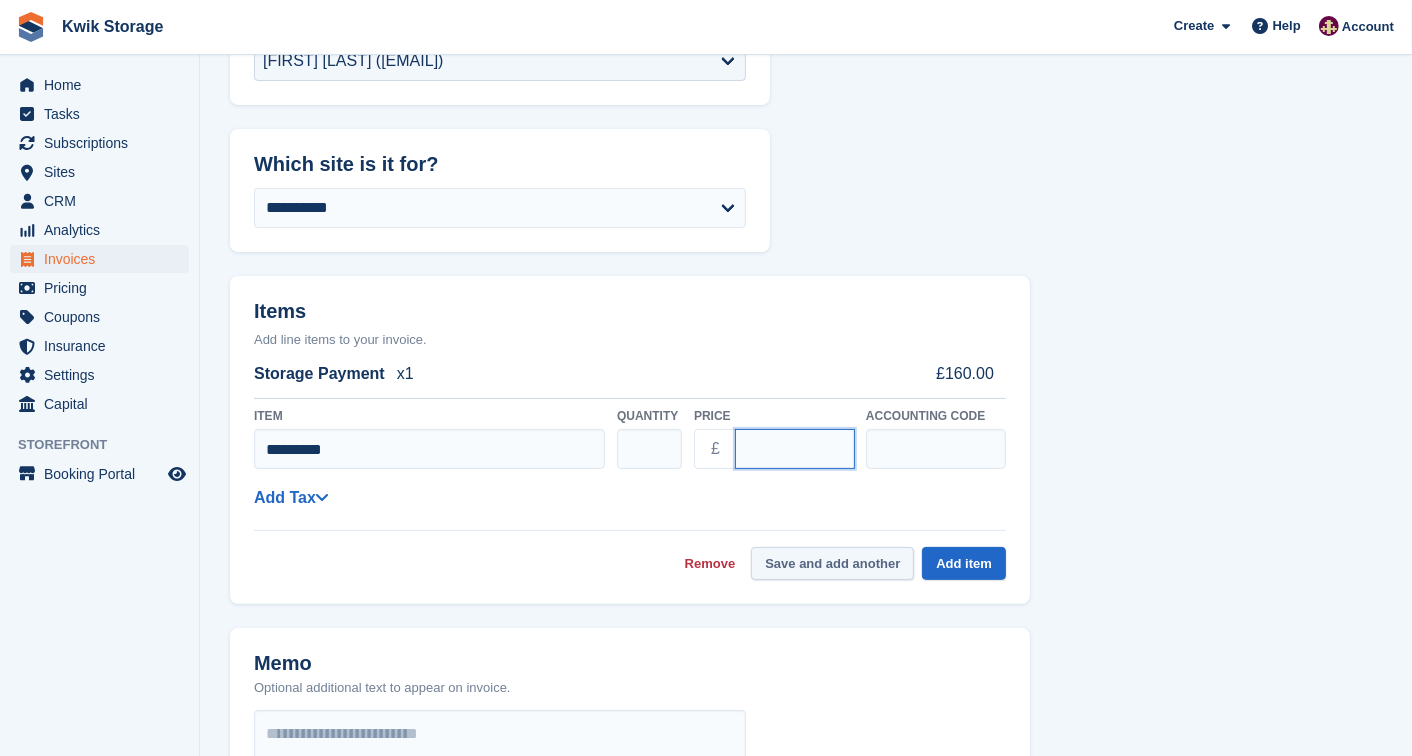 type on "*****" 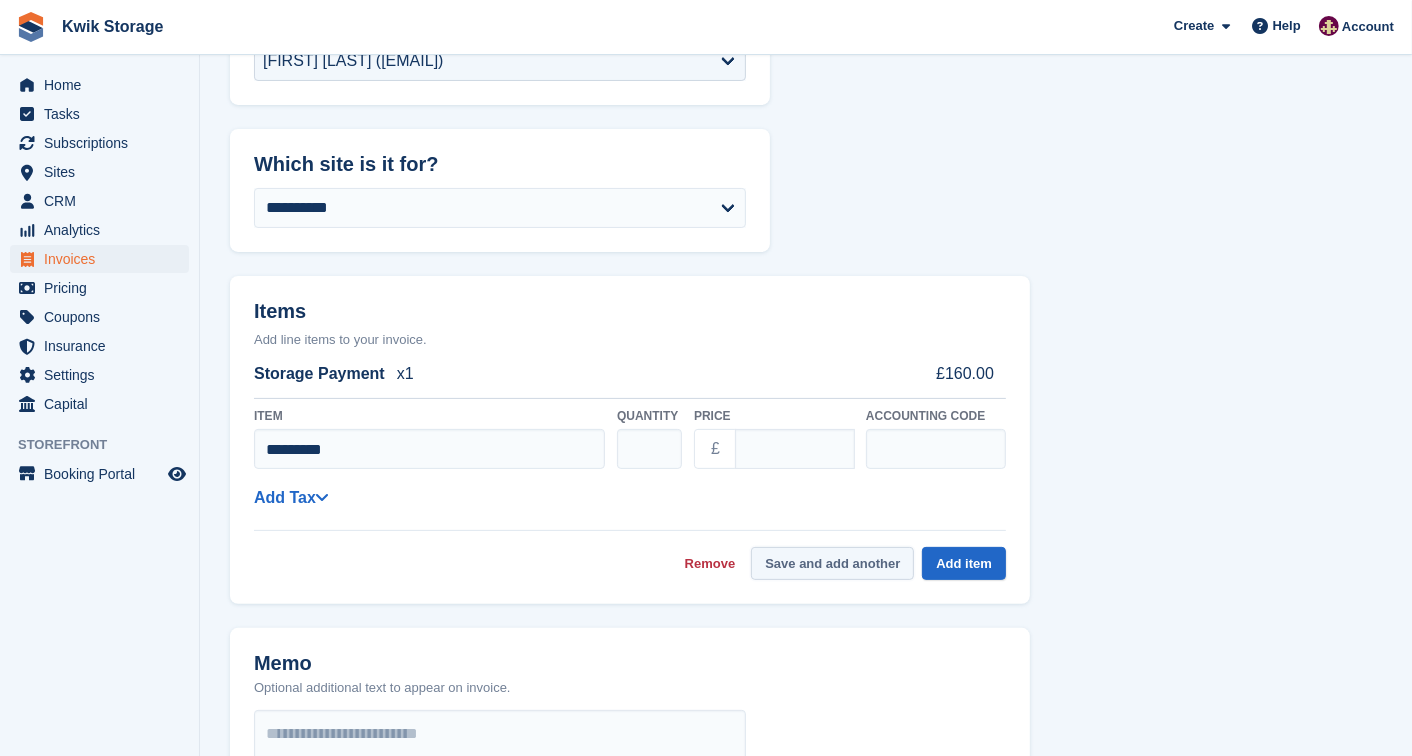 click on "Save and add another" at bounding box center (832, 563) 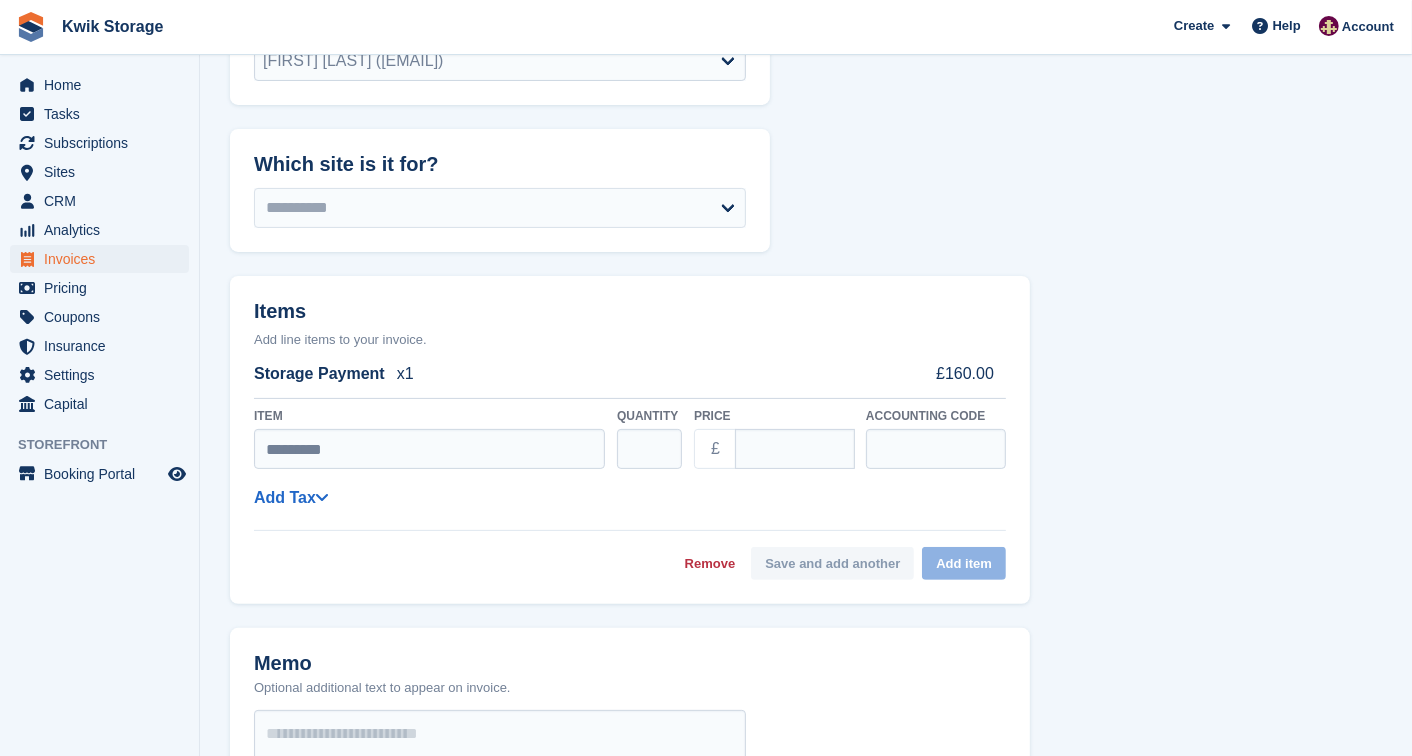 select on "******" 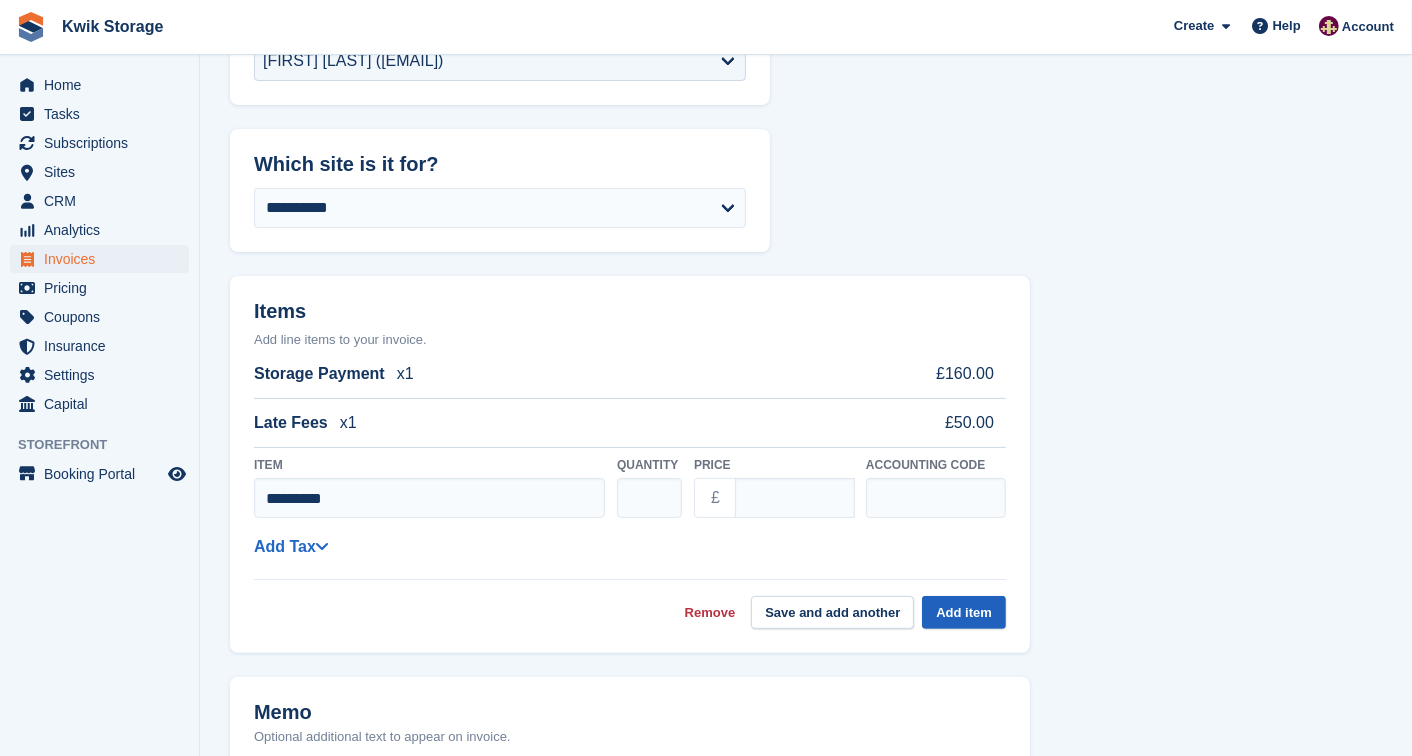 type on "*********" 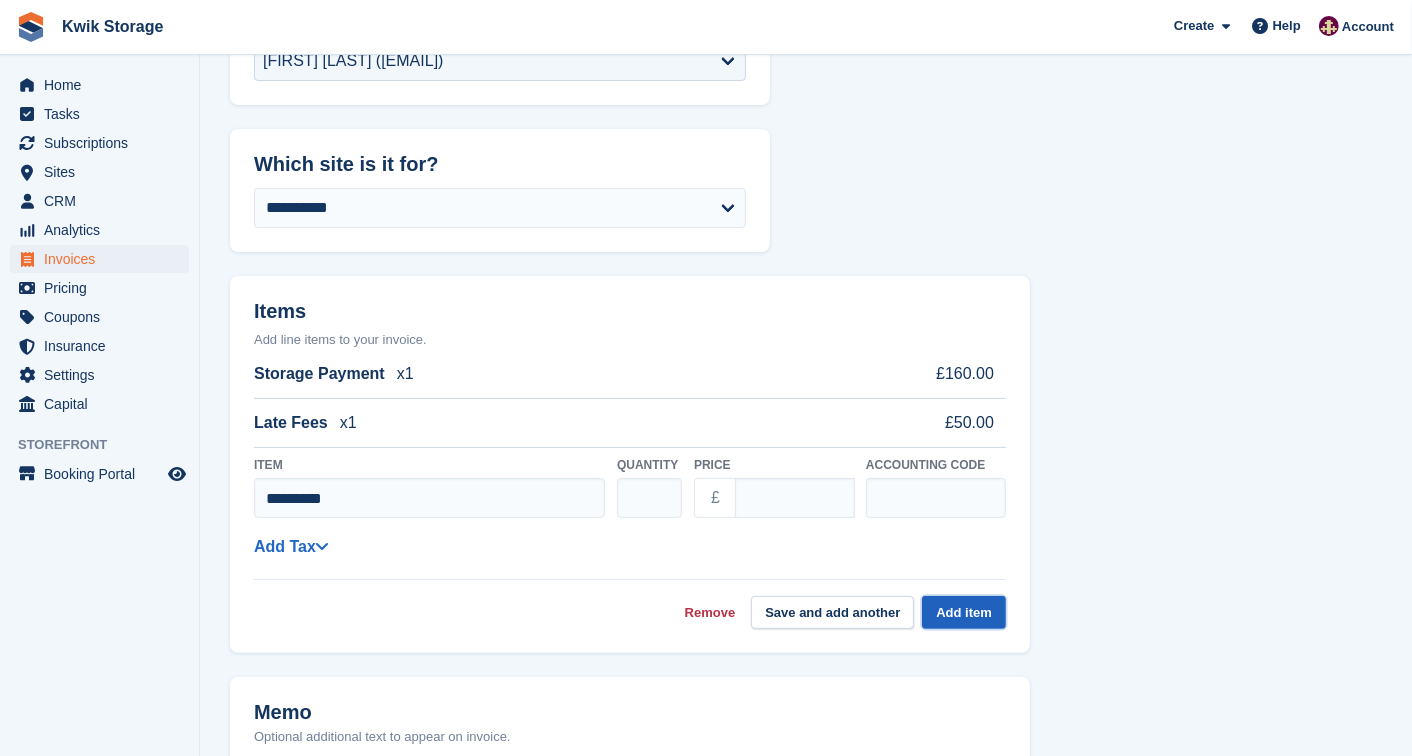click on "Add item" at bounding box center [964, 612] 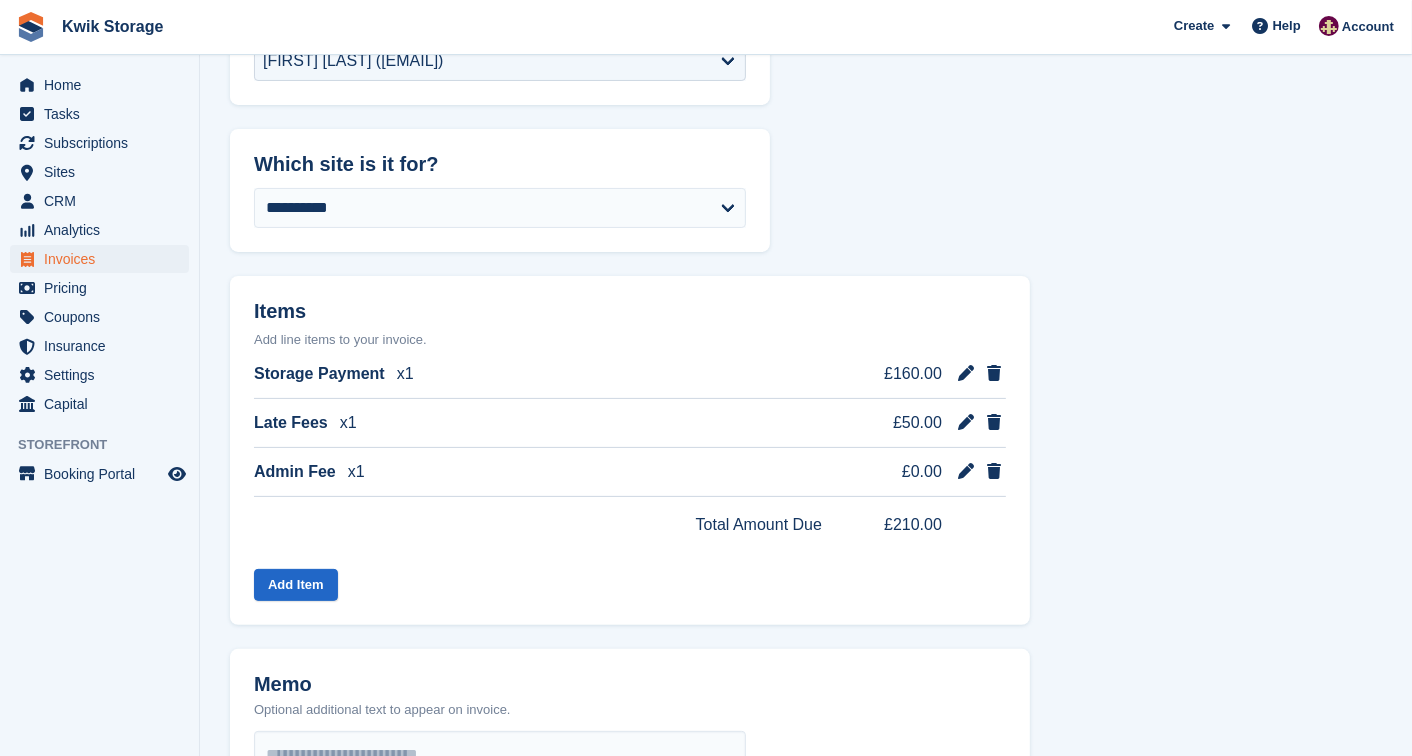 click on "**********" at bounding box center [806, 594] 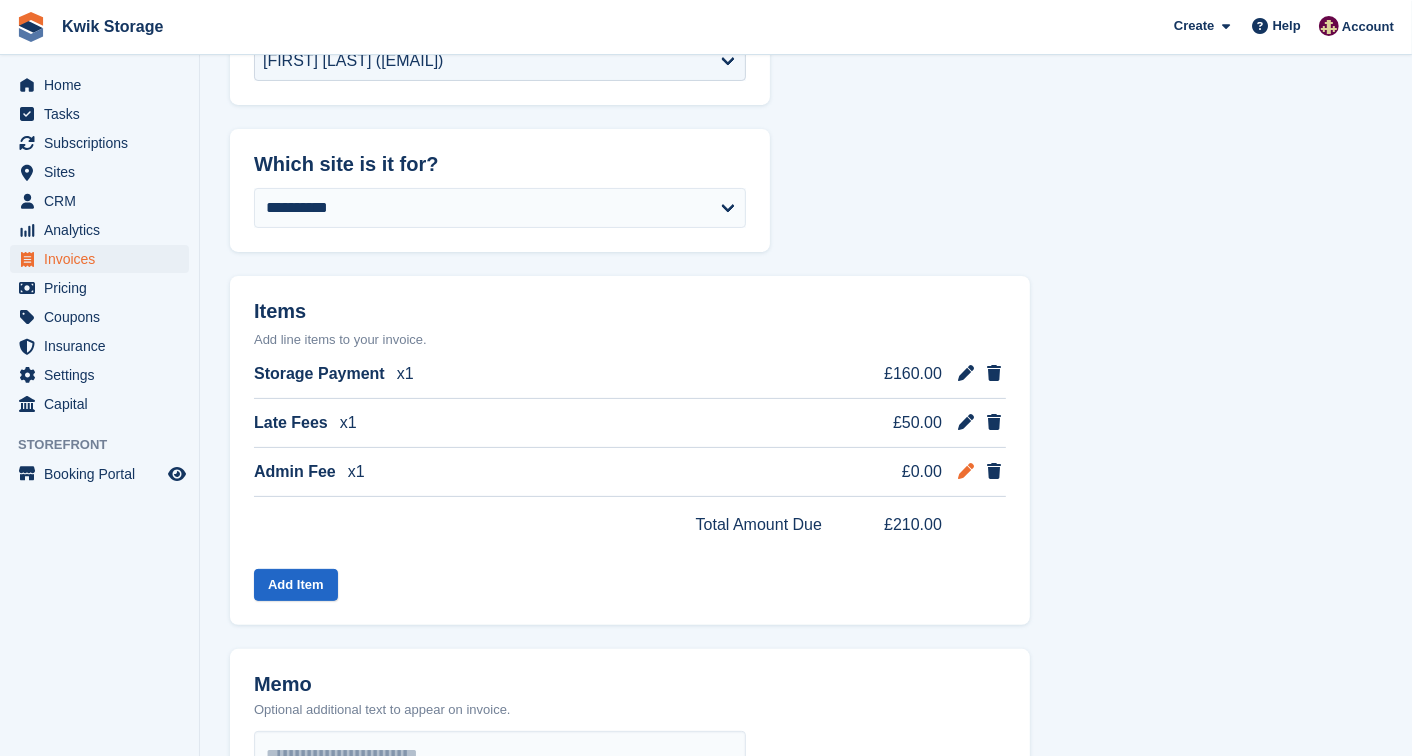 click at bounding box center (966, 471) 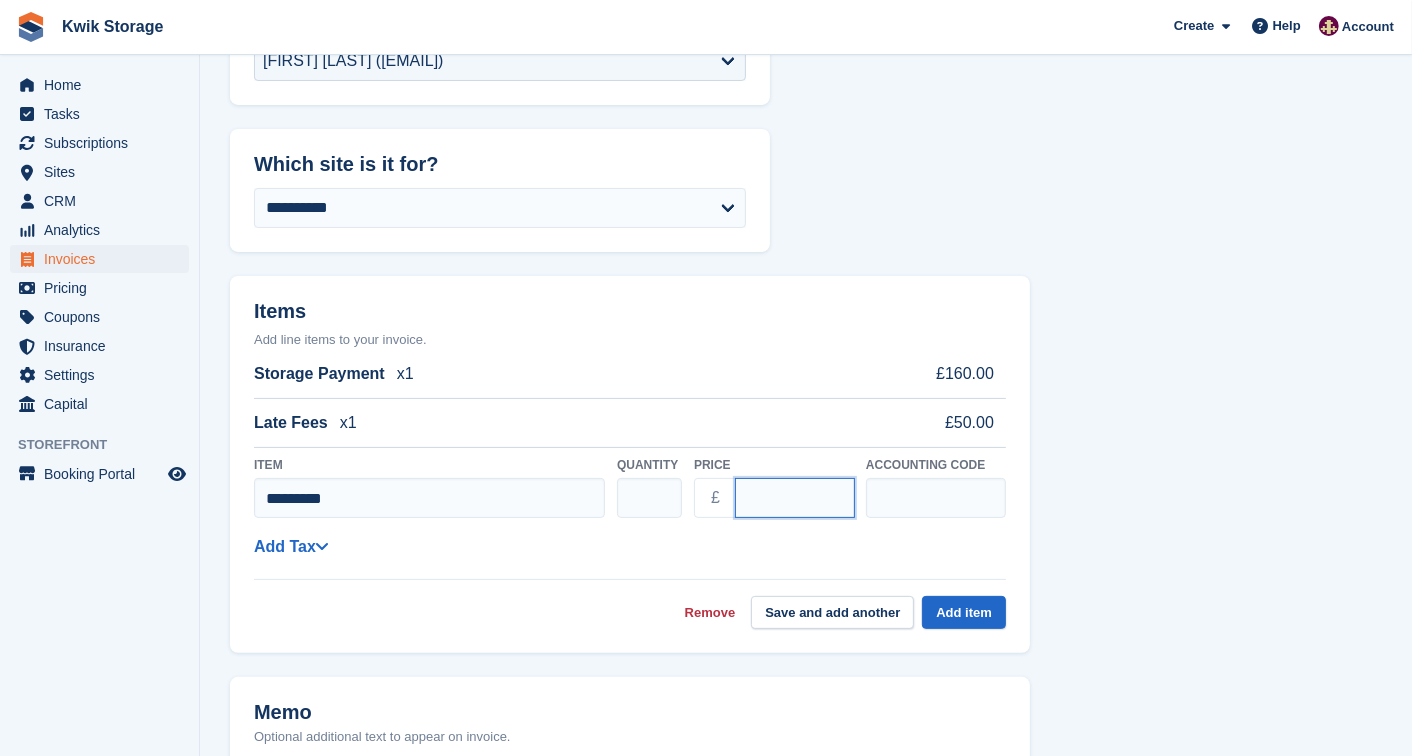 click on "****" at bounding box center [795, 498] 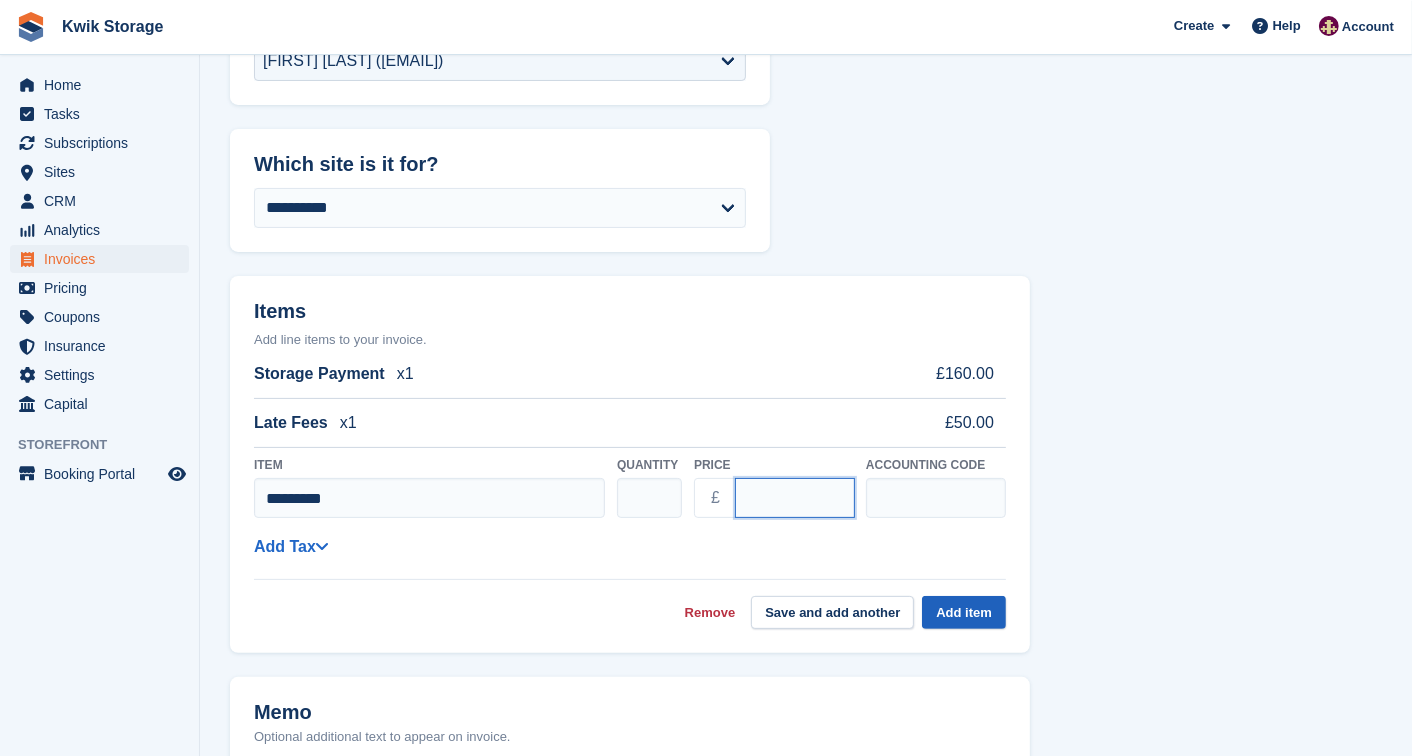 type on "*****" 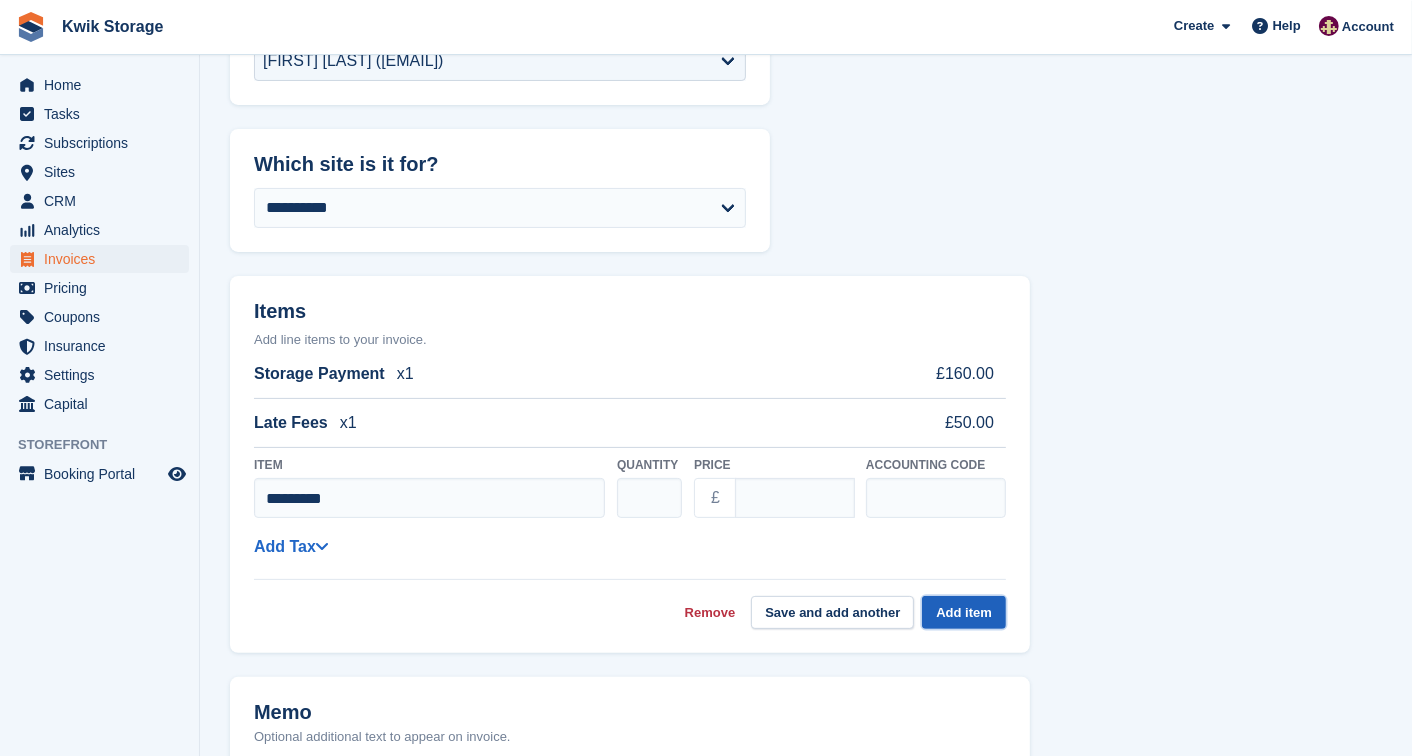 click on "Add item" at bounding box center [964, 612] 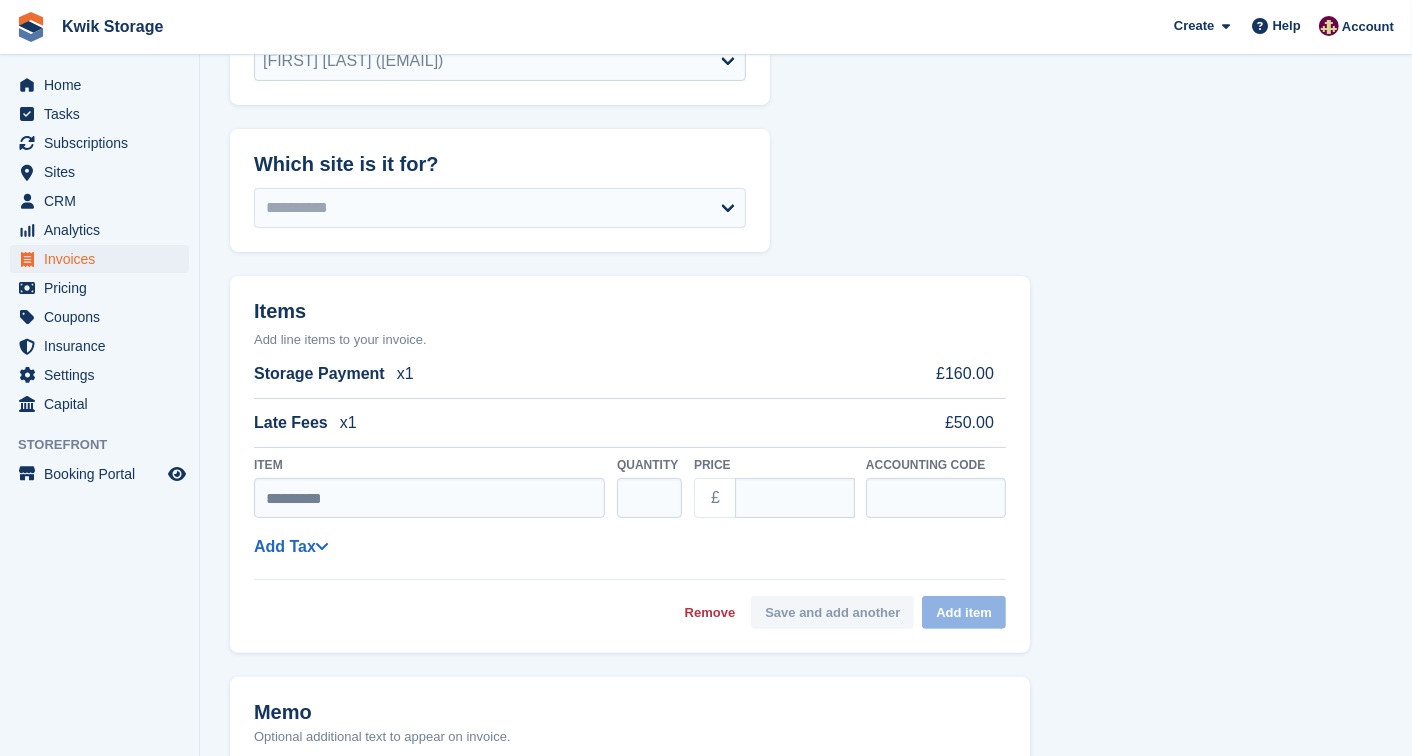 select on "******" 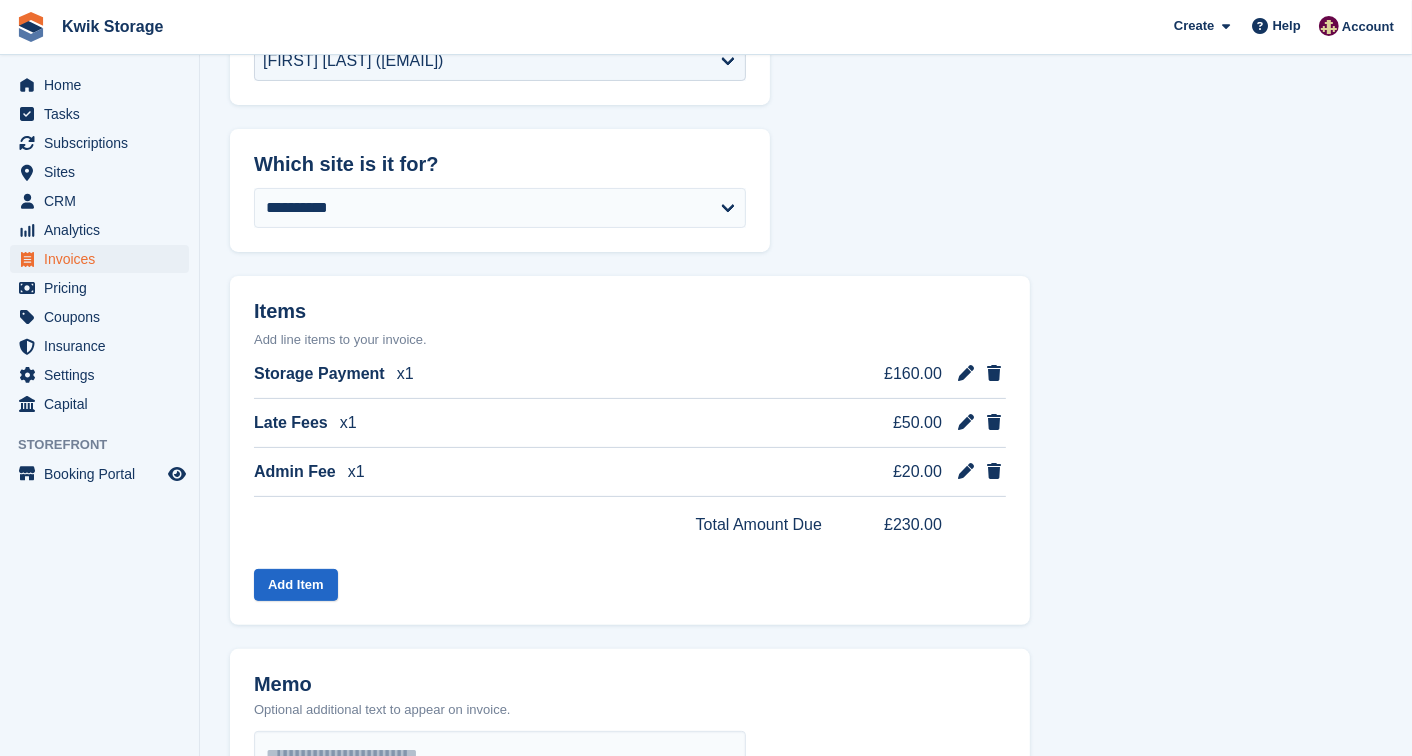 click on "**********" at bounding box center [806, 594] 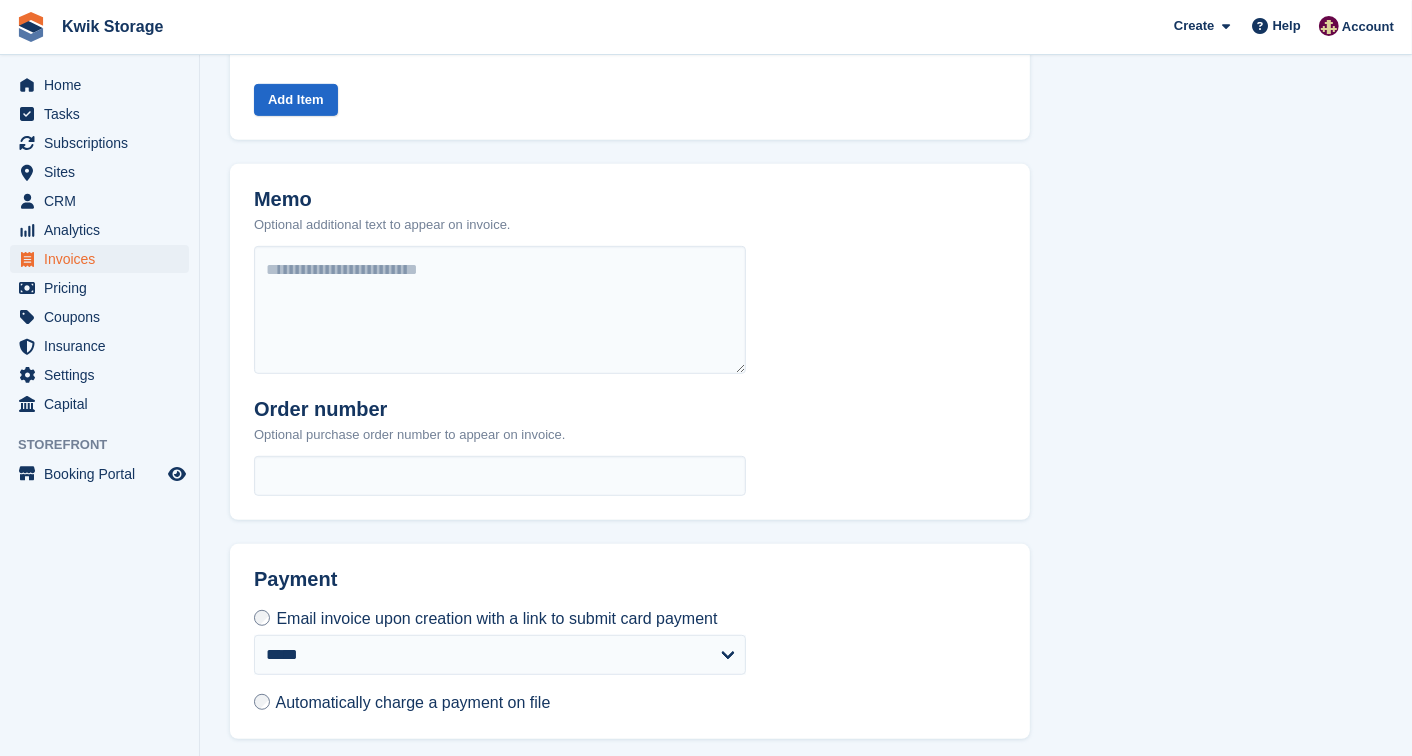 scroll, scrollTop: 800, scrollLeft: 0, axis: vertical 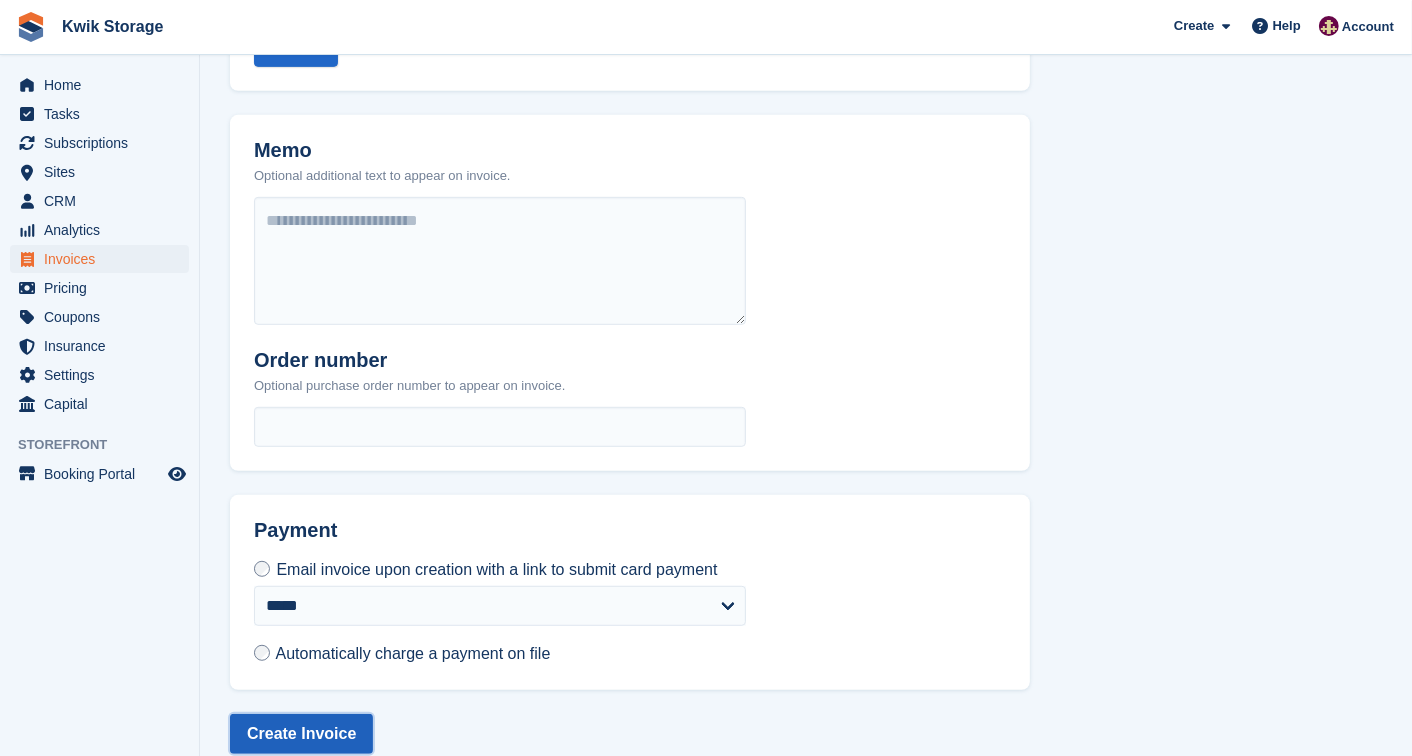 click on "Create Invoice" at bounding box center [301, 734] 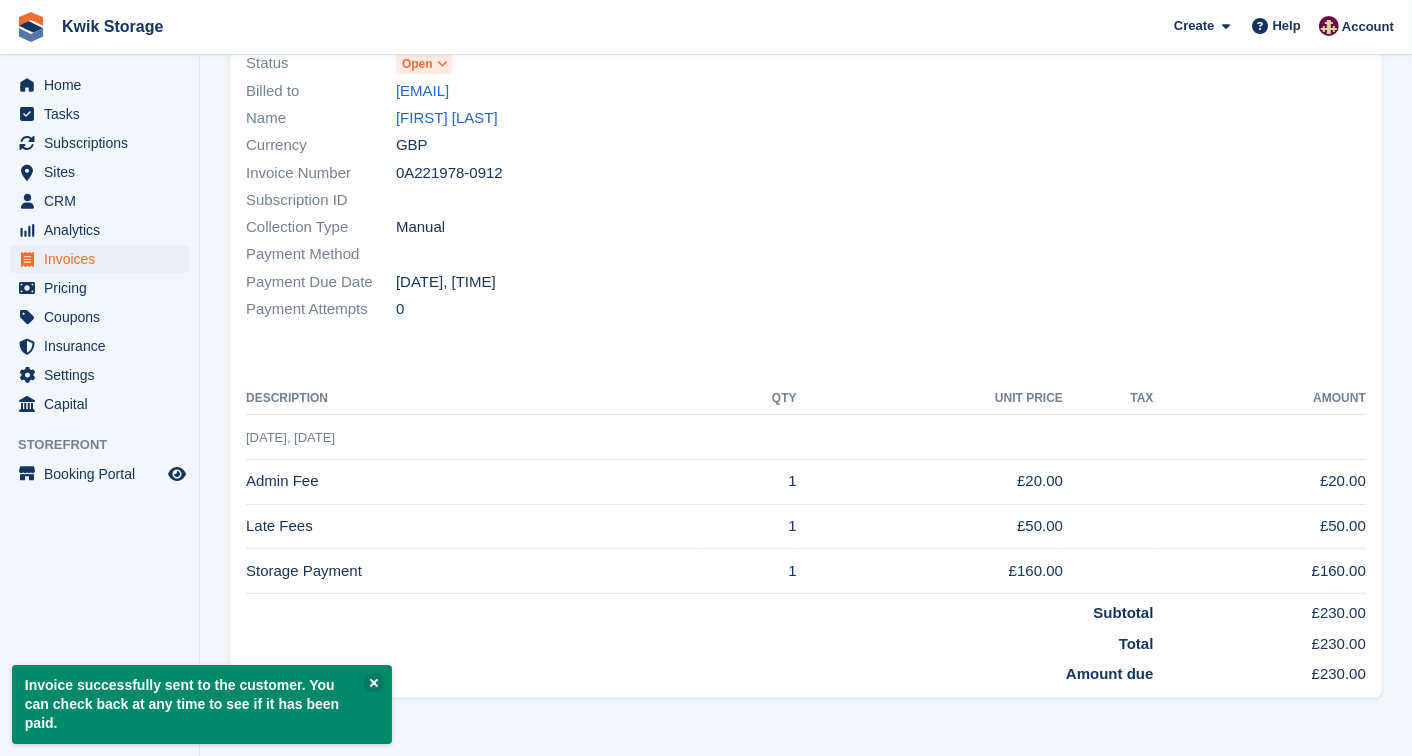 scroll, scrollTop: 0, scrollLeft: 0, axis: both 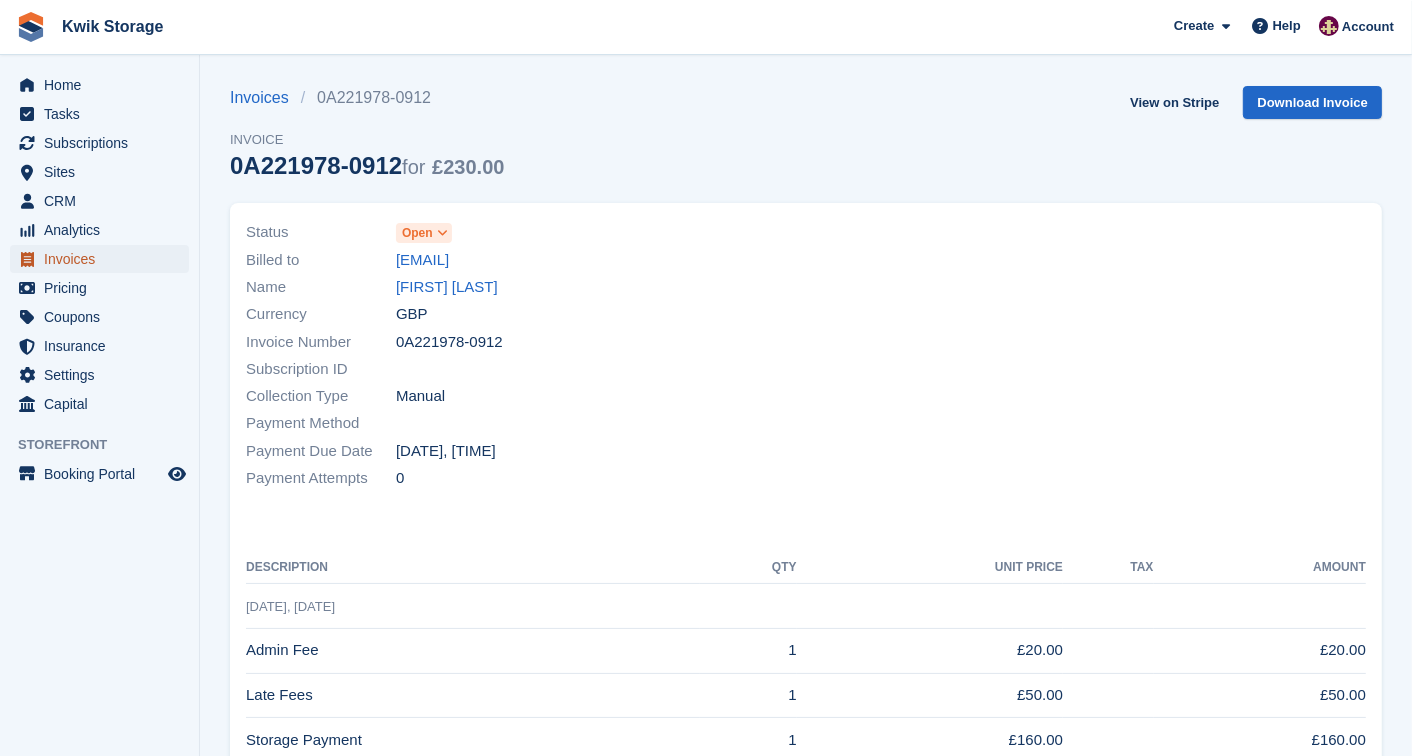 click on "Invoices" at bounding box center [104, 259] 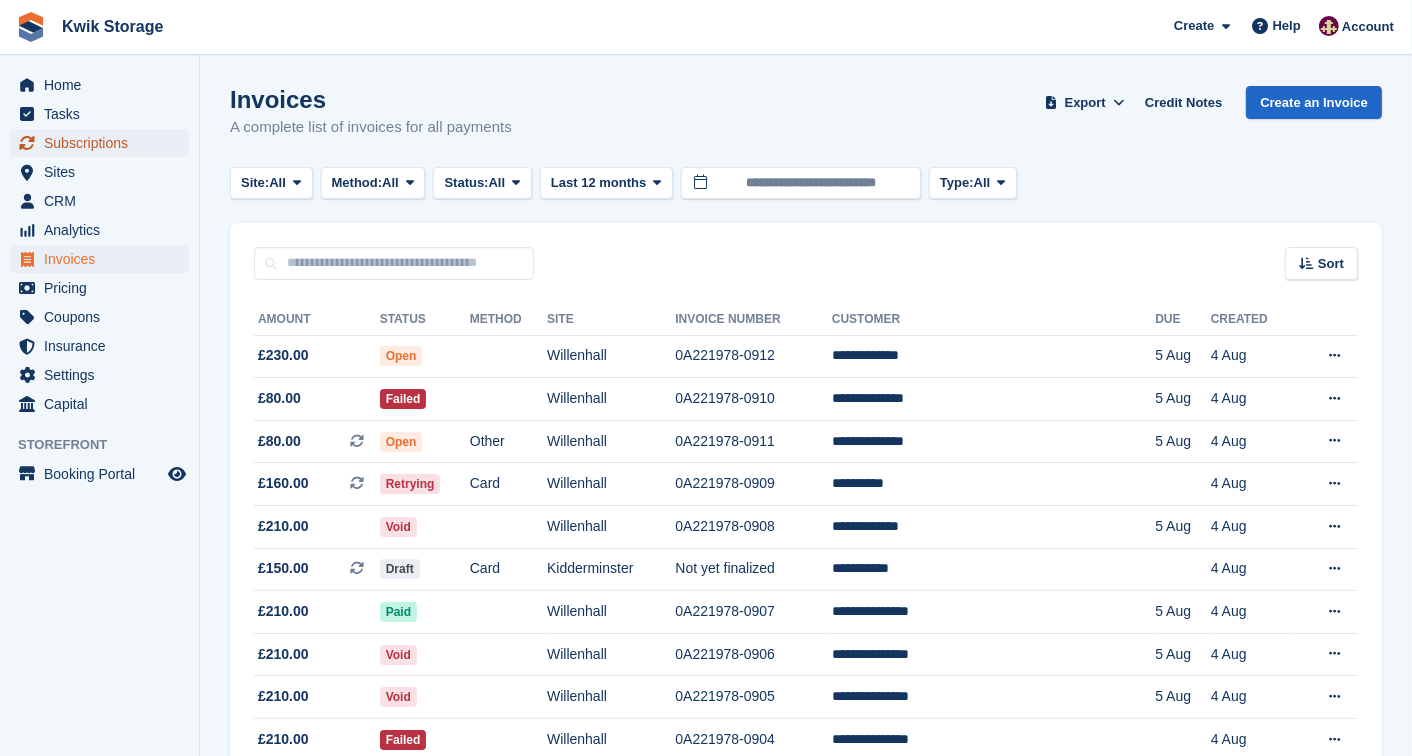 click on "Subscriptions" at bounding box center (104, 143) 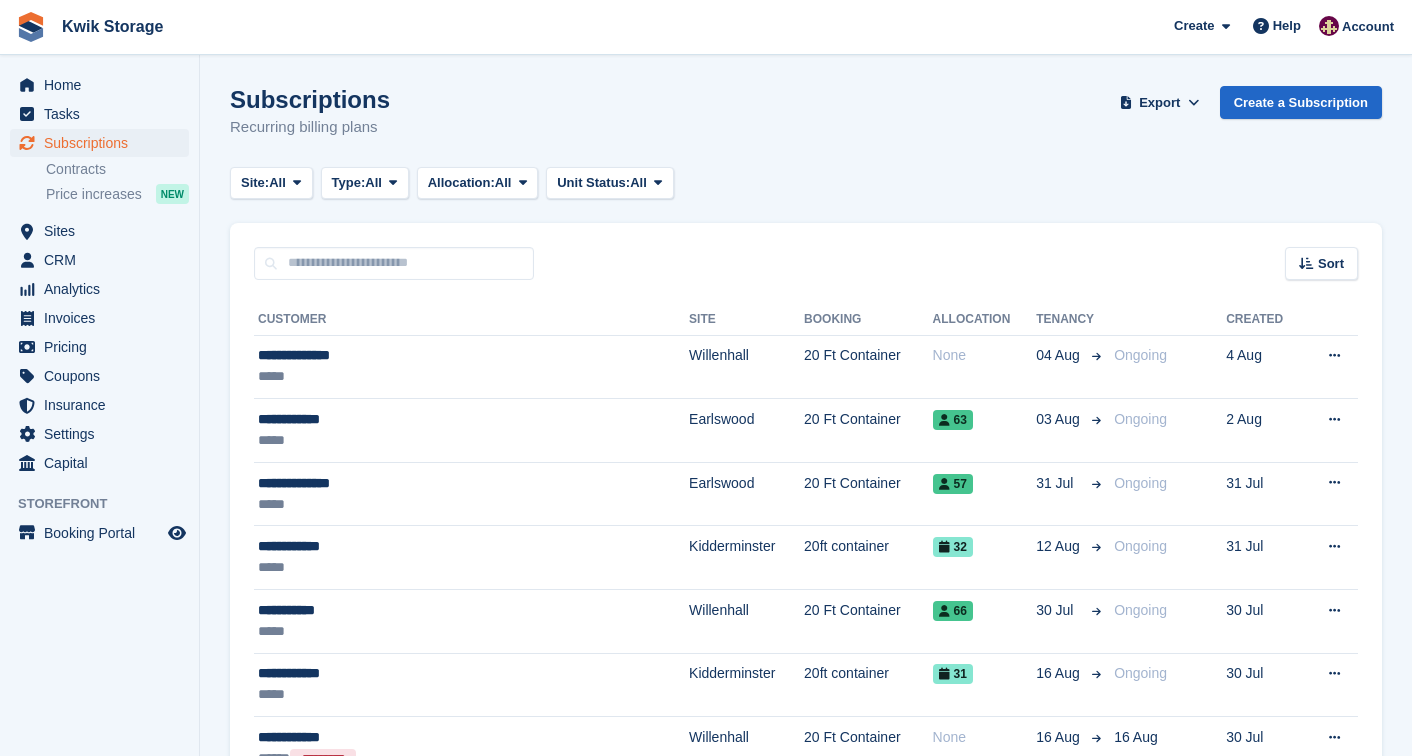 scroll, scrollTop: 0, scrollLeft: 0, axis: both 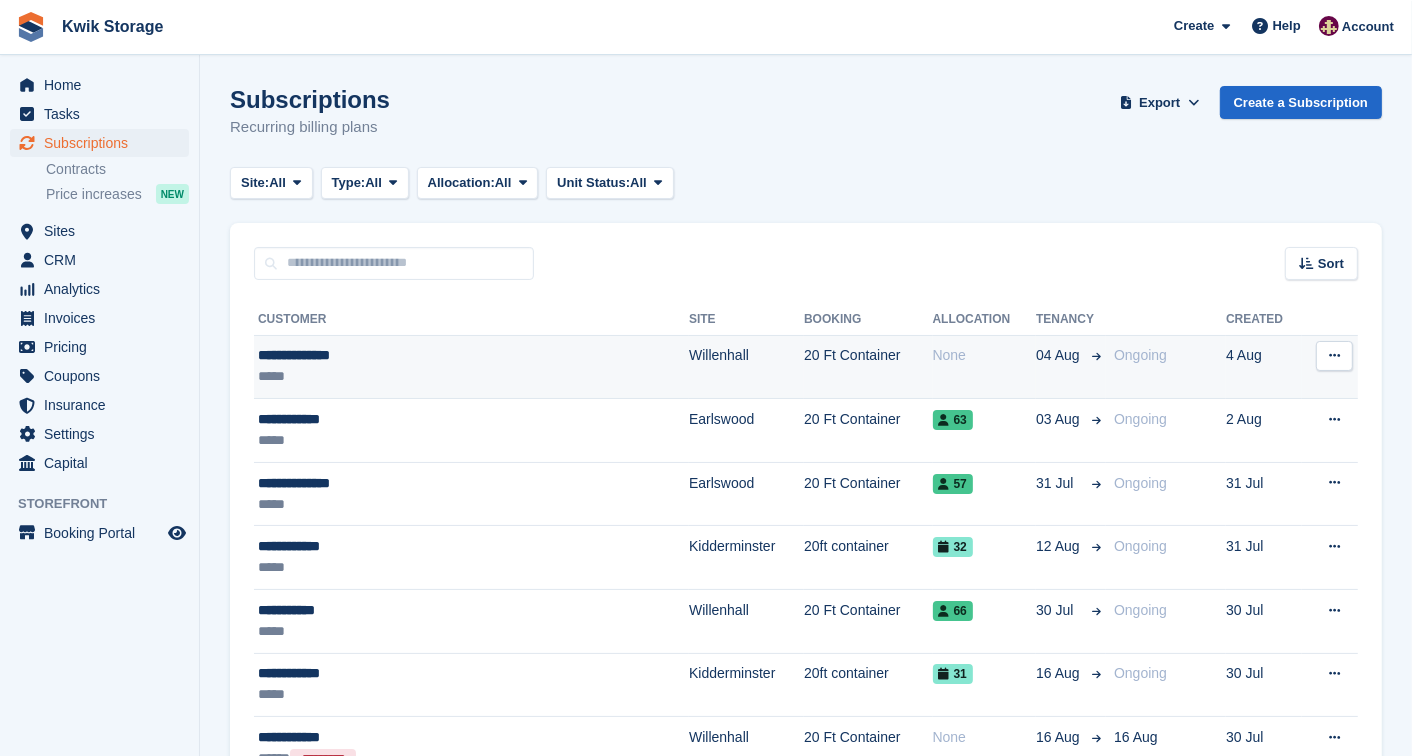 click on "**********" at bounding box center (419, 355) 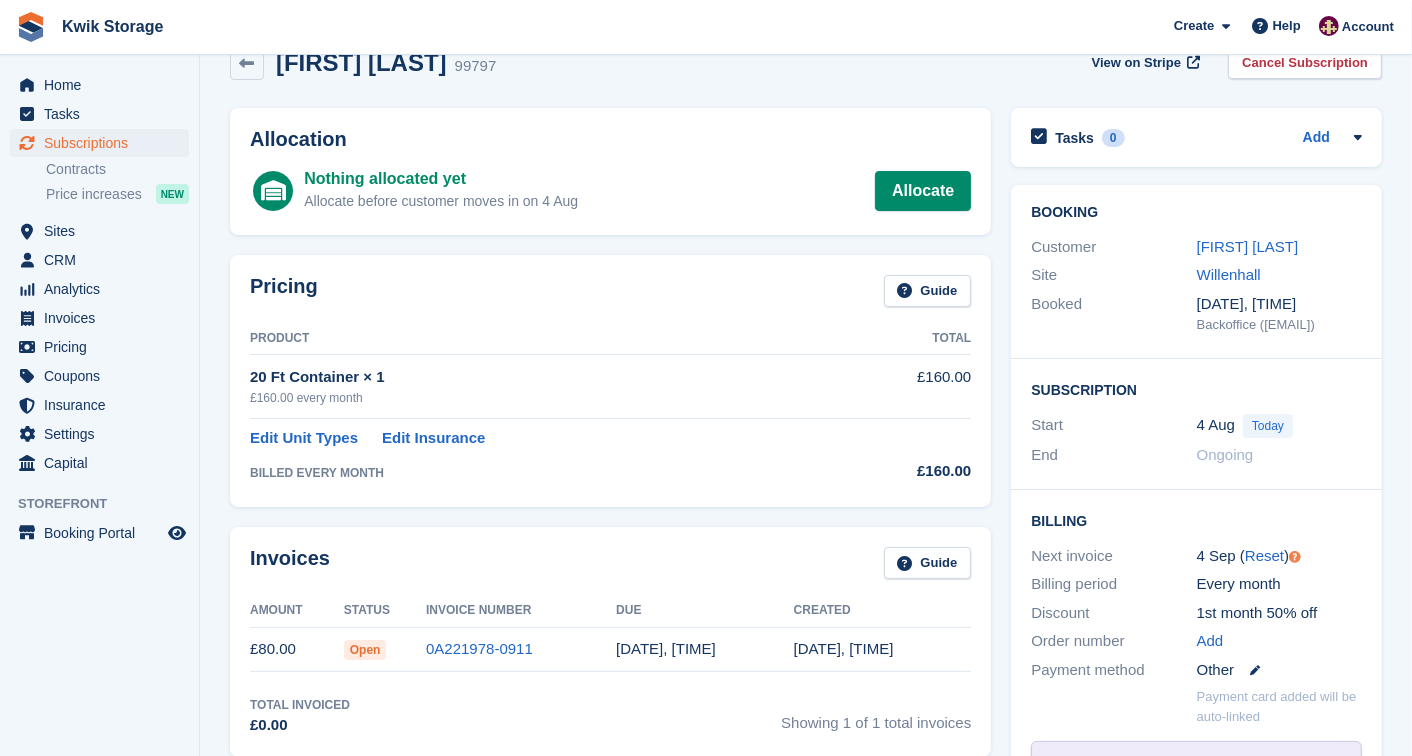 scroll, scrollTop: 44, scrollLeft: 0, axis: vertical 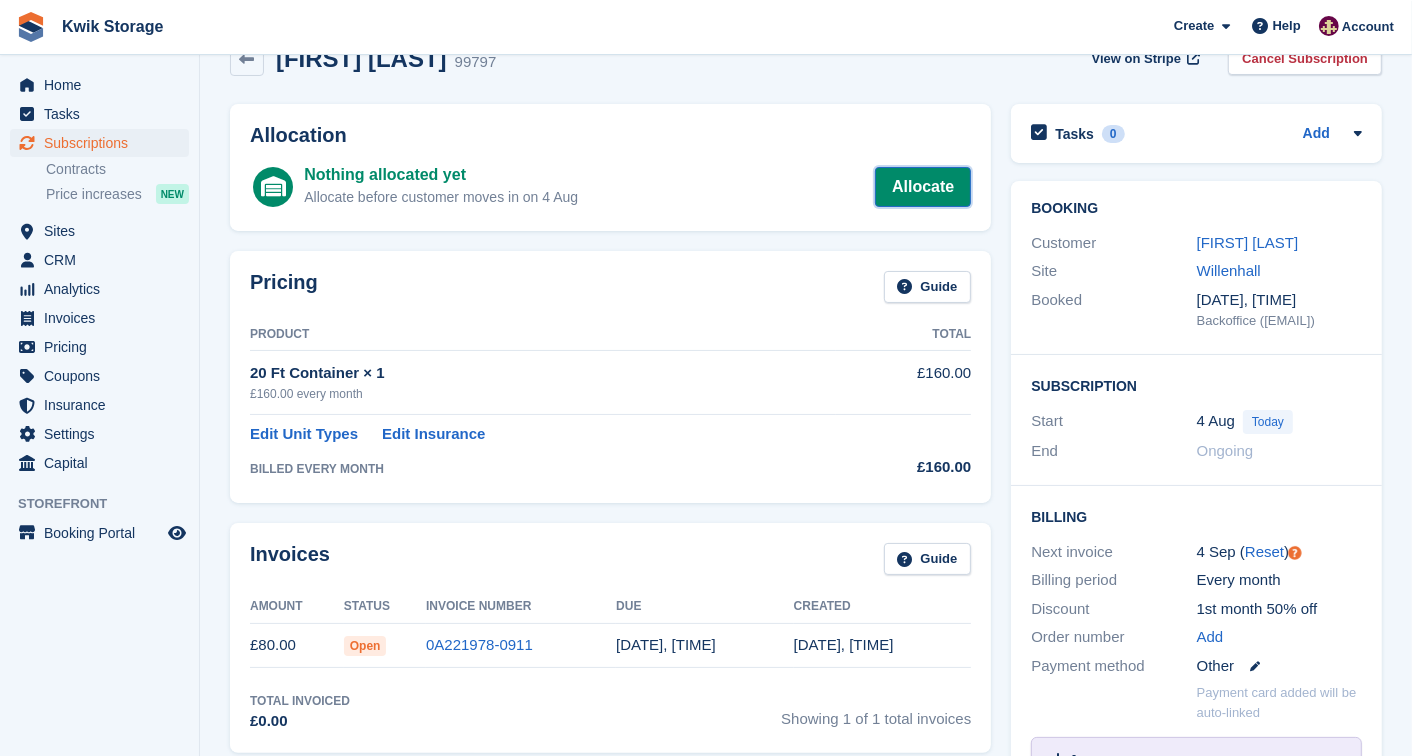 click on "Allocate" at bounding box center [923, 187] 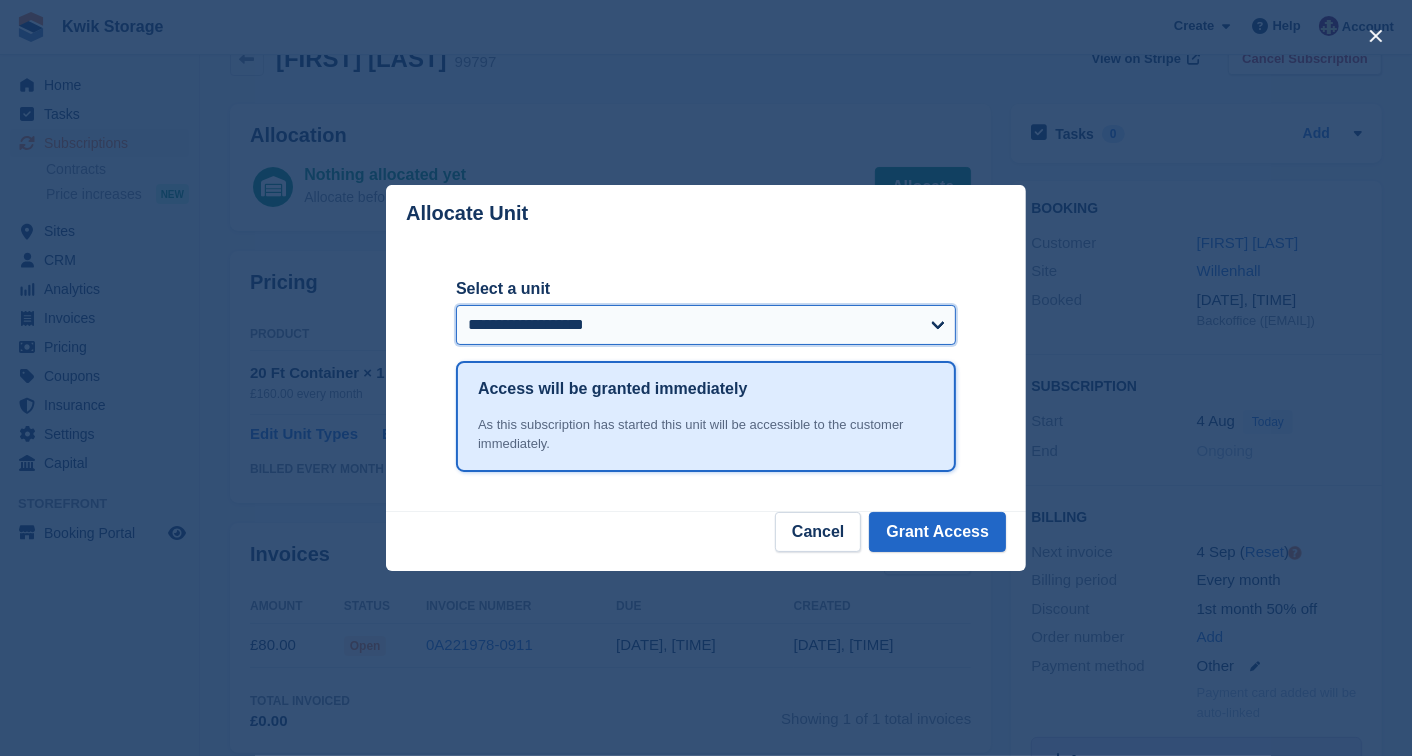 click on "**********" at bounding box center [706, 325] 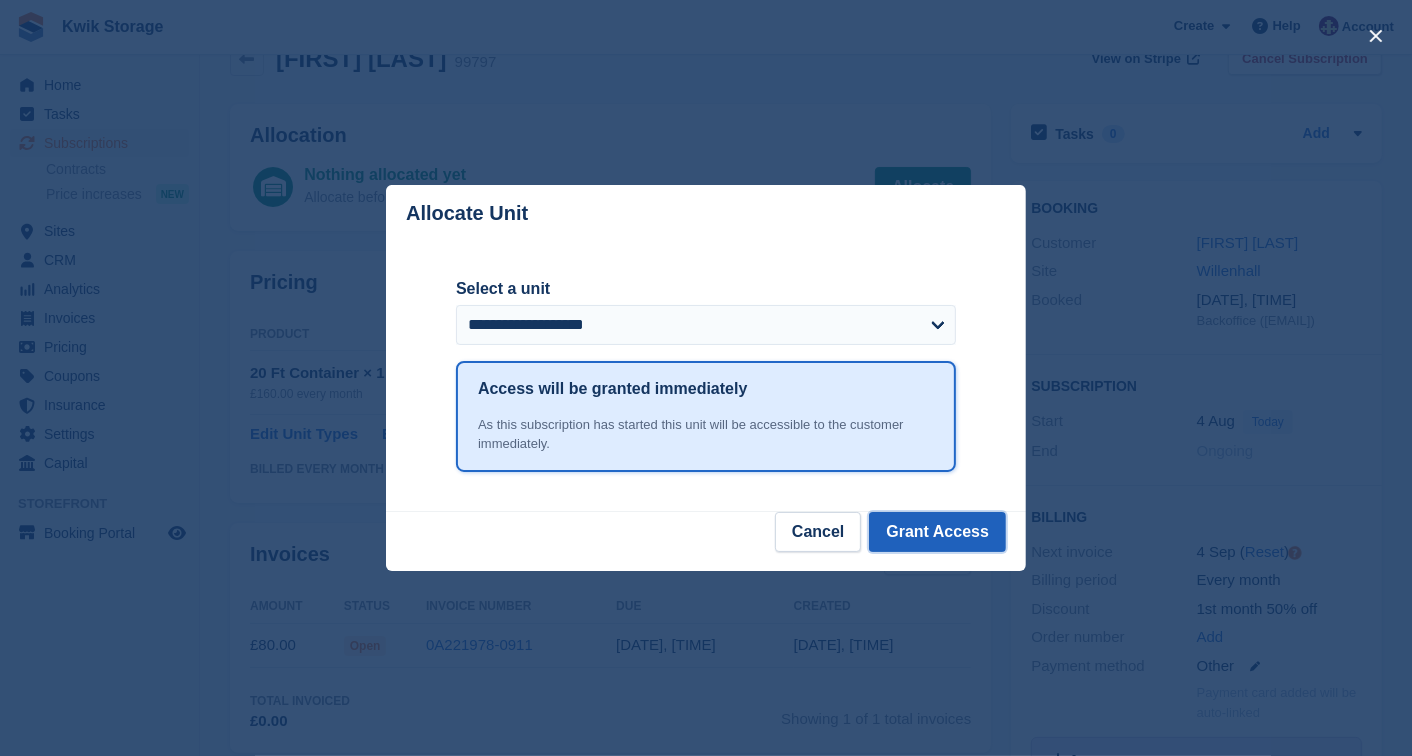 click on "Grant Access" at bounding box center (937, 532) 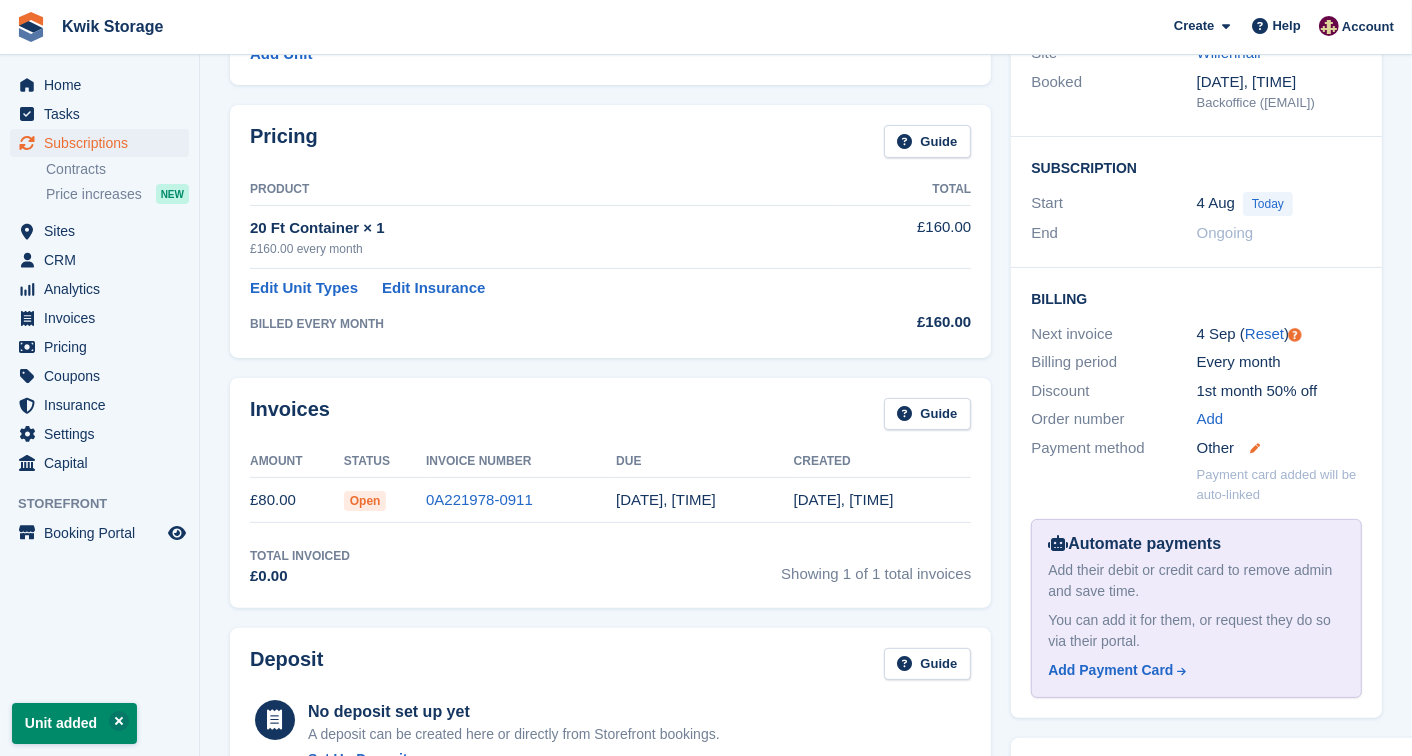 scroll, scrollTop: 266, scrollLeft: 0, axis: vertical 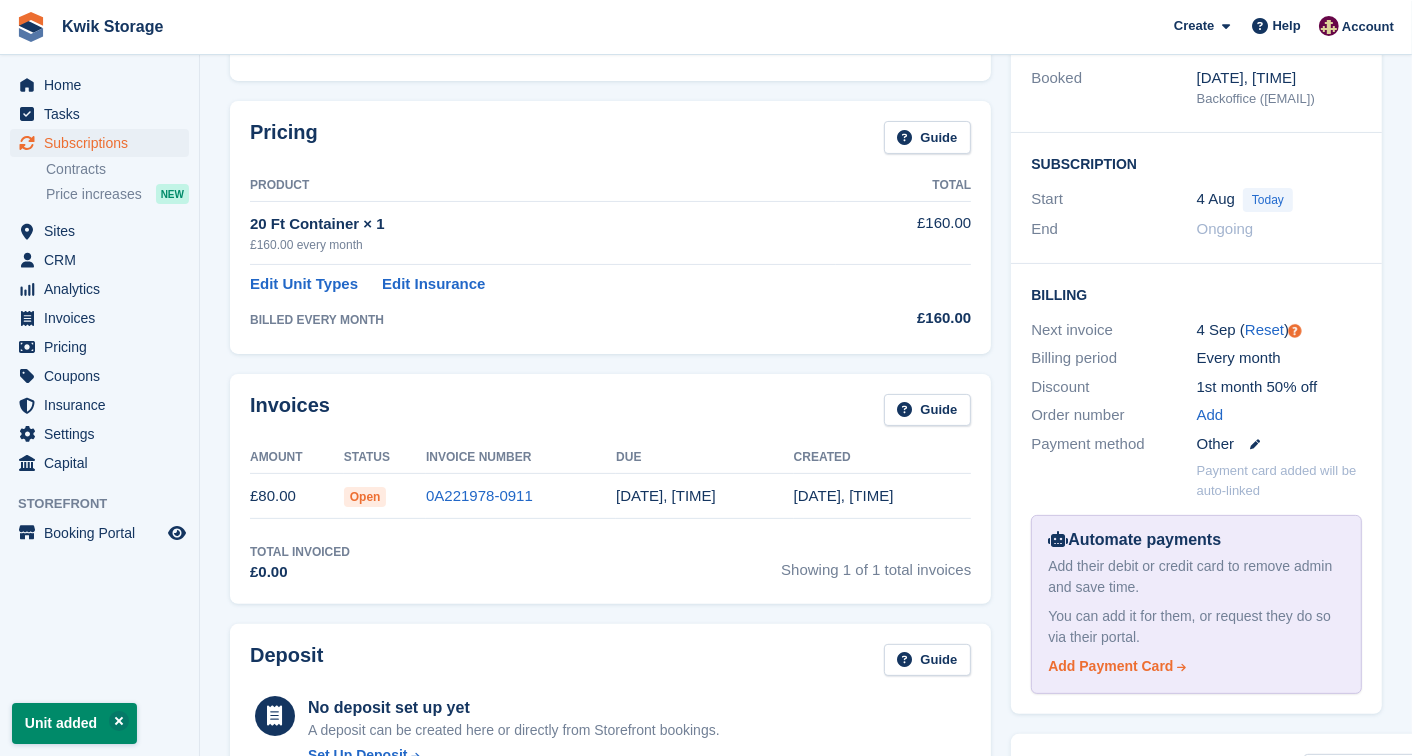 click on "Add Payment Card" at bounding box center [1110, 666] 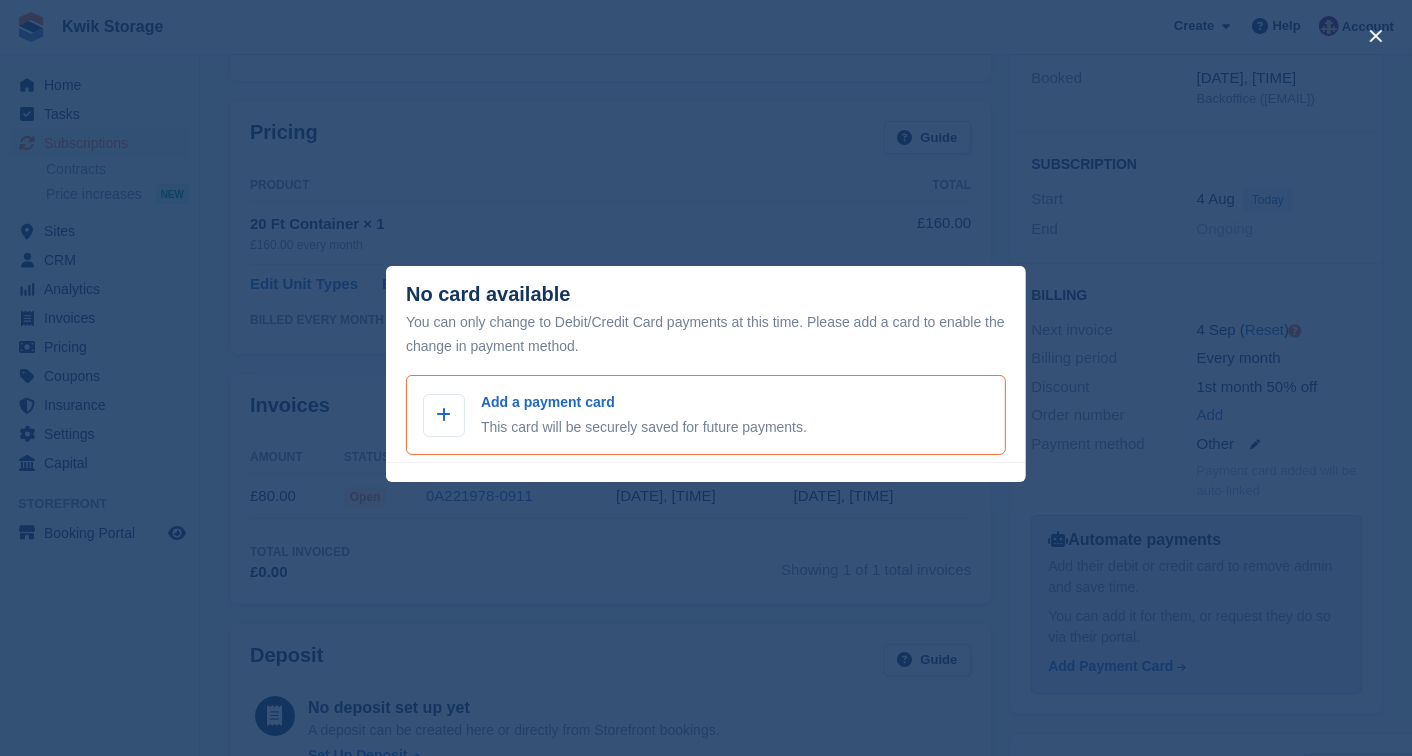 click on "Add a payment card" at bounding box center [644, 402] 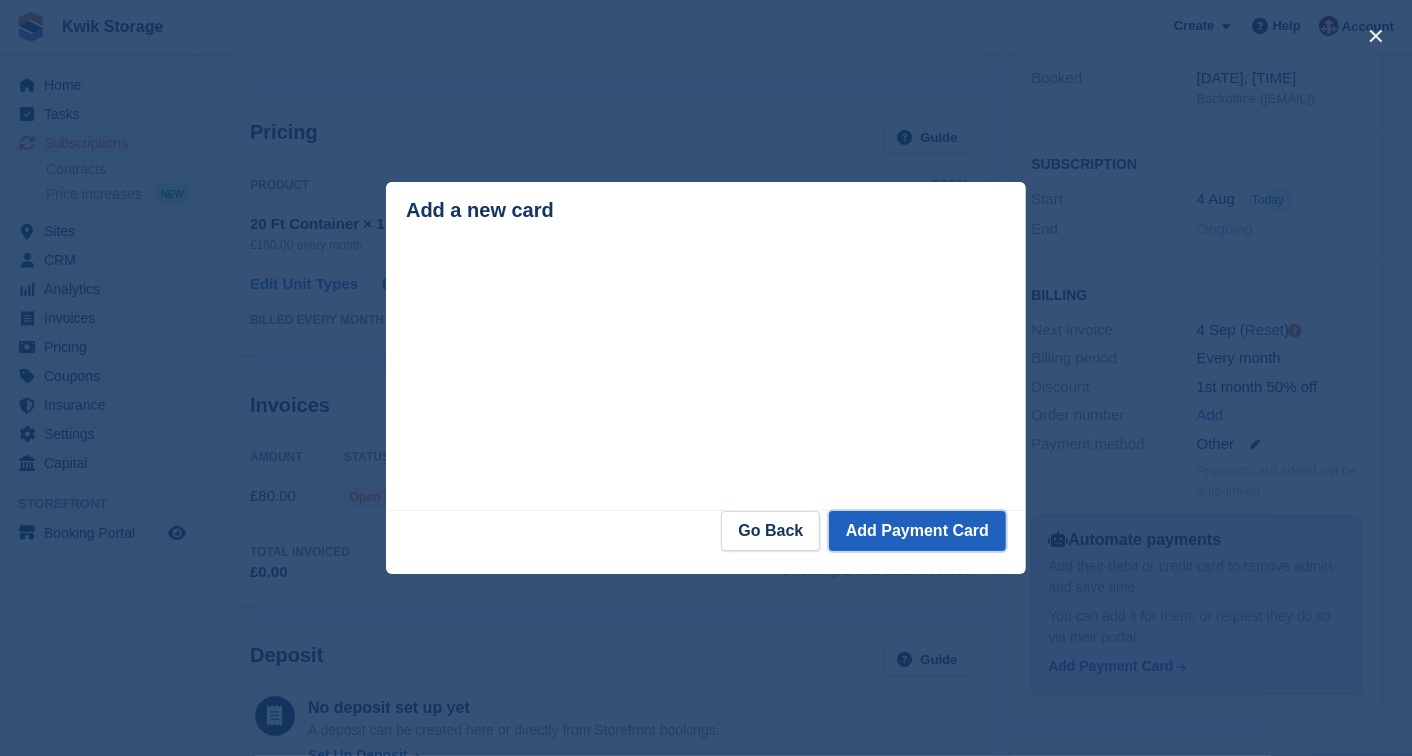 click on "Add Payment Card" at bounding box center (917, 531) 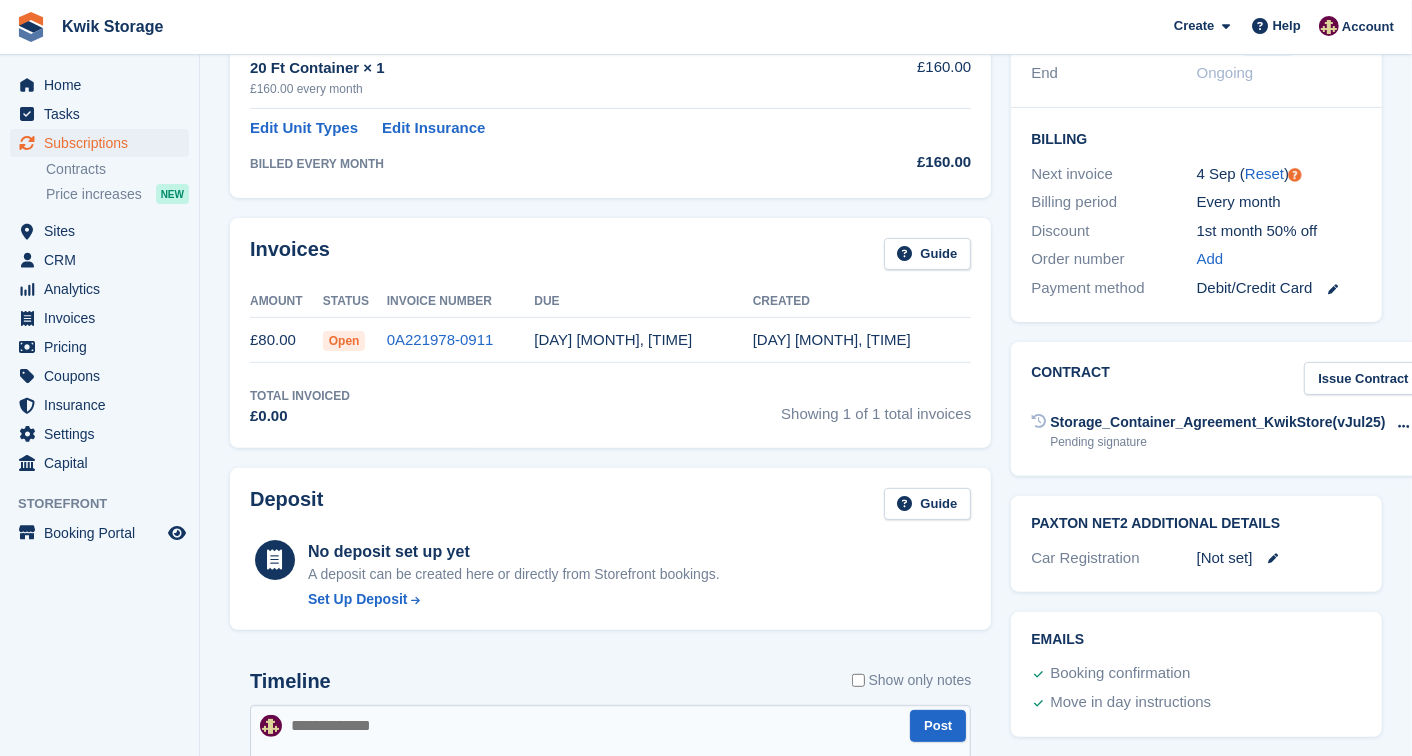scroll, scrollTop: 377, scrollLeft: 0, axis: vertical 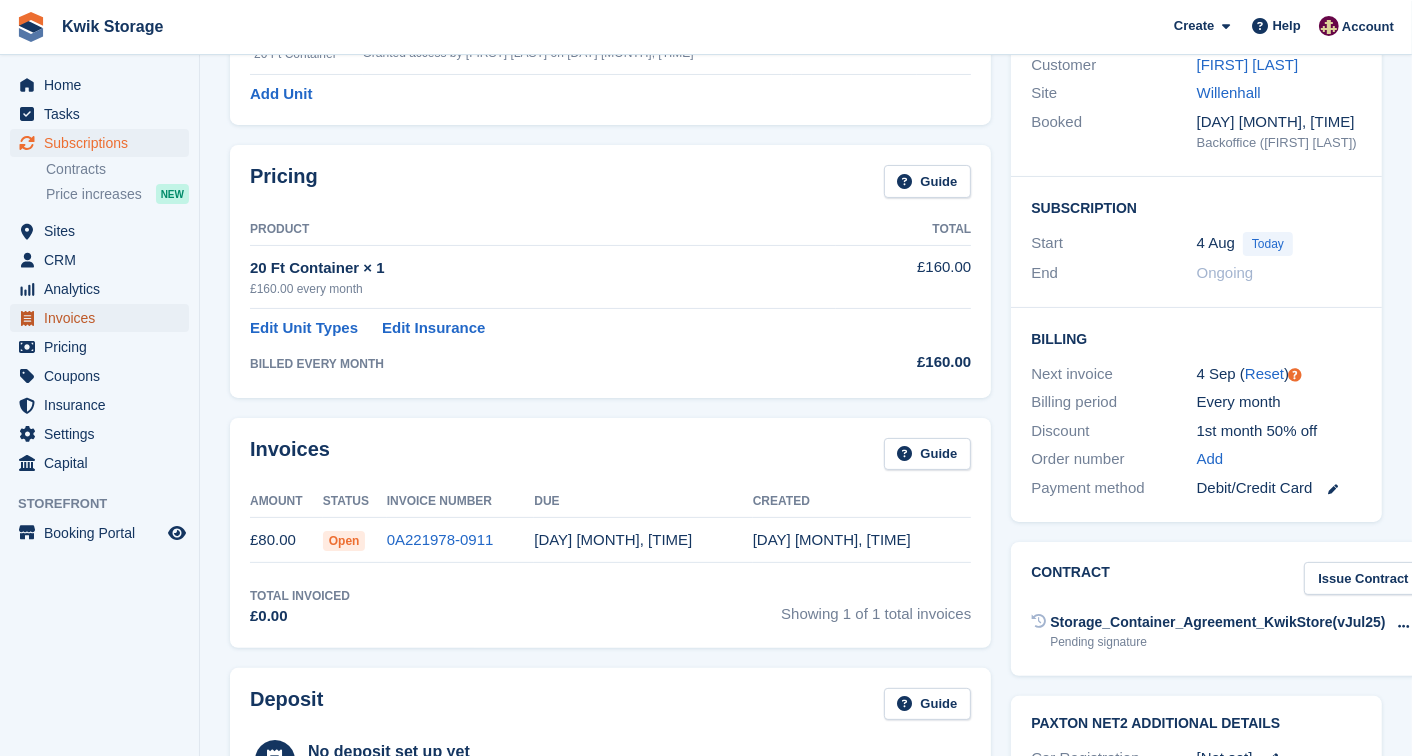 click on "Invoices" at bounding box center [104, 318] 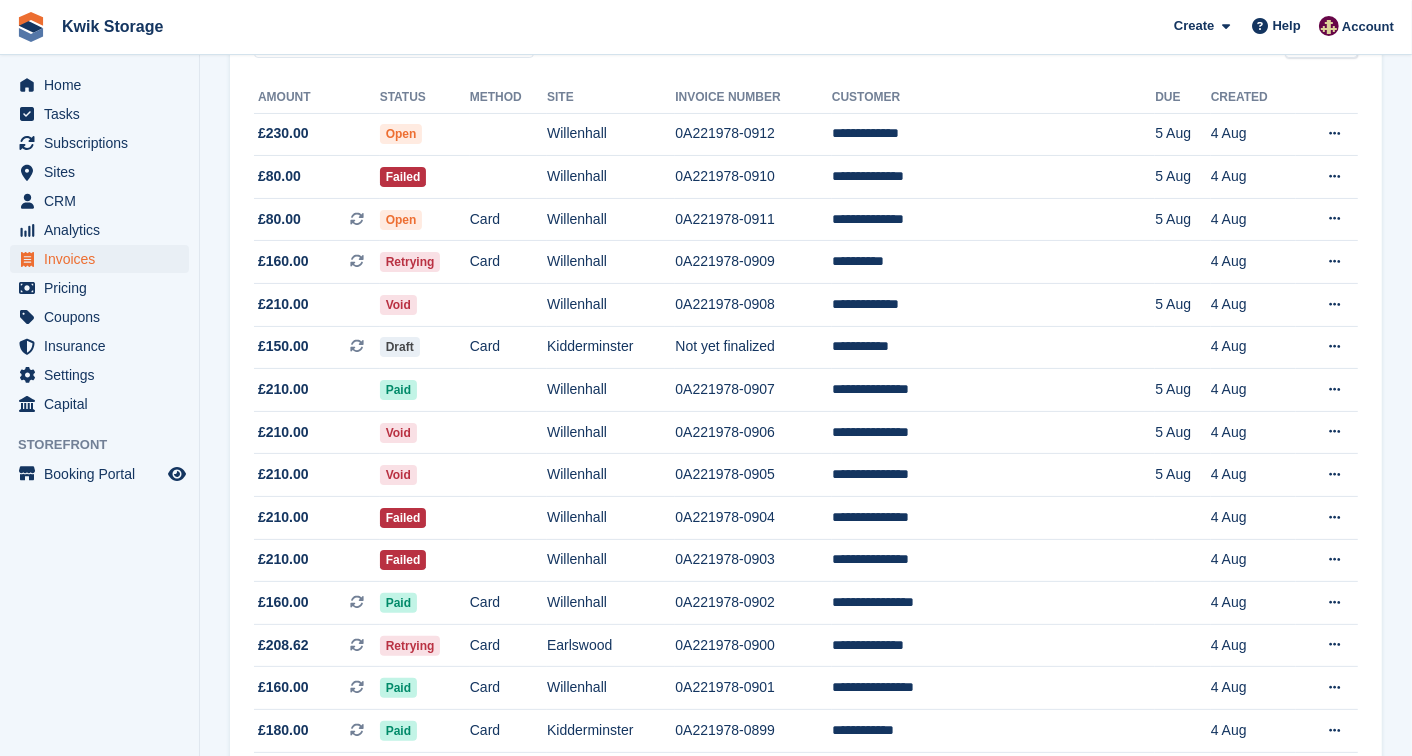 scroll, scrollTop: 0, scrollLeft: 0, axis: both 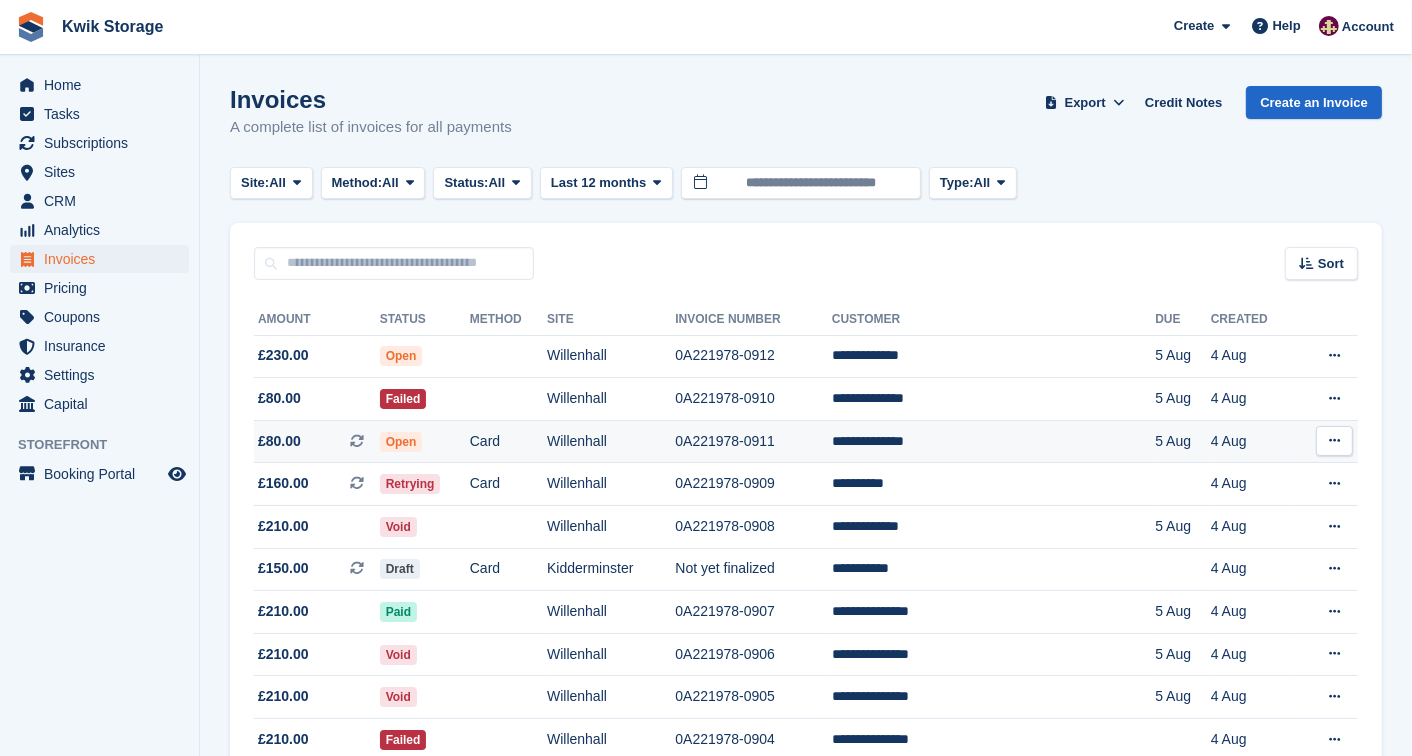 click on "Willenhall" at bounding box center [611, 441] 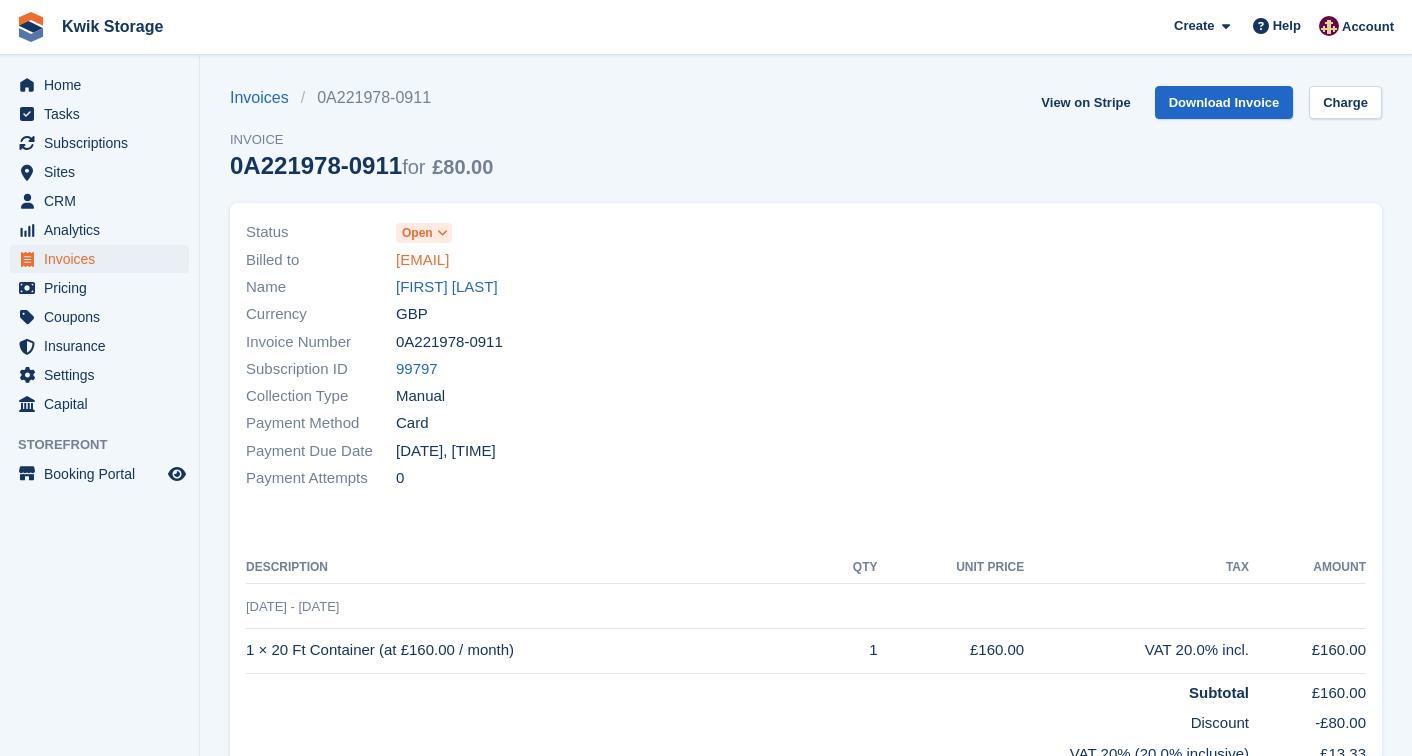 scroll, scrollTop: 0, scrollLeft: 0, axis: both 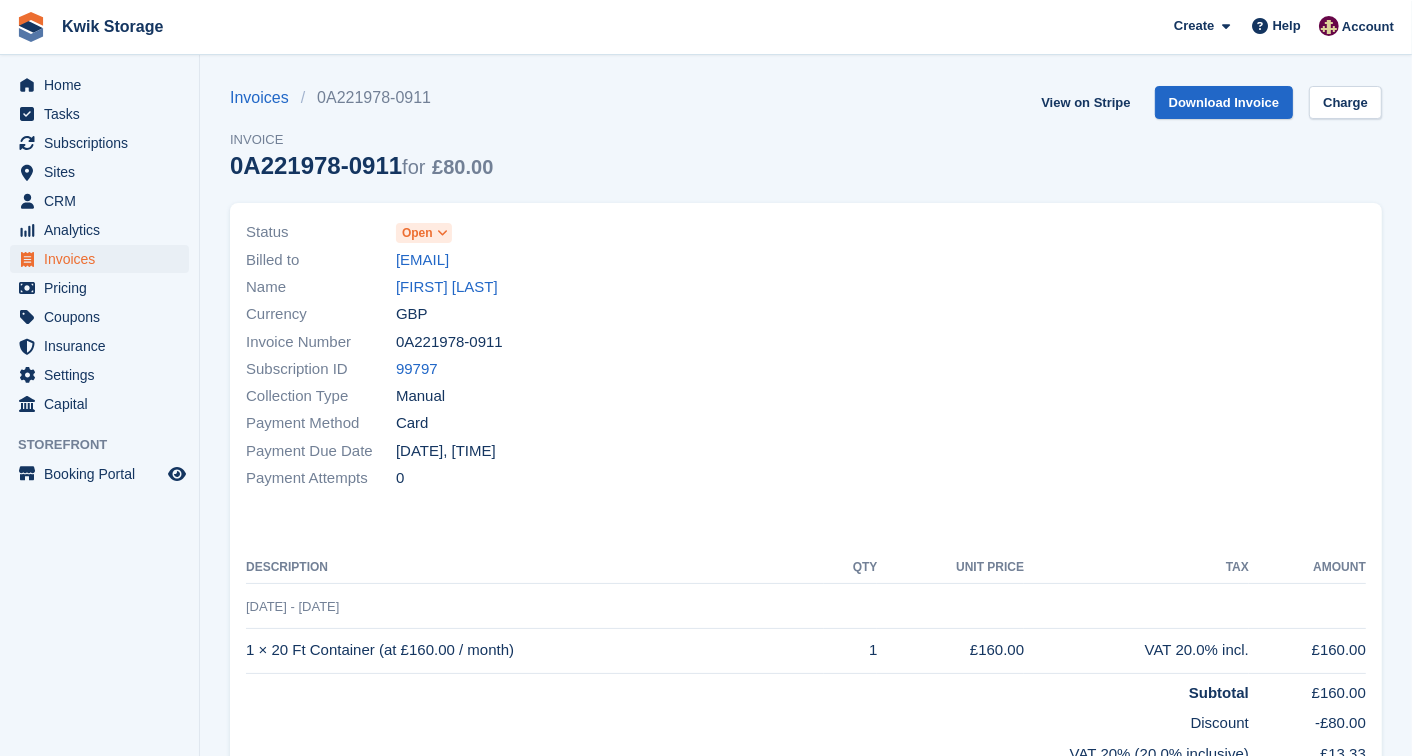 click at bounding box center [442, 233] 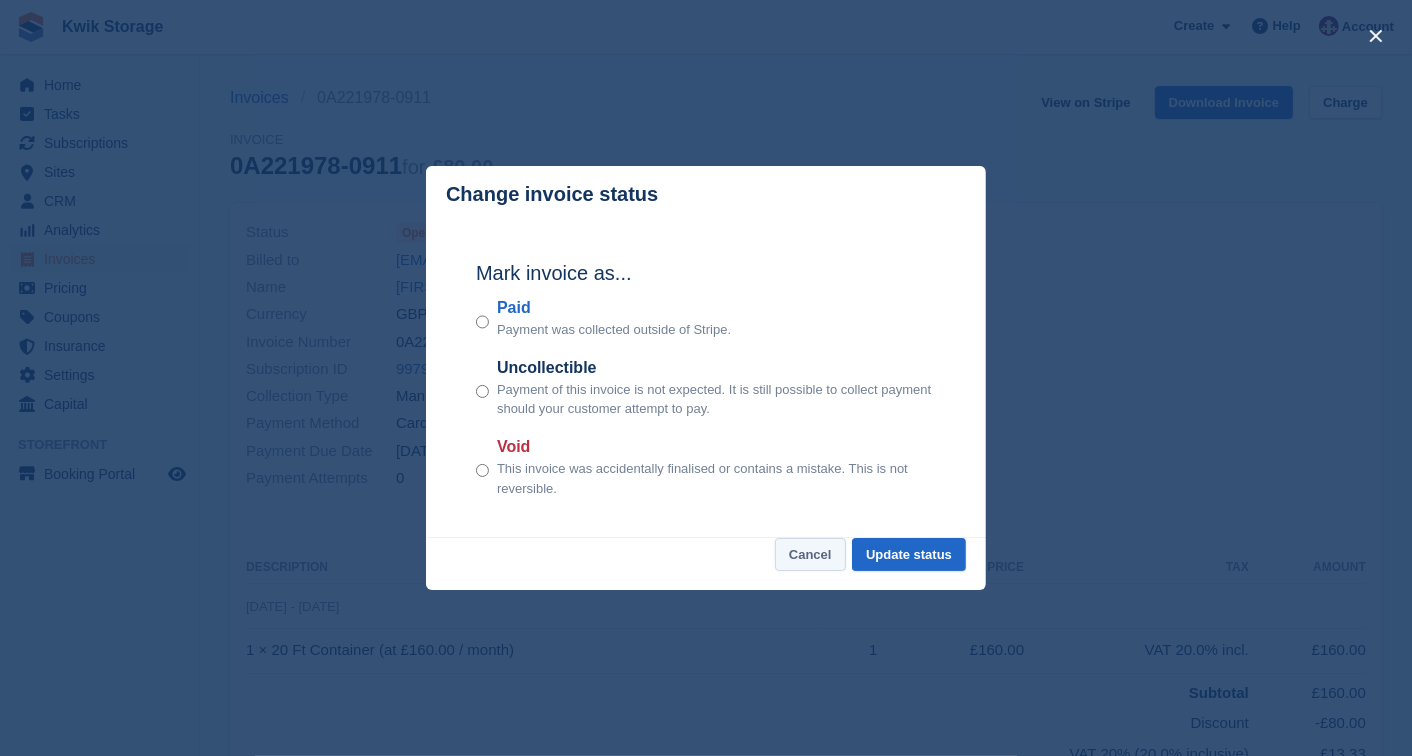 click on "Cancel" at bounding box center (810, 554) 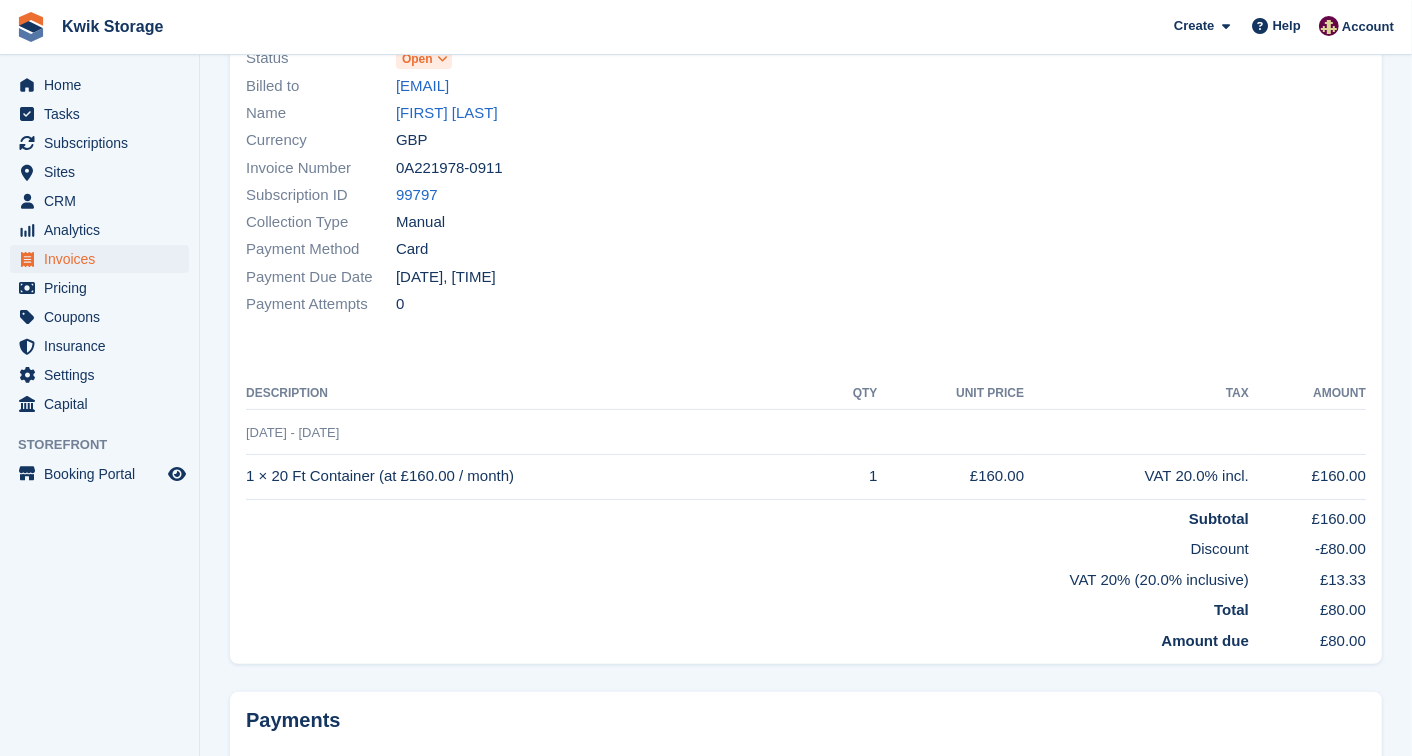 scroll, scrollTop: 133, scrollLeft: 0, axis: vertical 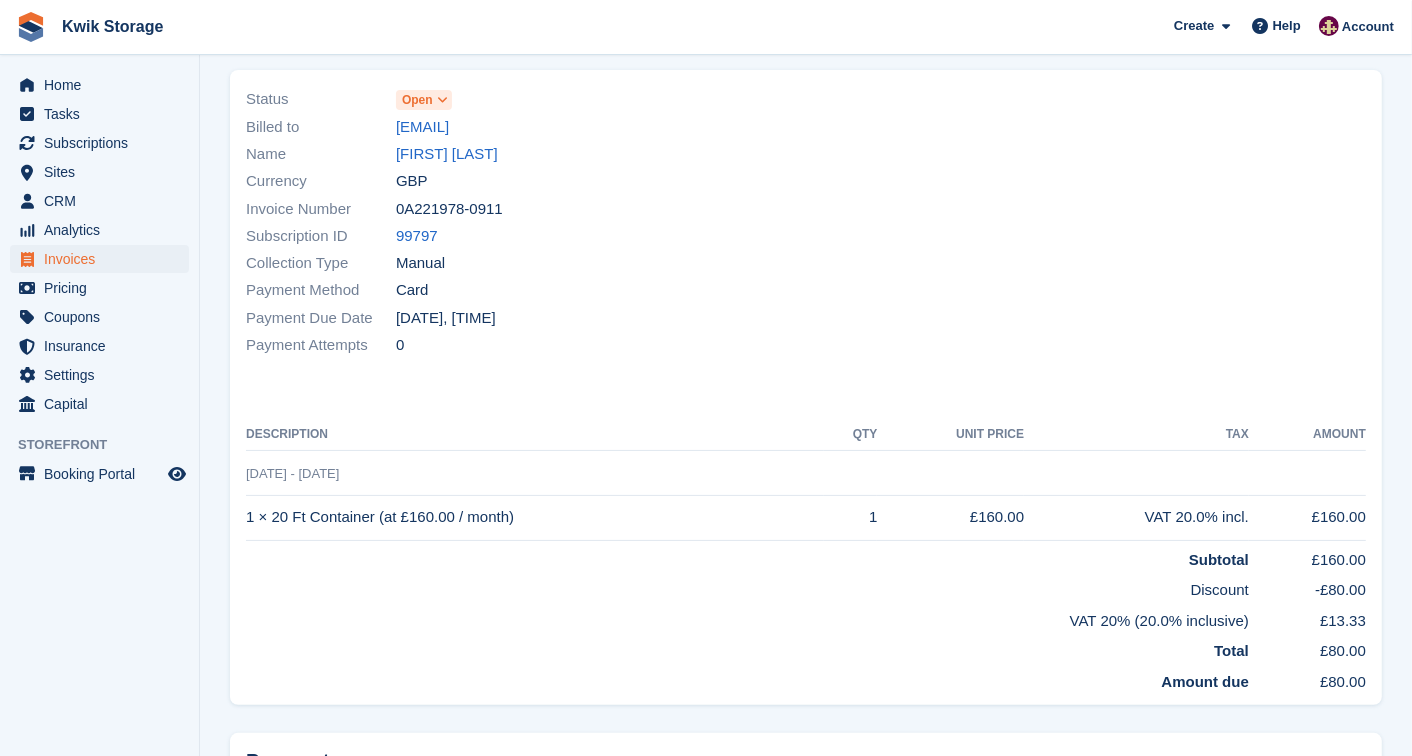 click on "Open" at bounding box center [417, 100] 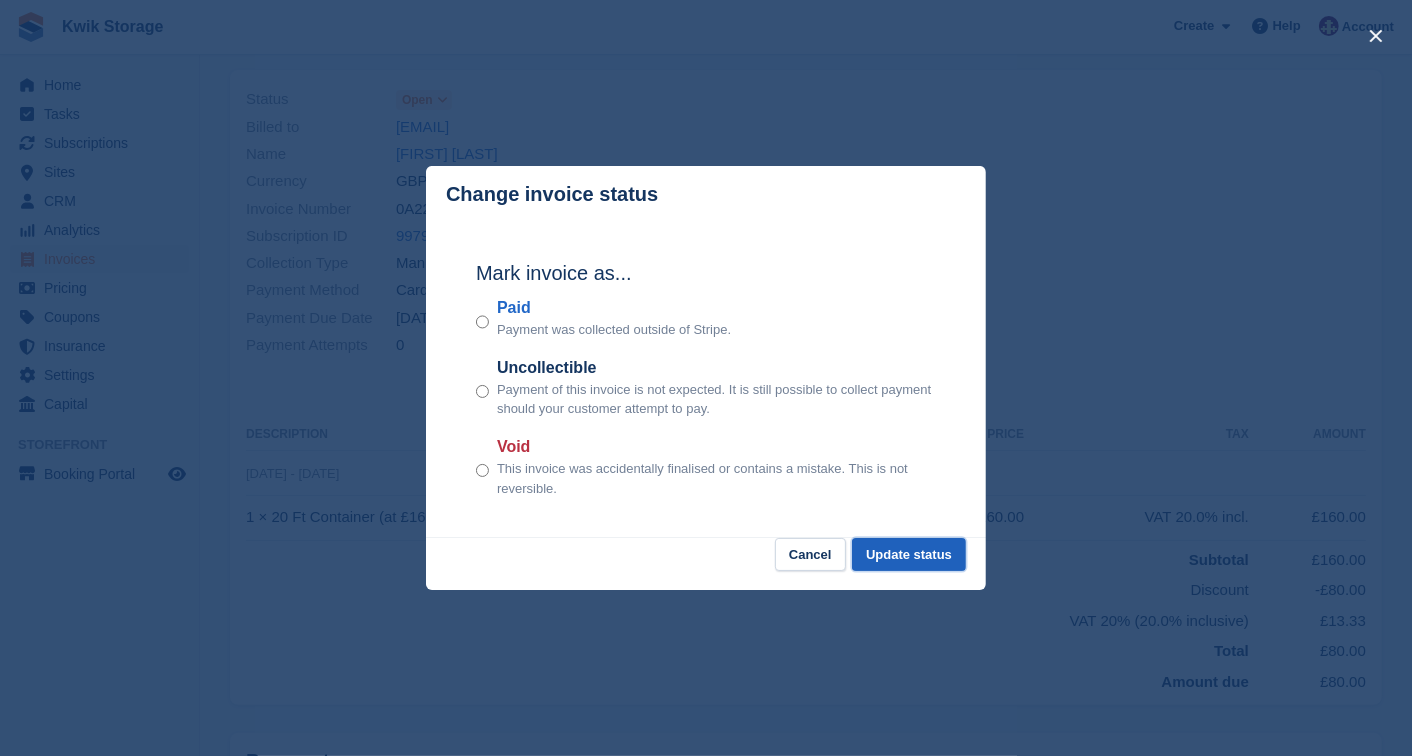 click on "Update status" at bounding box center (909, 554) 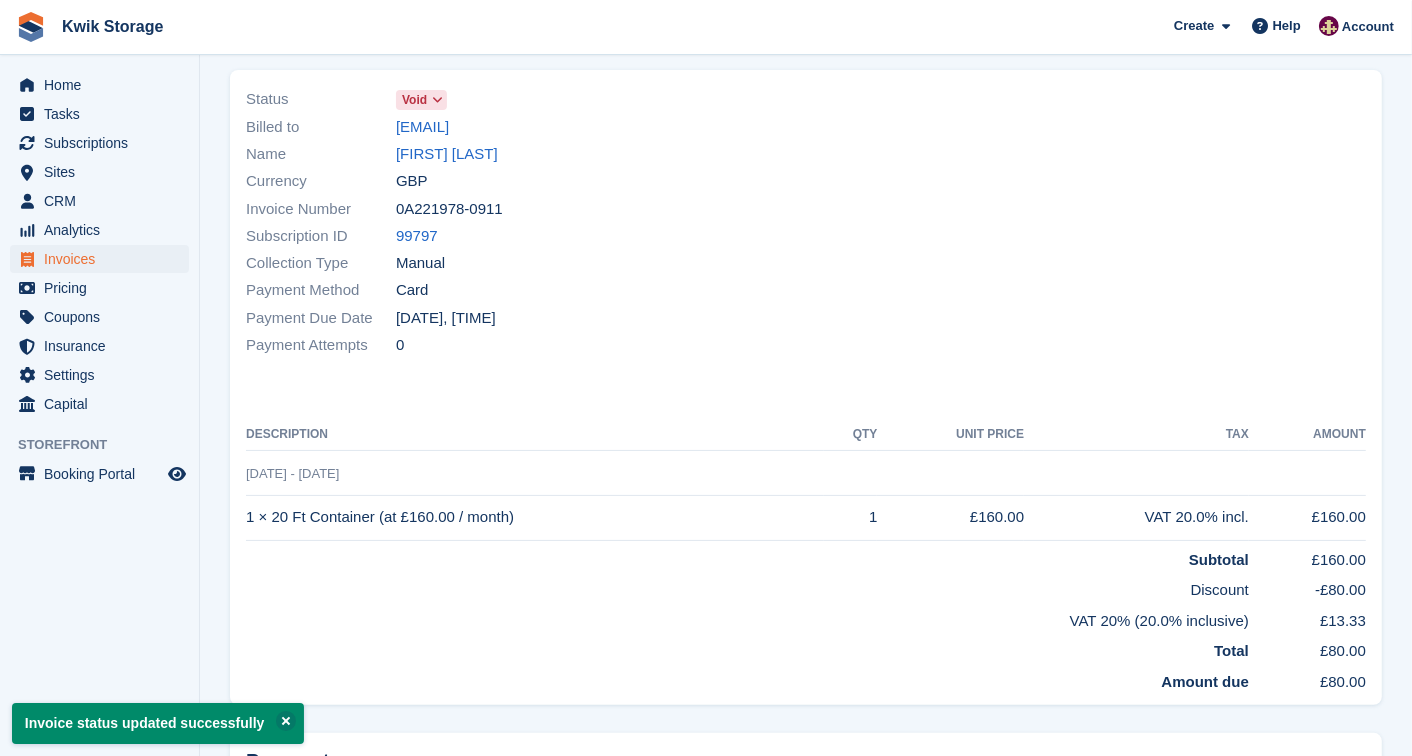 scroll, scrollTop: 0, scrollLeft: 0, axis: both 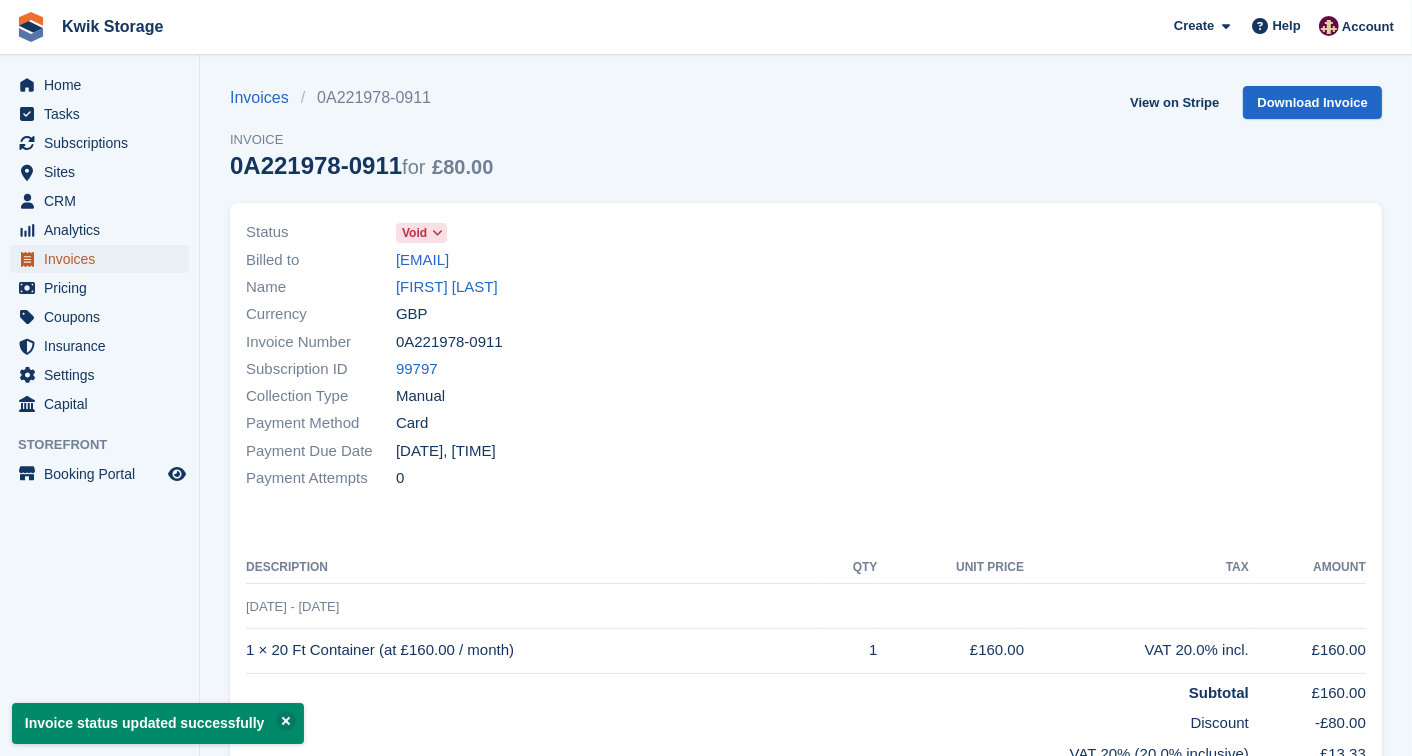 click on "Invoices" at bounding box center (104, 259) 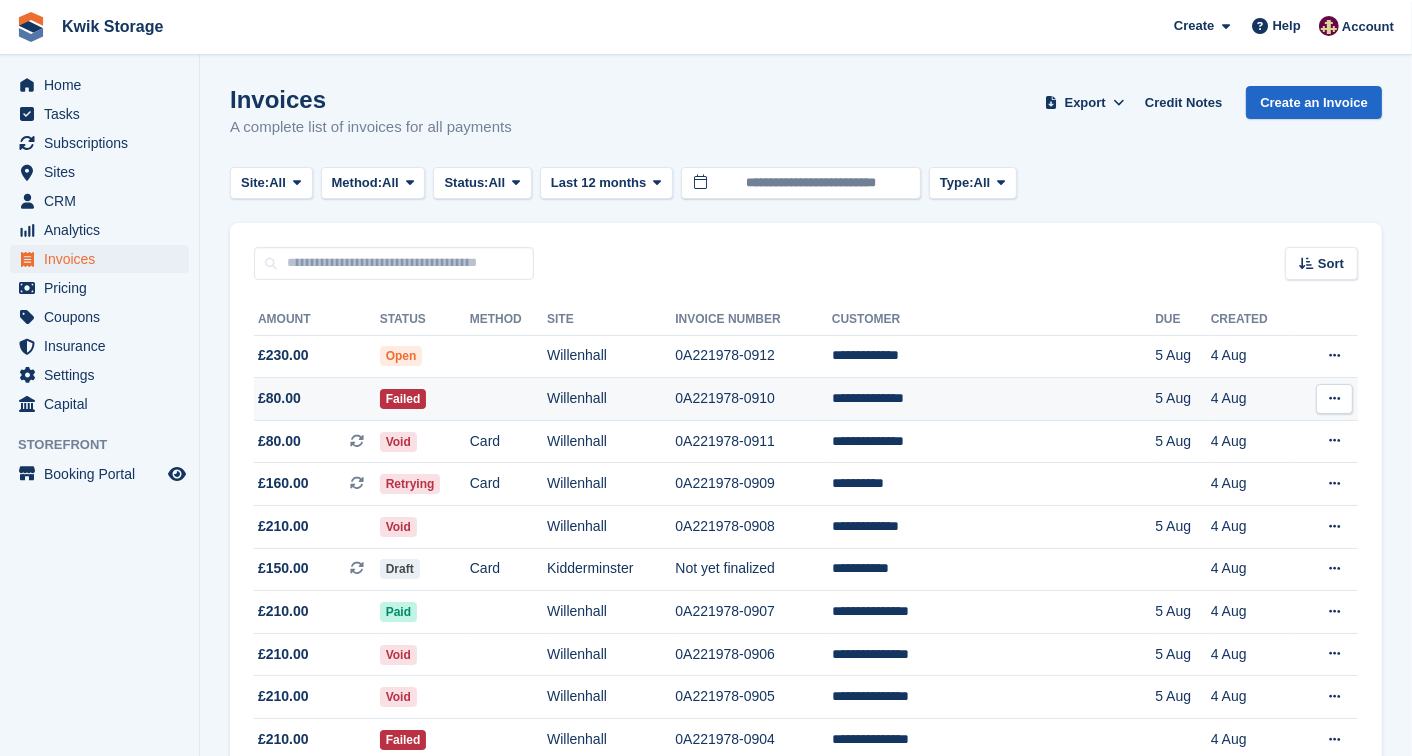 click on "Failed" at bounding box center [425, 399] 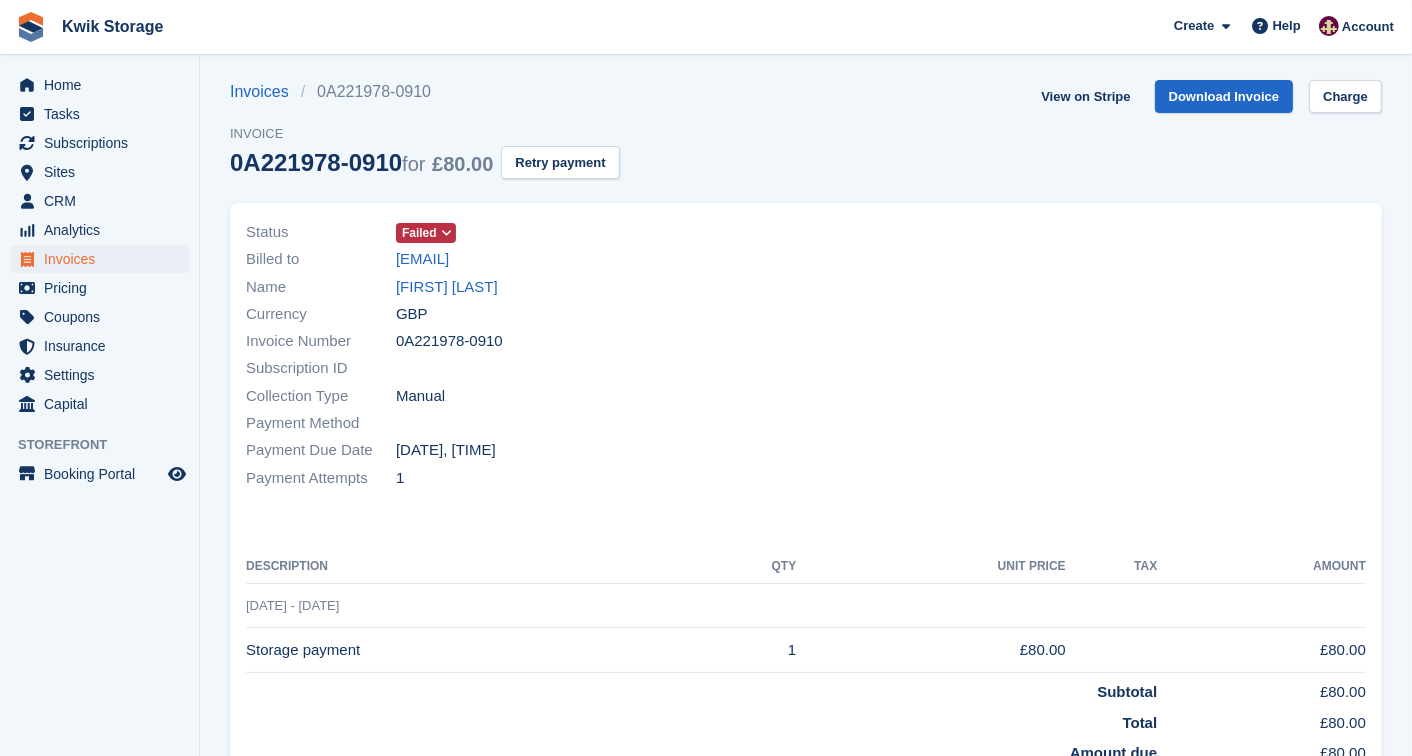 scroll, scrollTop: 0, scrollLeft: 0, axis: both 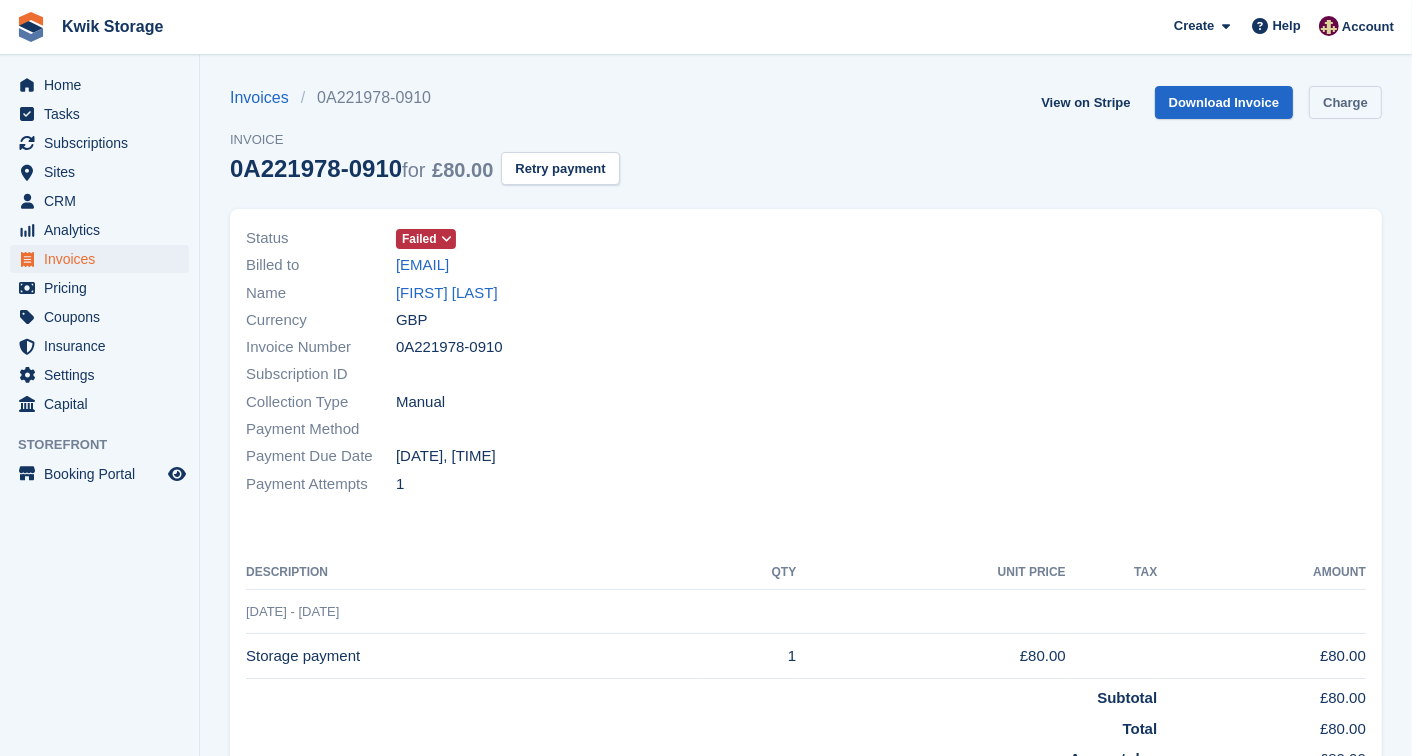 click on "Charge" at bounding box center (1345, 102) 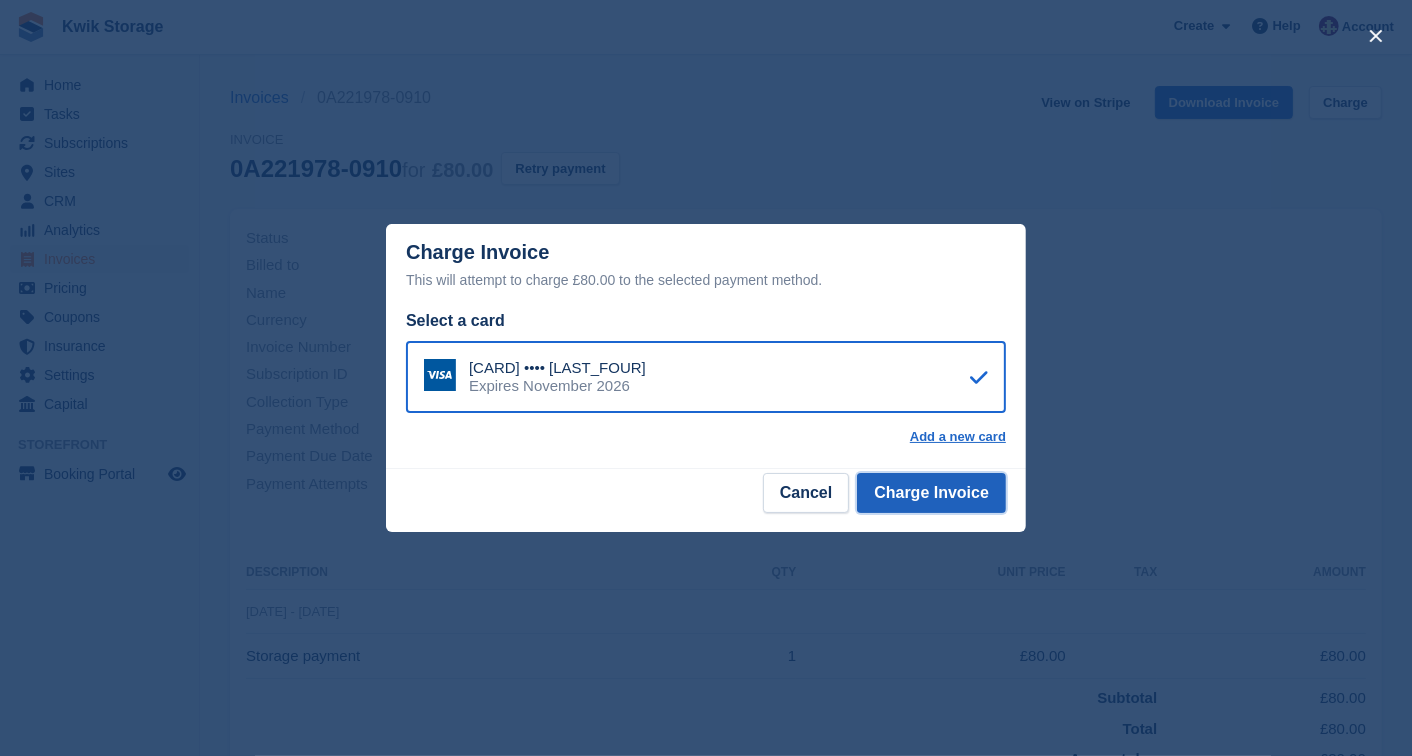 click on "Charge Invoice" at bounding box center (931, 493) 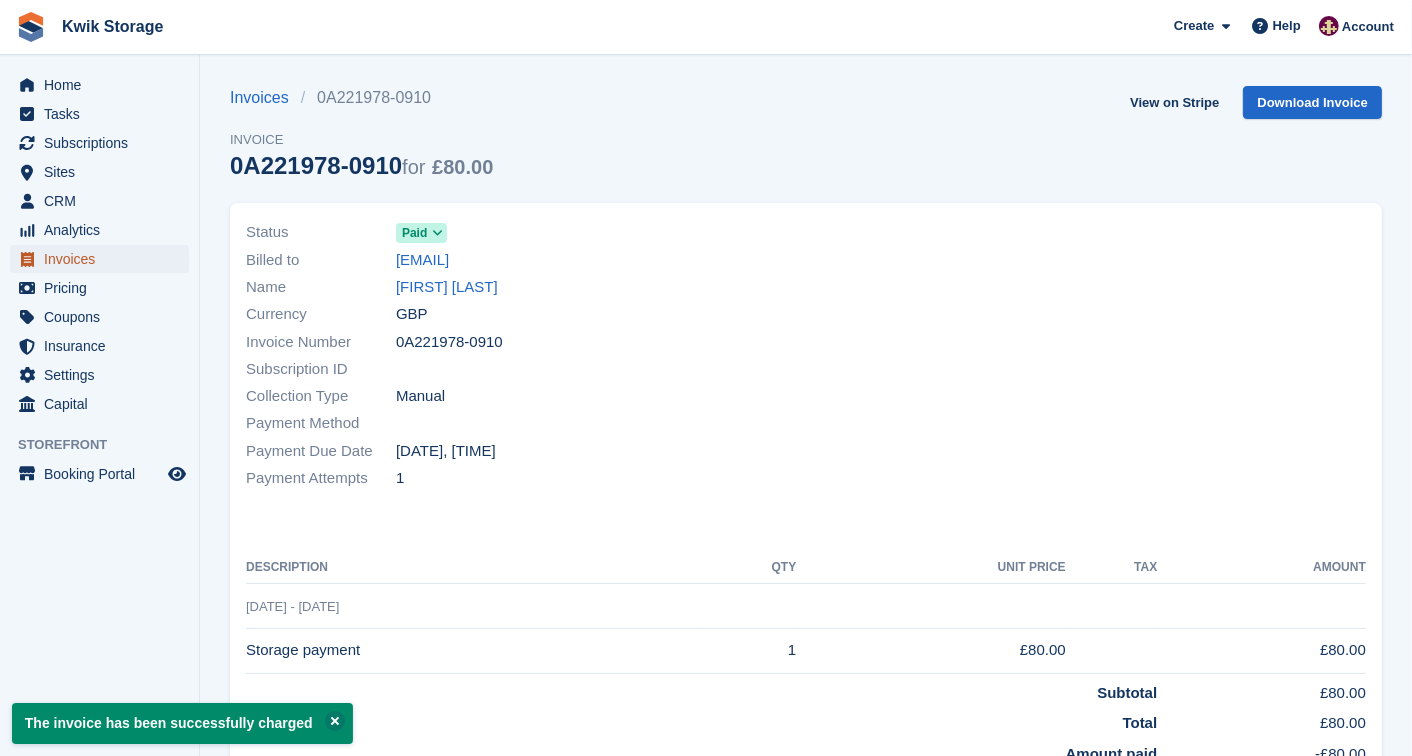 click on "Invoices" at bounding box center (99, 259) 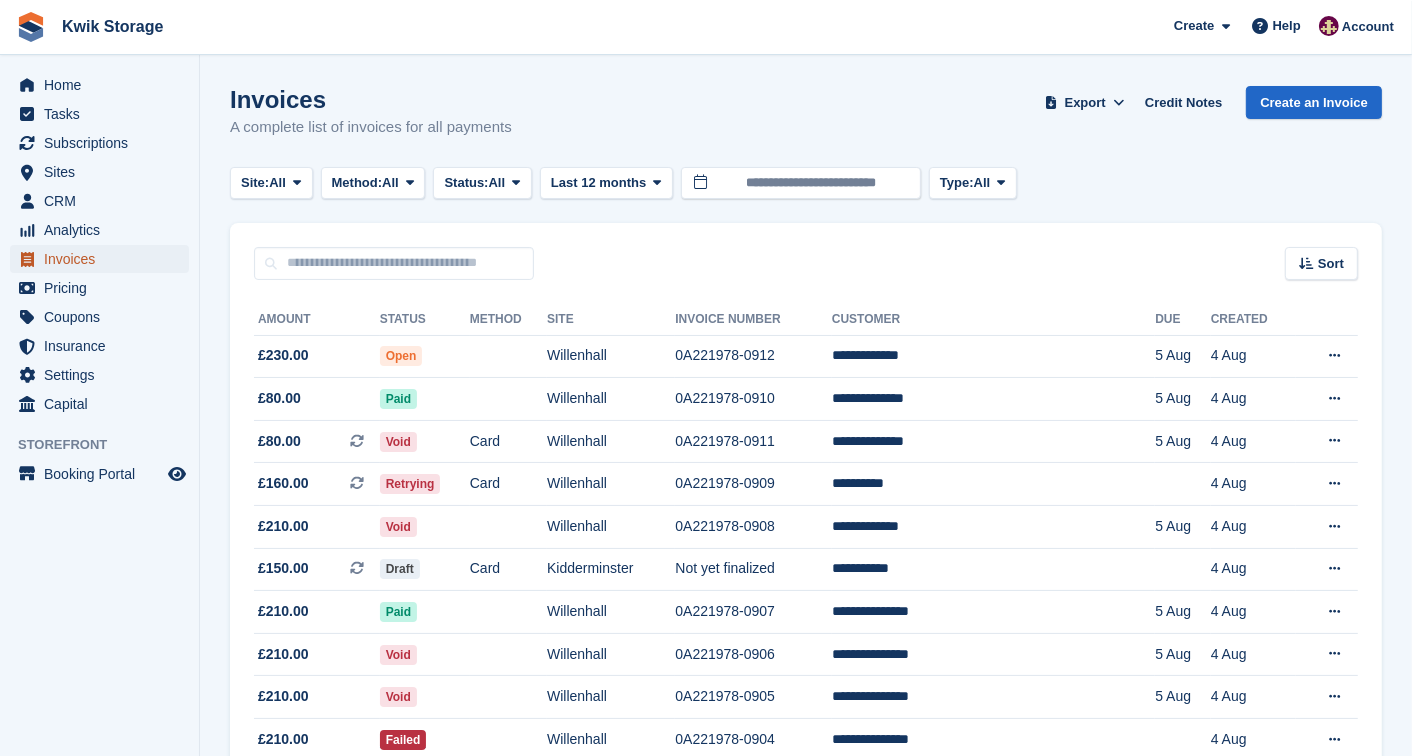 click on "Invoices" at bounding box center (104, 259) 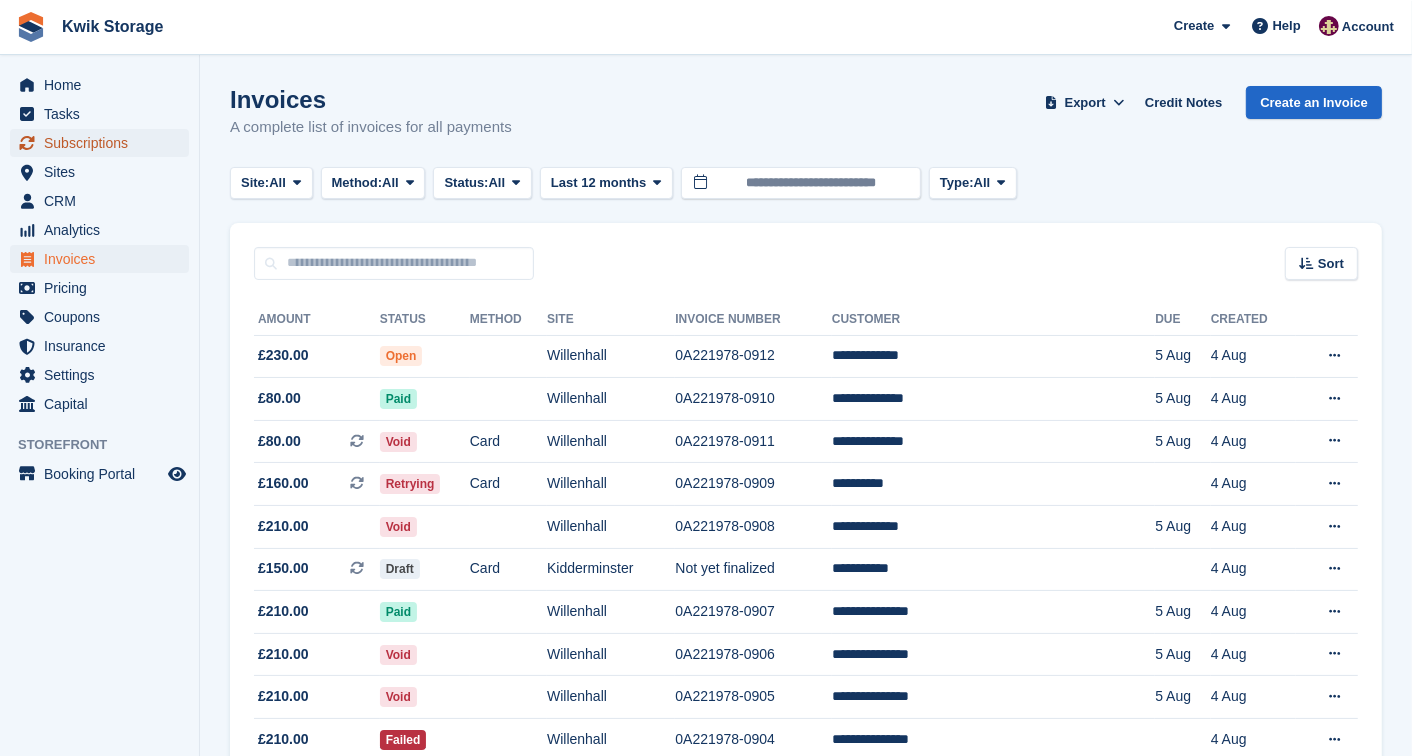 click on "Subscriptions" at bounding box center [104, 143] 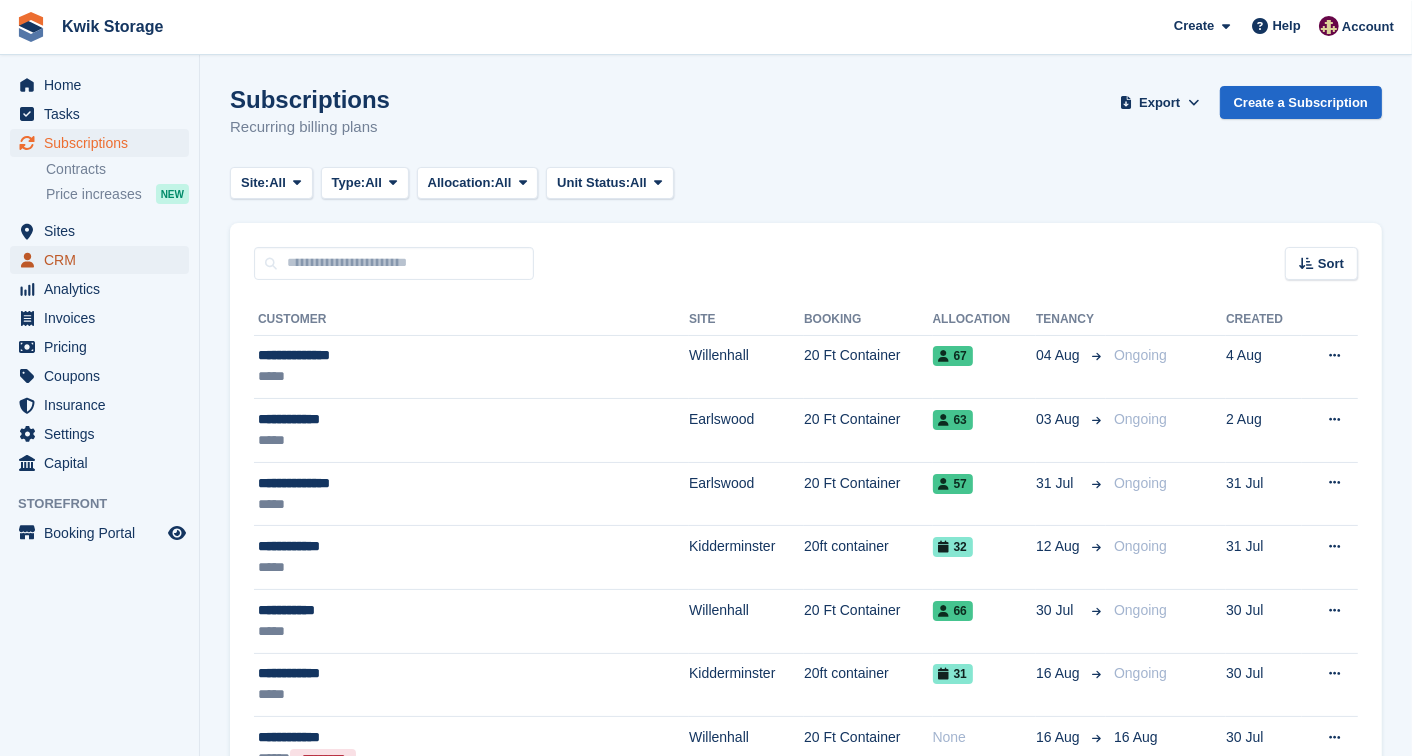 click on "CRM" at bounding box center (104, 260) 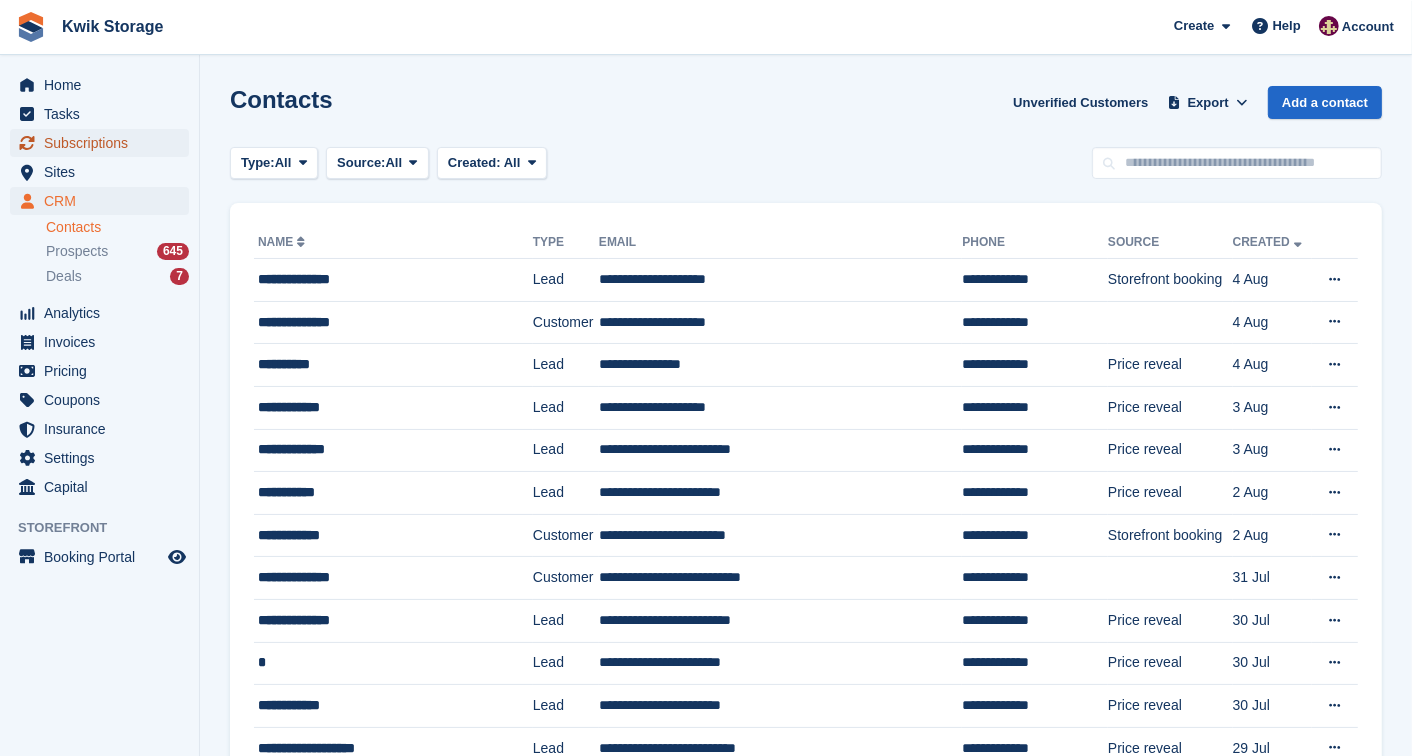 click on "Subscriptions" at bounding box center [104, 143] 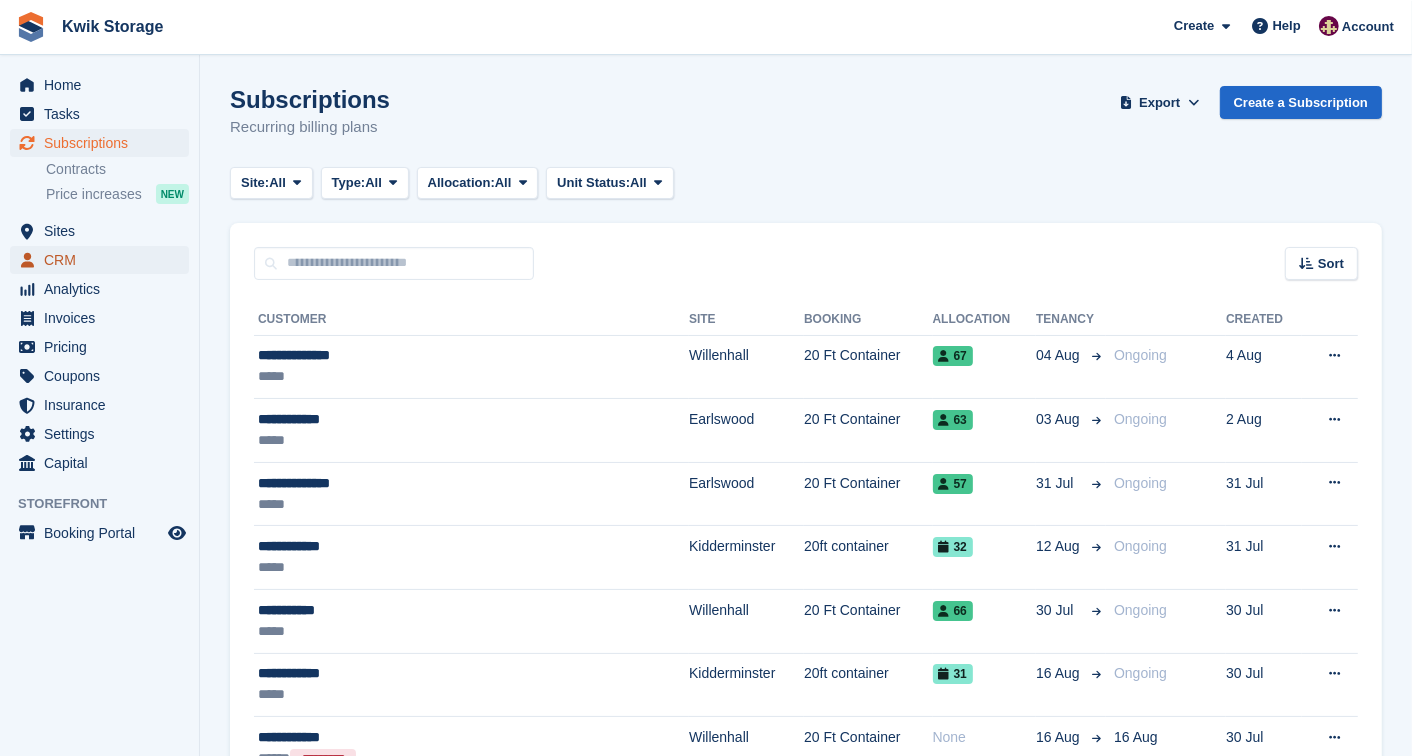click on "CRM" at bounding box center [104, 260] 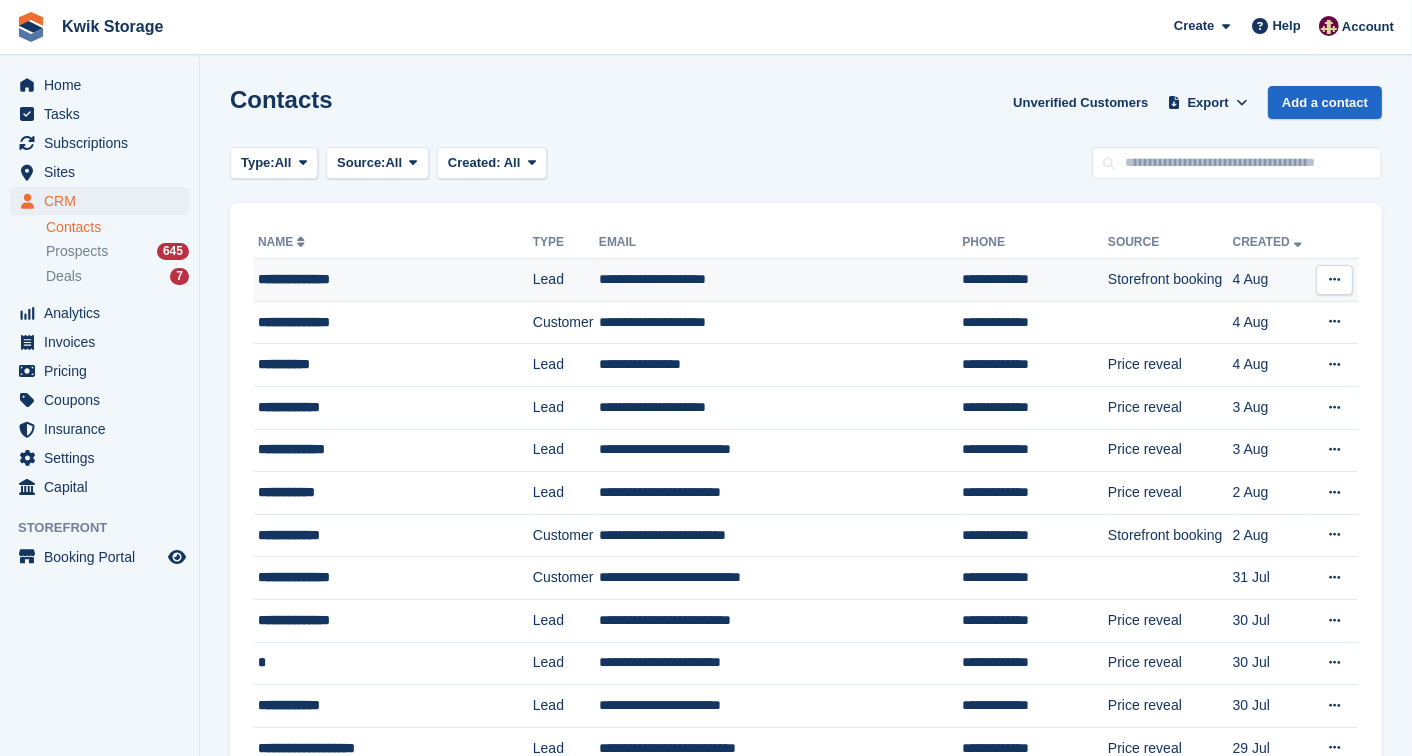 click on "**********" at bounding box center [384, 279] 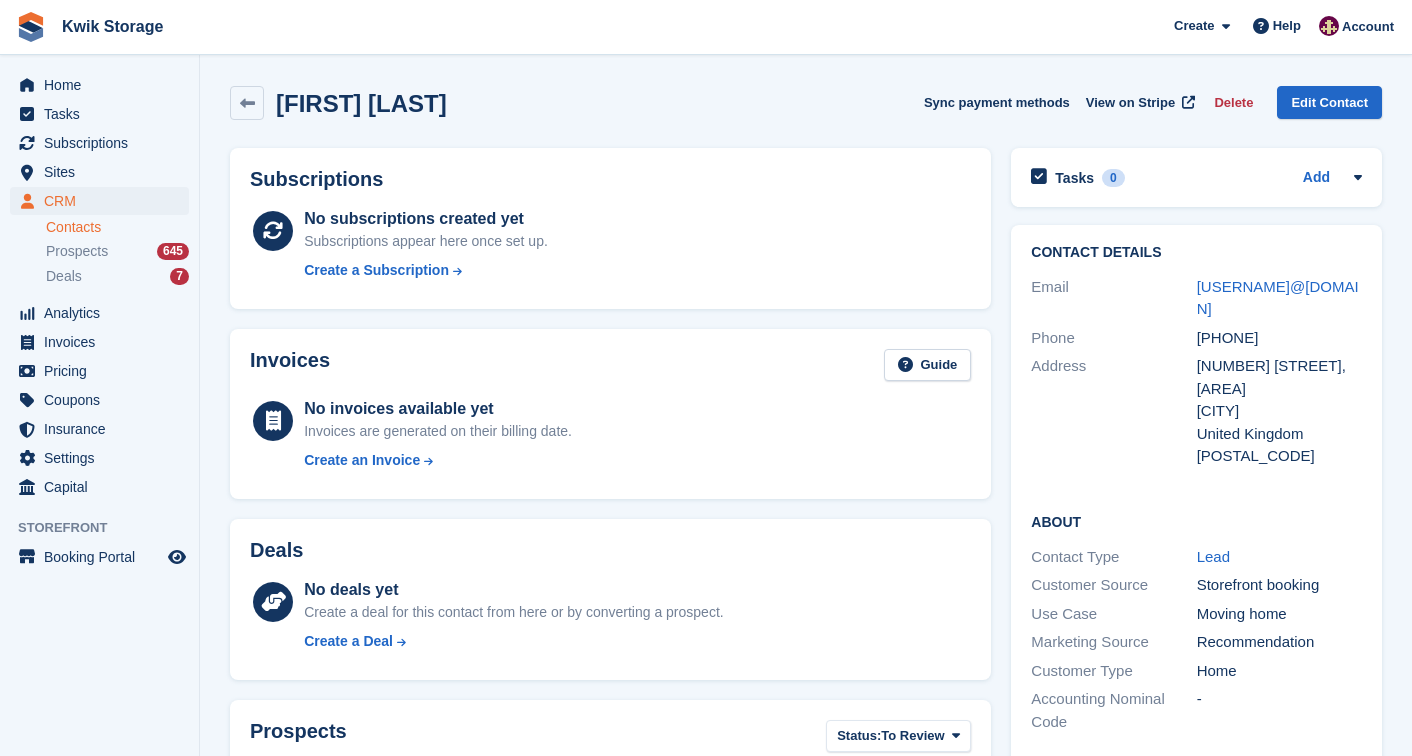 scroll, scrollTop: 0, scrollLeft: 0, axis: both 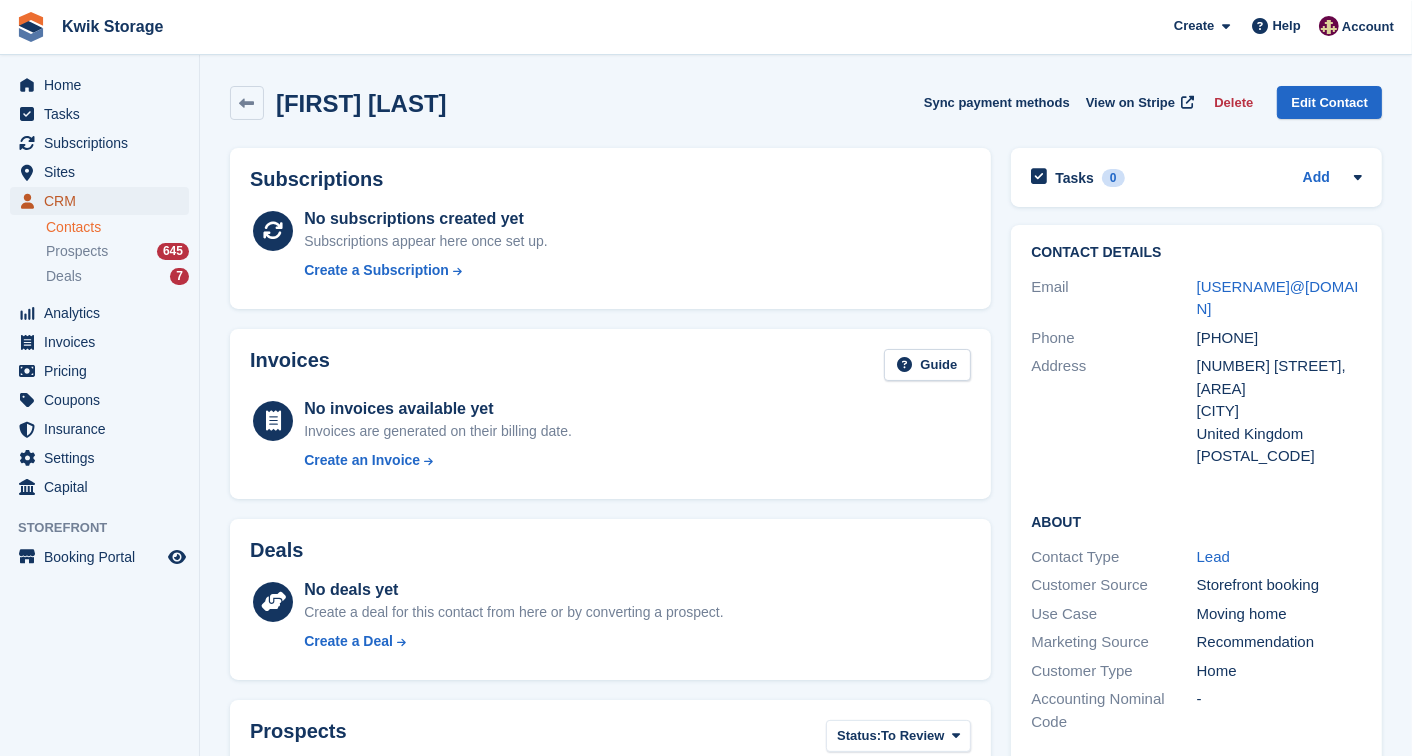 click on "CRM" at bounding box center (104, 201) 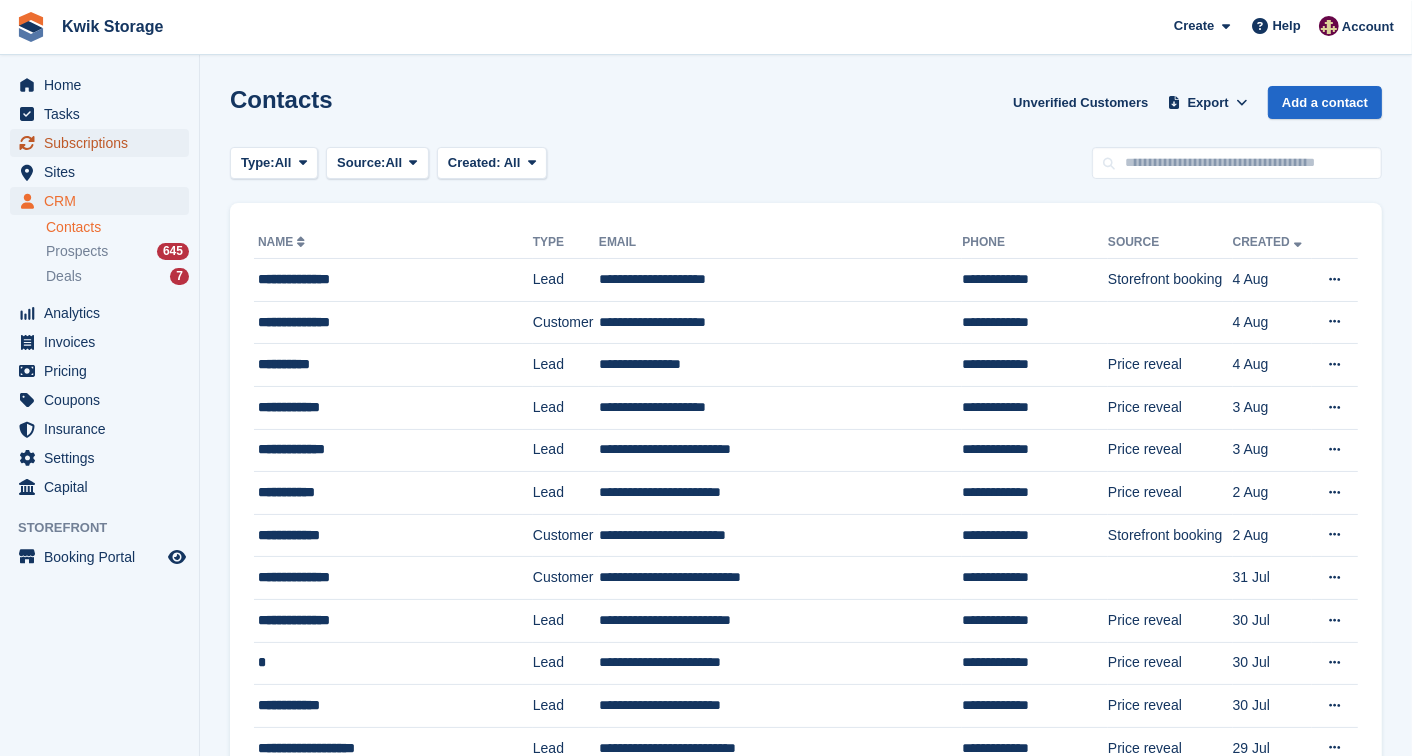 click on "Subscriptions" at bounding box center (104, 143) 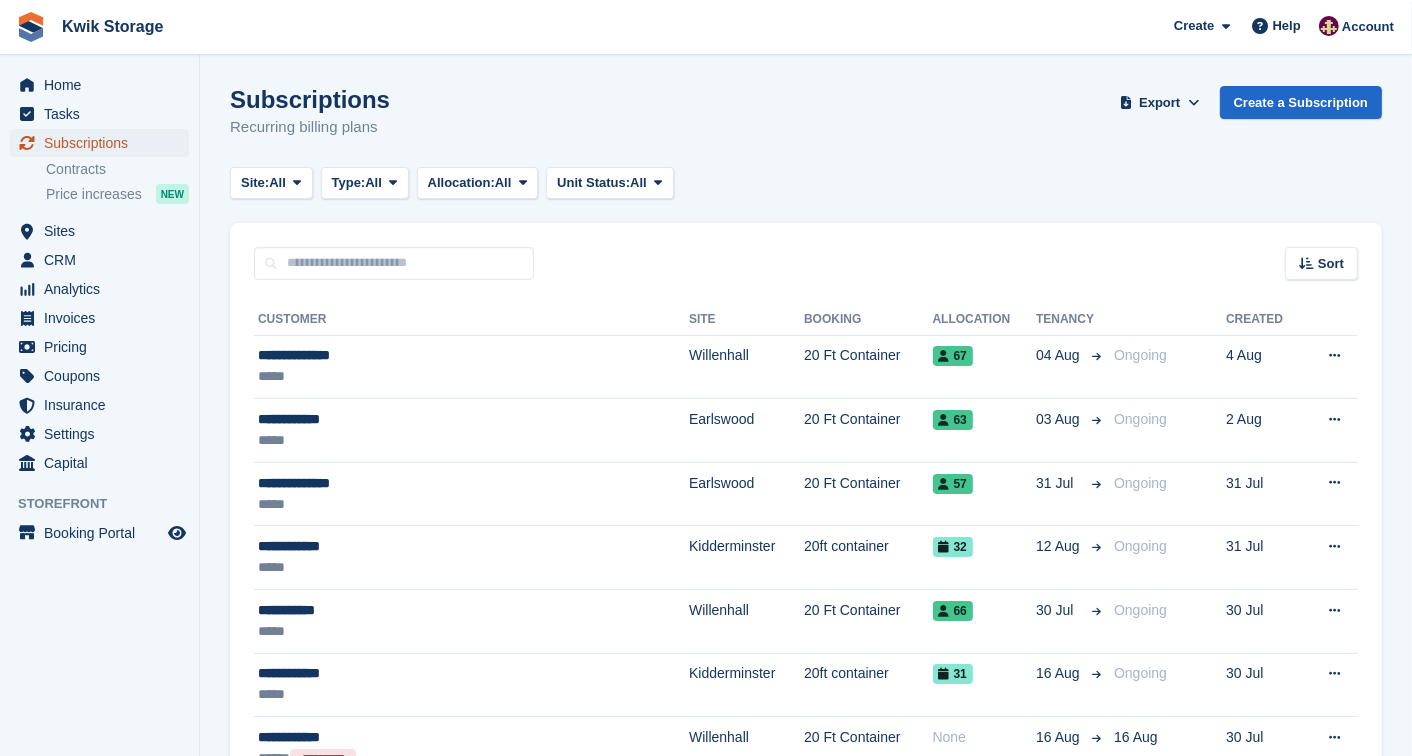 click on "Subscriptions" at bounding box center [99, 143] 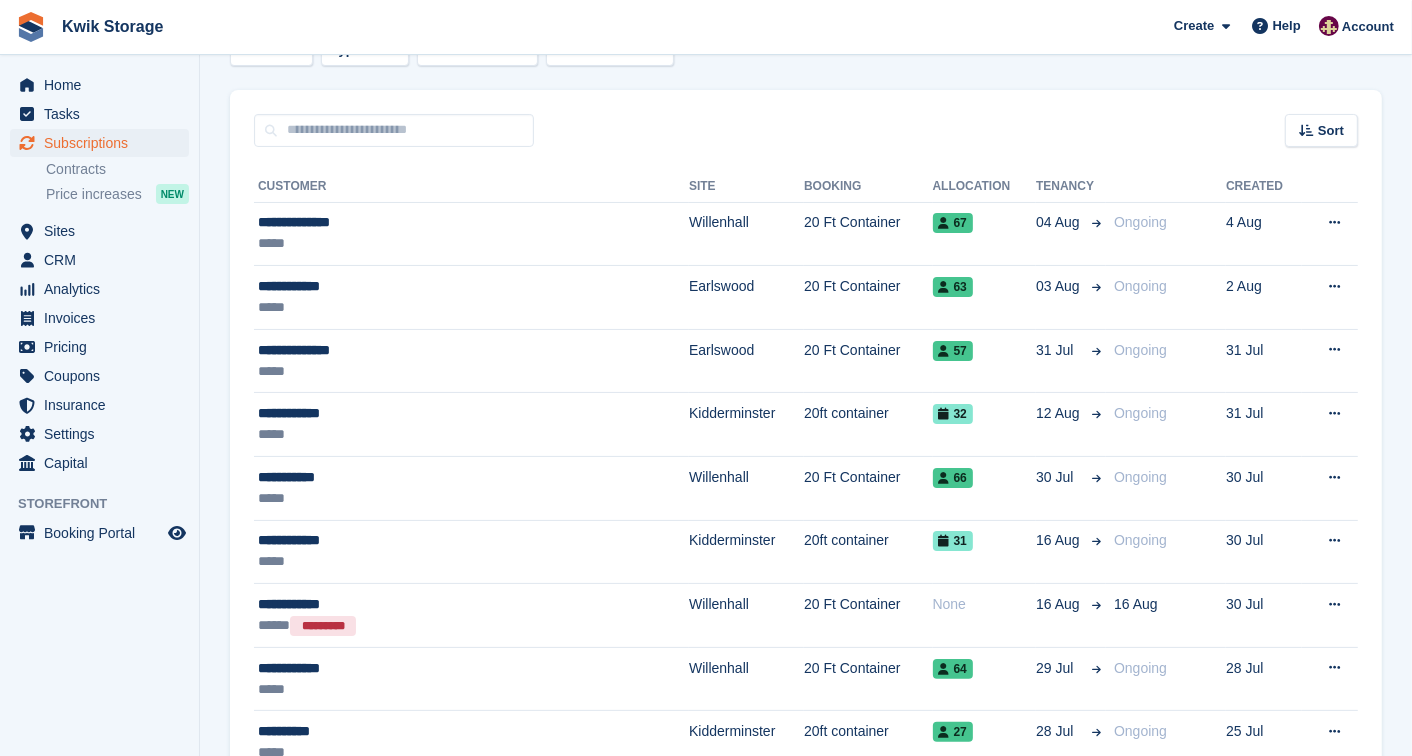 scroll, scrollTop: 88, scrollLeft: 0, axis: vertical 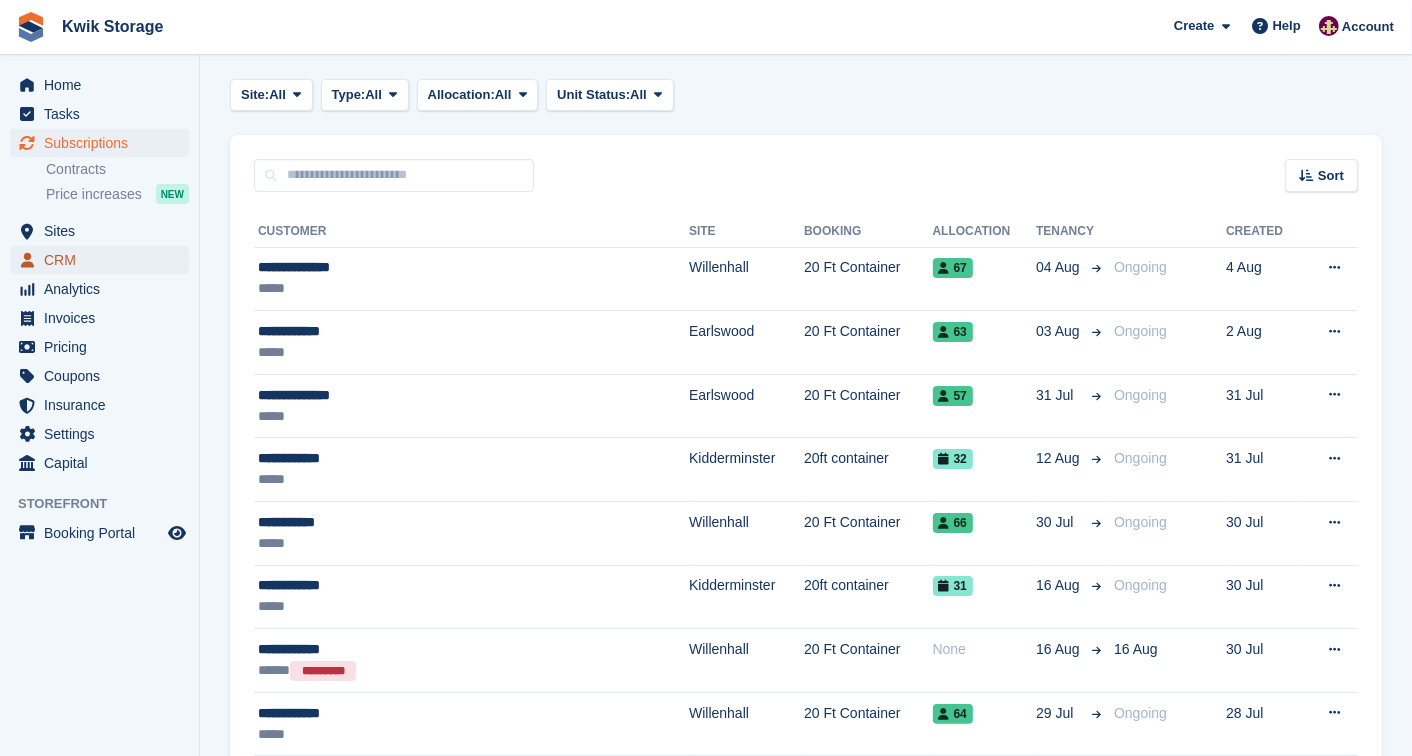 click on "CRM" at bounding box center (104, 260) 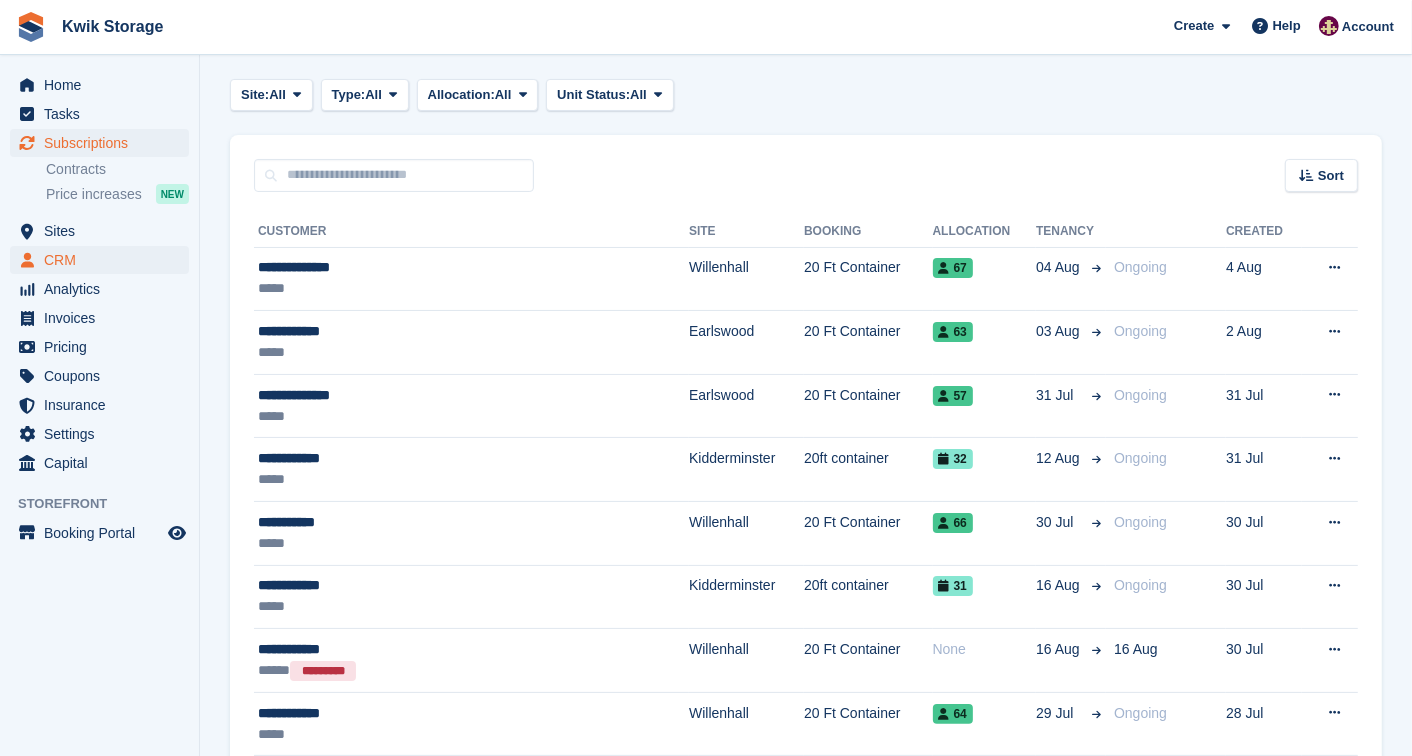 scroll, scrollTop: 0, scrollLeft: 0, axis: both 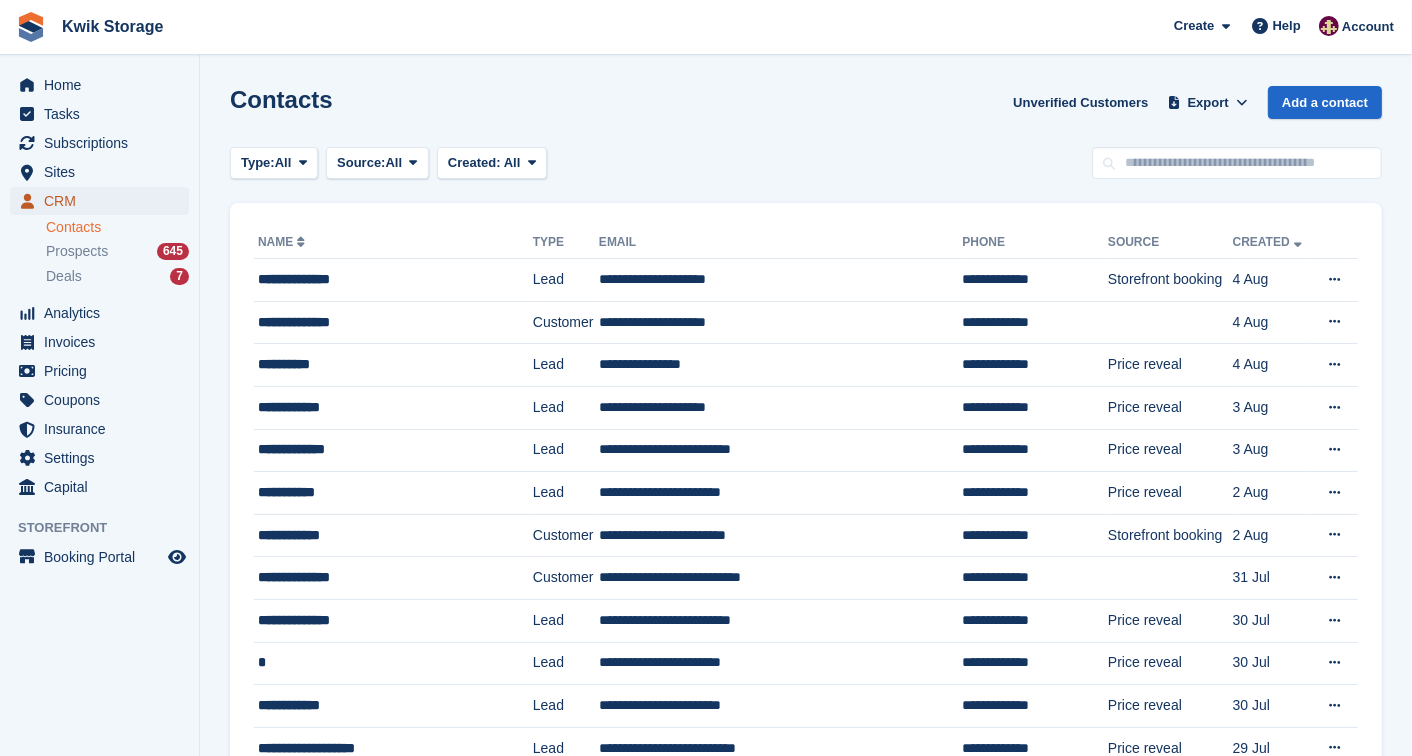 click on "CRM" at bounding box center [104, 201] 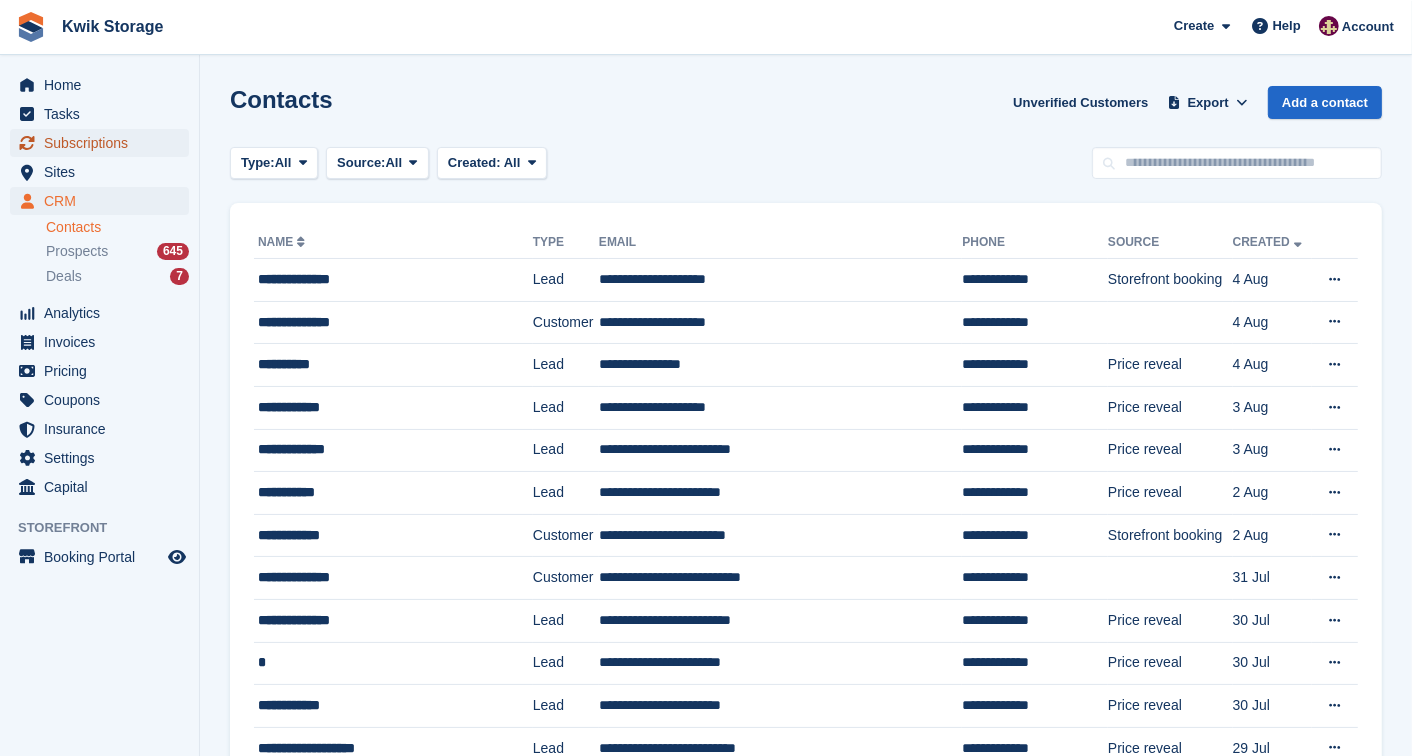 click on "Subscriptions" at bounding box center (104, 143) 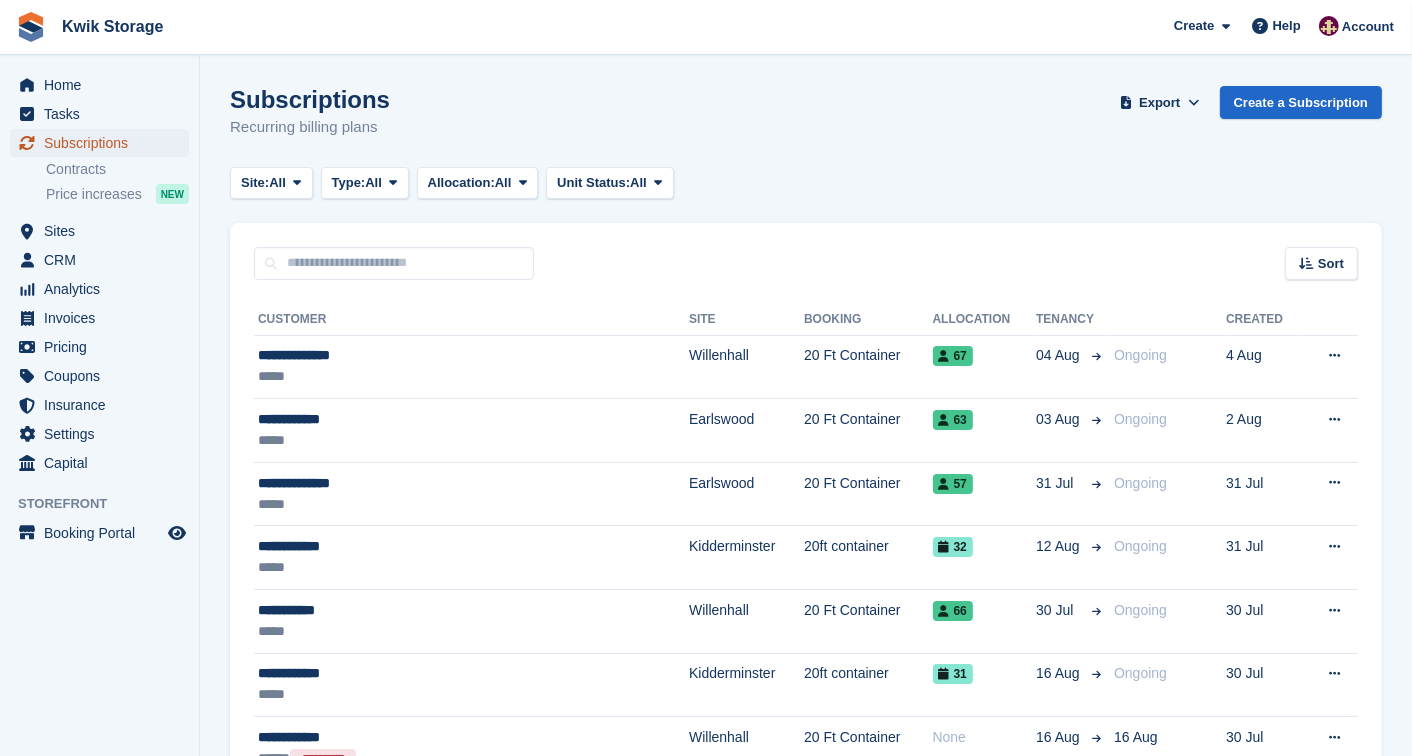 click on "Subscriptions" at bounding box center [104, 143] 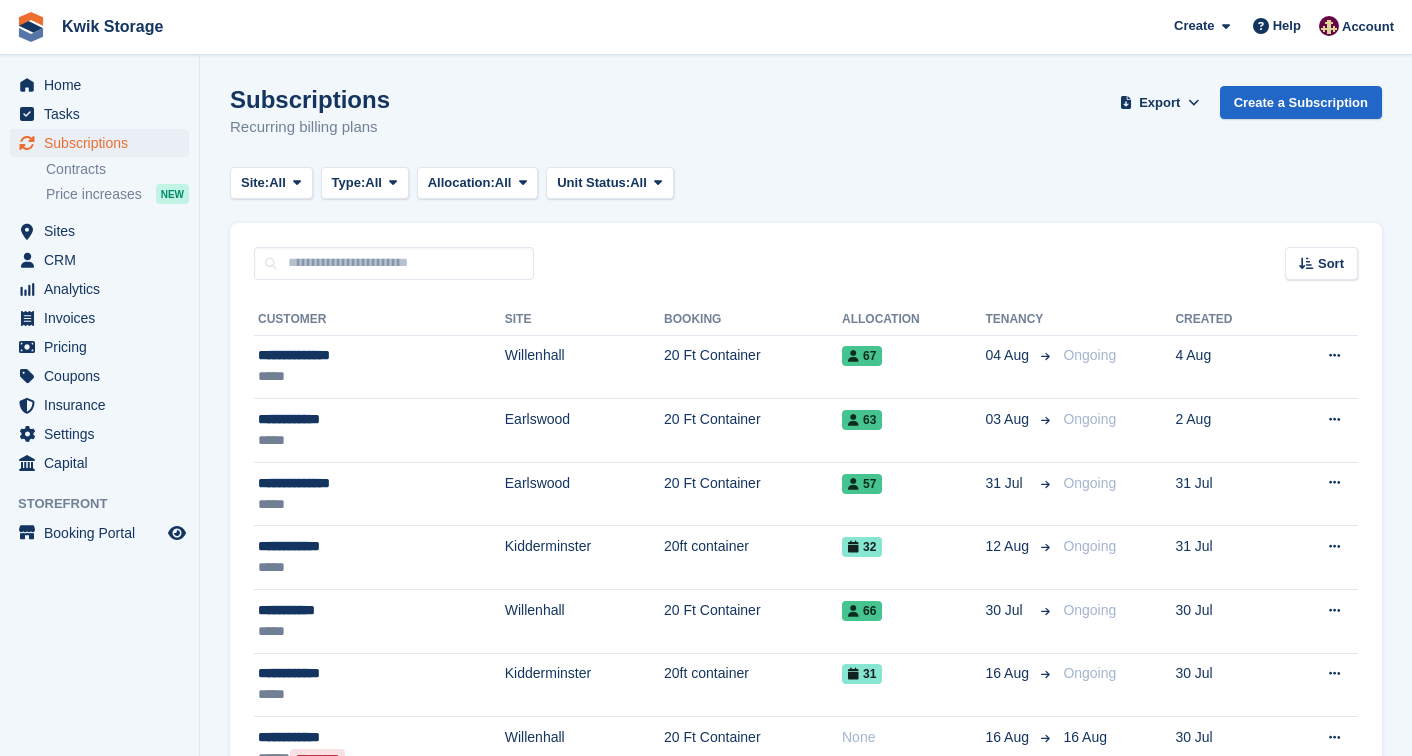 scroll, scrollTop: 0, scrollLeft: 0, axis: both 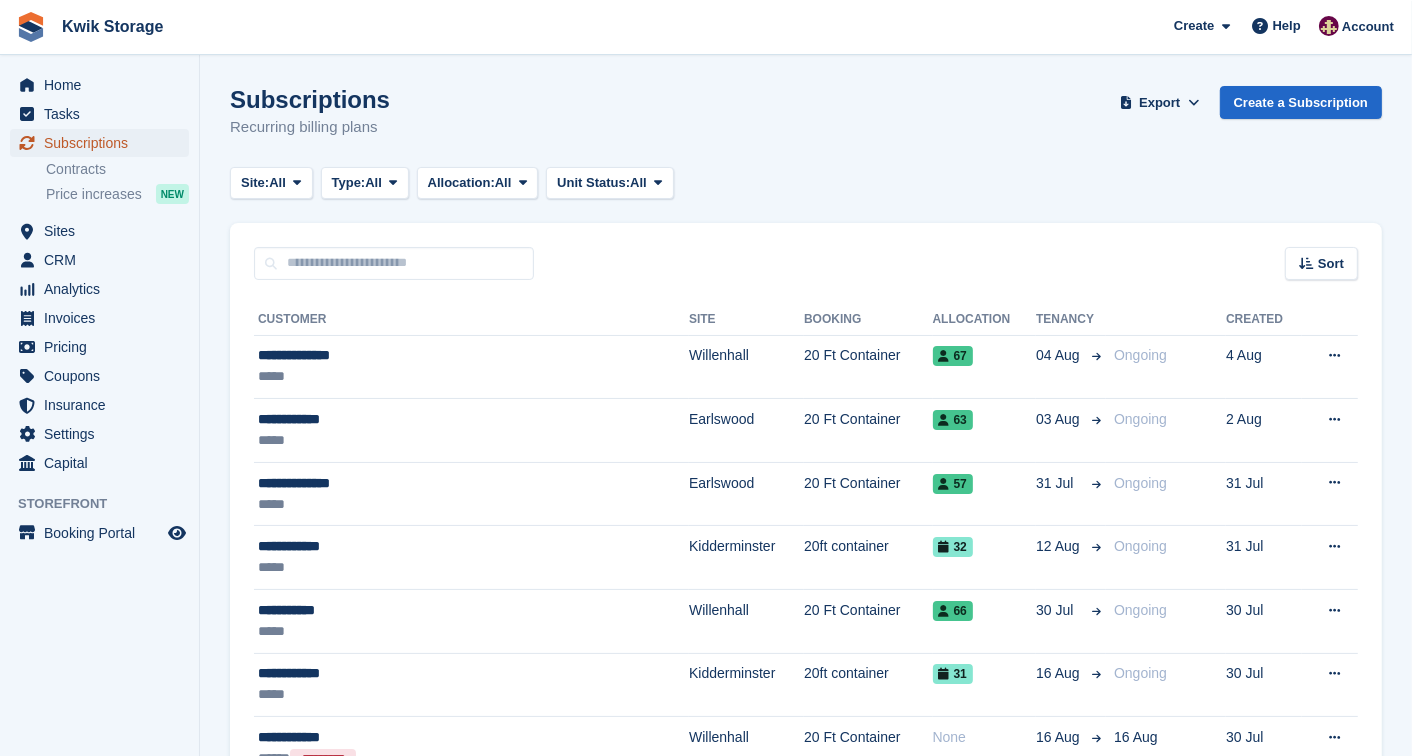 click on "Subscriptions" at bounding box center [104, 143] 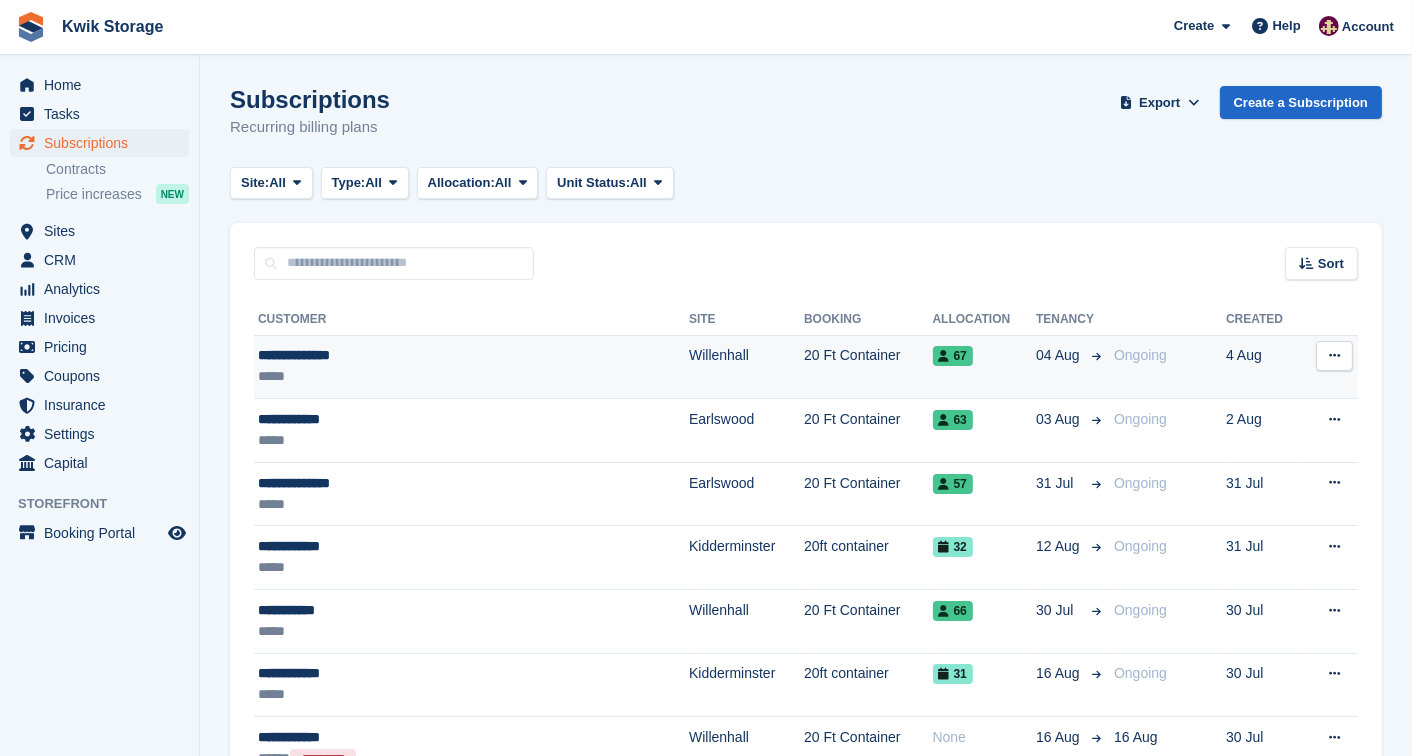 click on "**********" at bounding box center [419, 355] 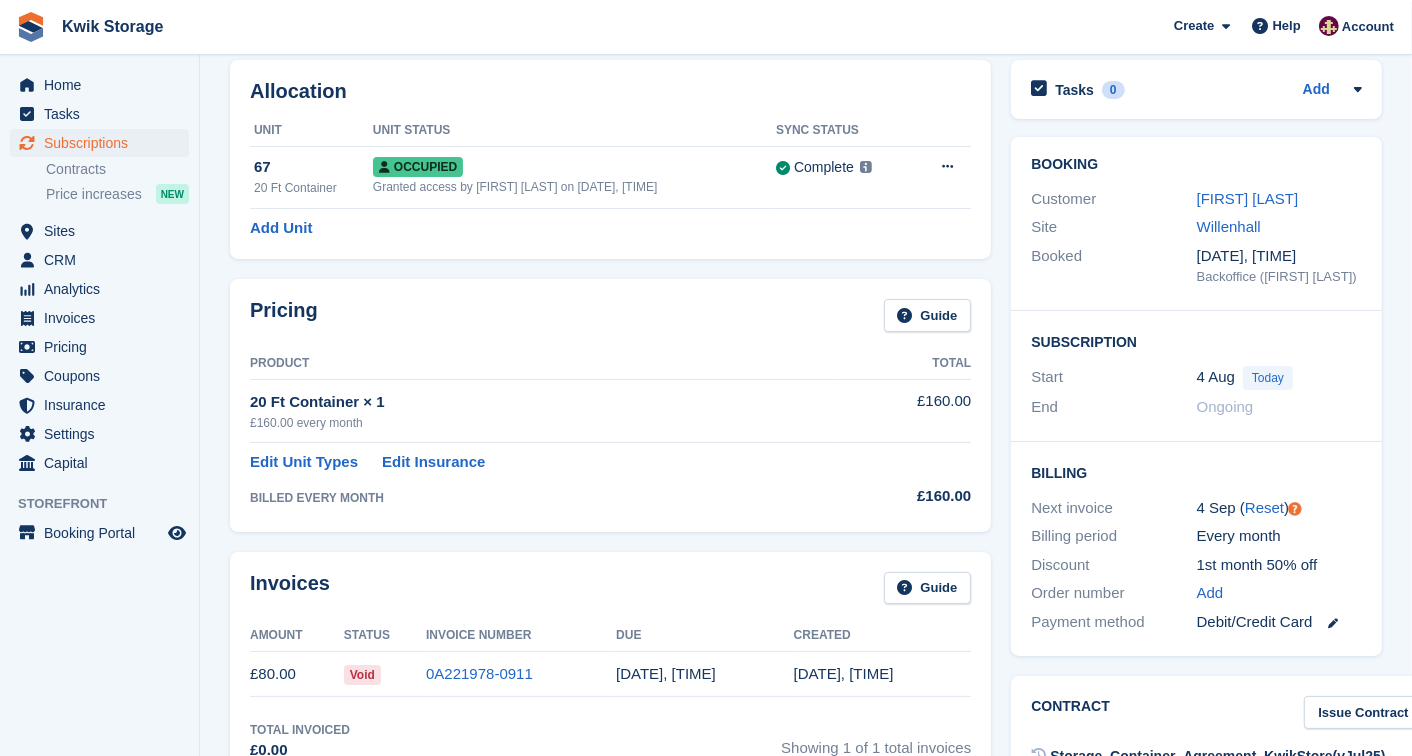 scroll, scrollTop: 44, scrollLeft: 0, axis: vertical 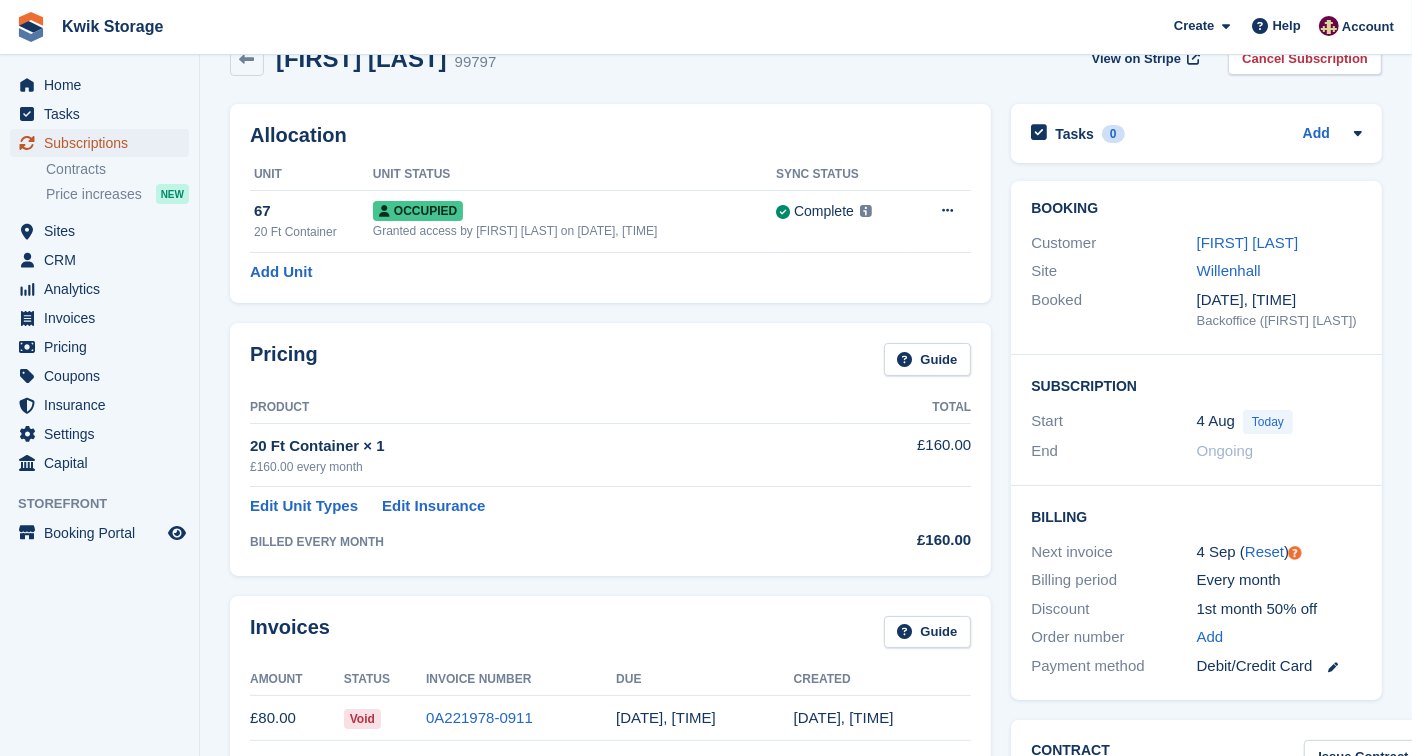 click on "Subscriptions" at bounding box center (104, 143) 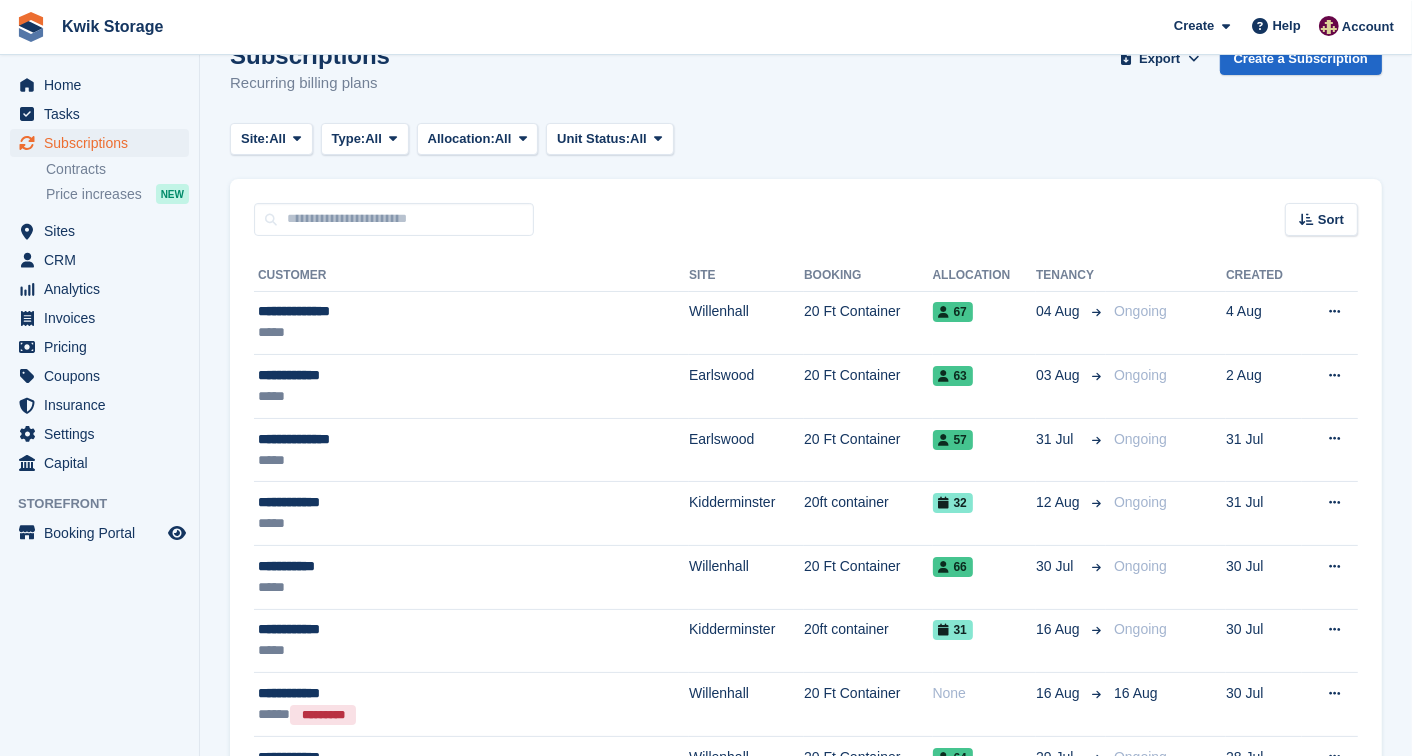 scroll, scrollTop: 0, scrollLeft: 0, axis: both 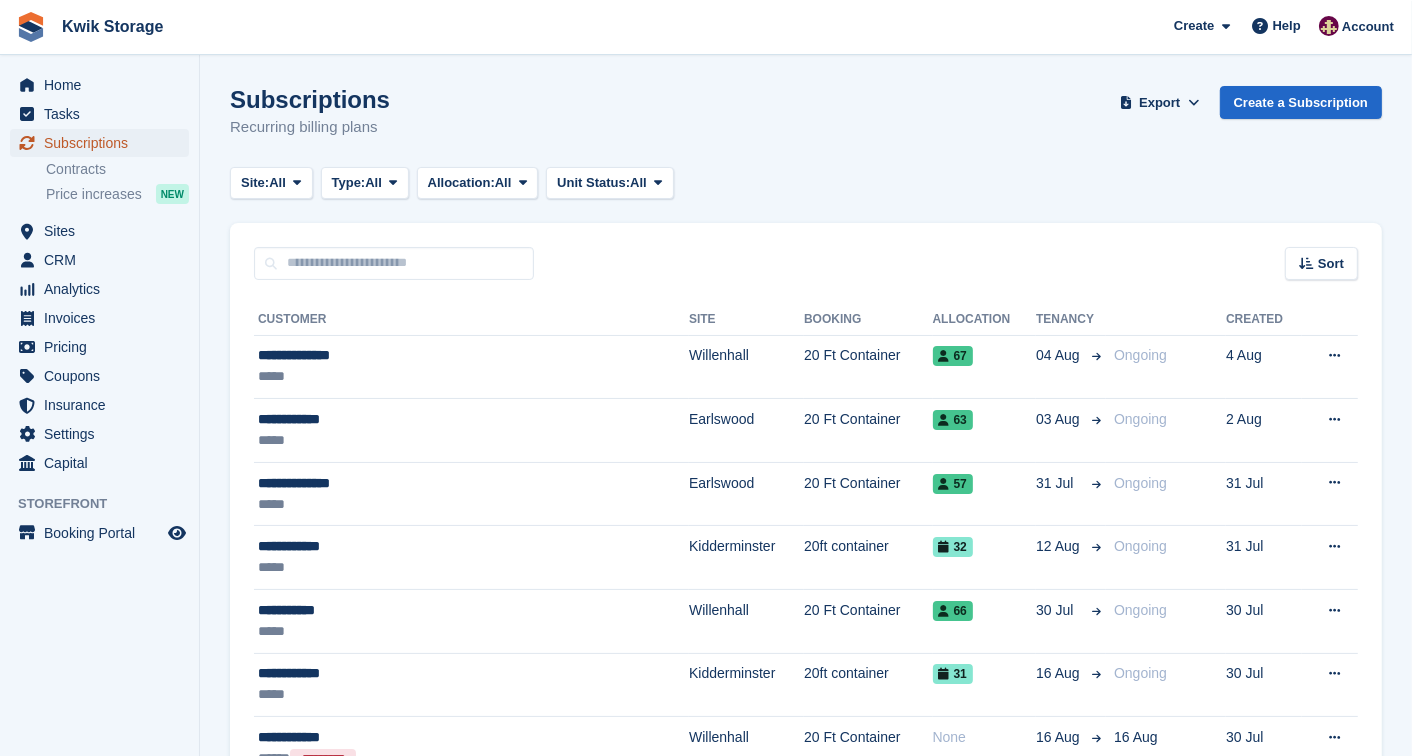 click on "Subscriptions" at bounding box center (104, 143) 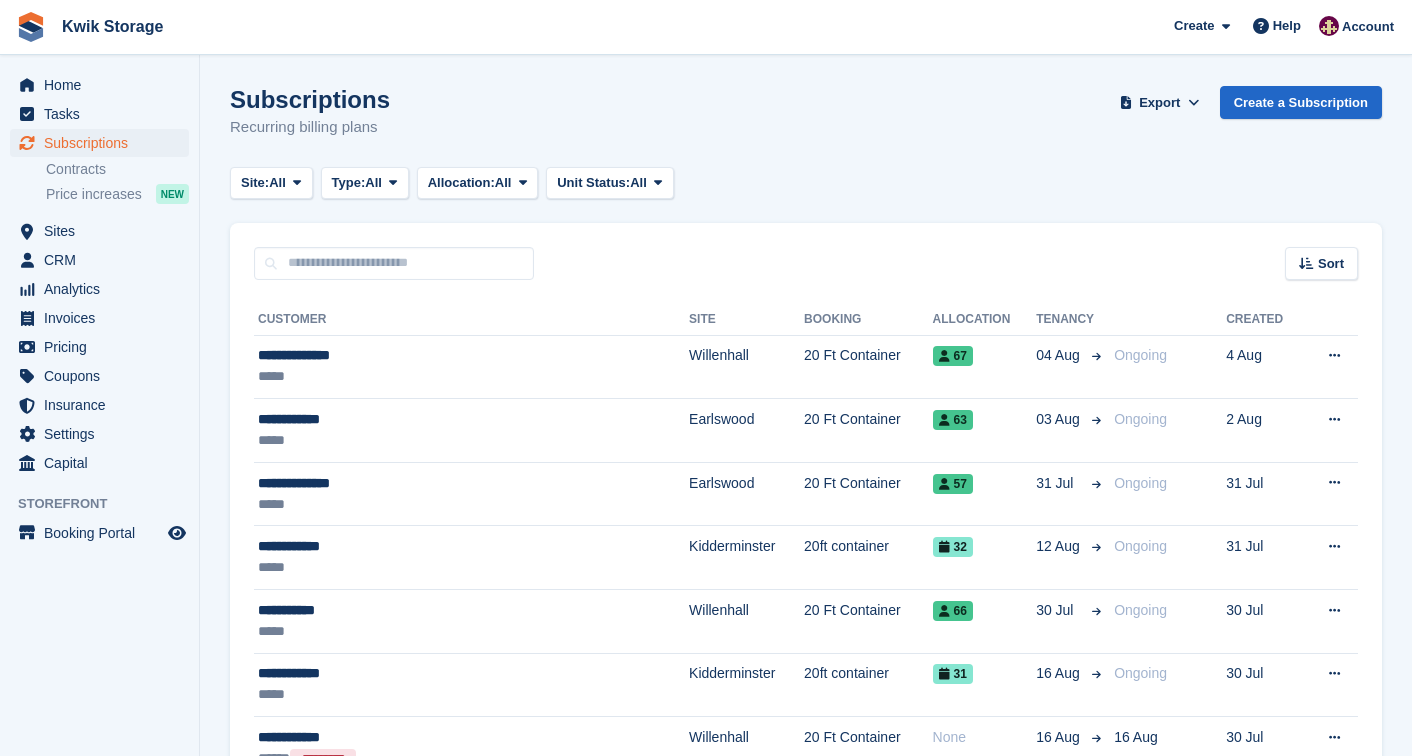 scroll, scrollTop: 0, scrollLeft: 0, axis: both 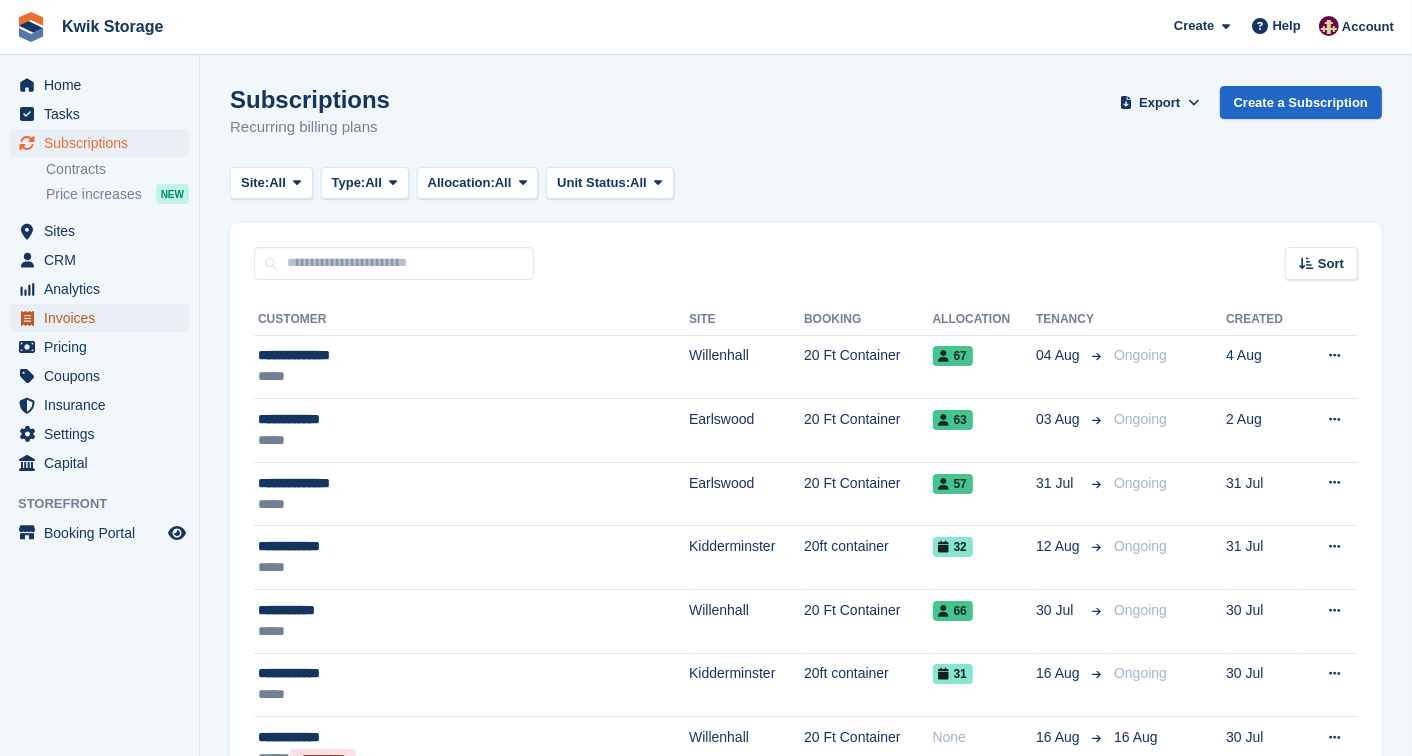 click on "Invoices" at bounding box center [104, 318] 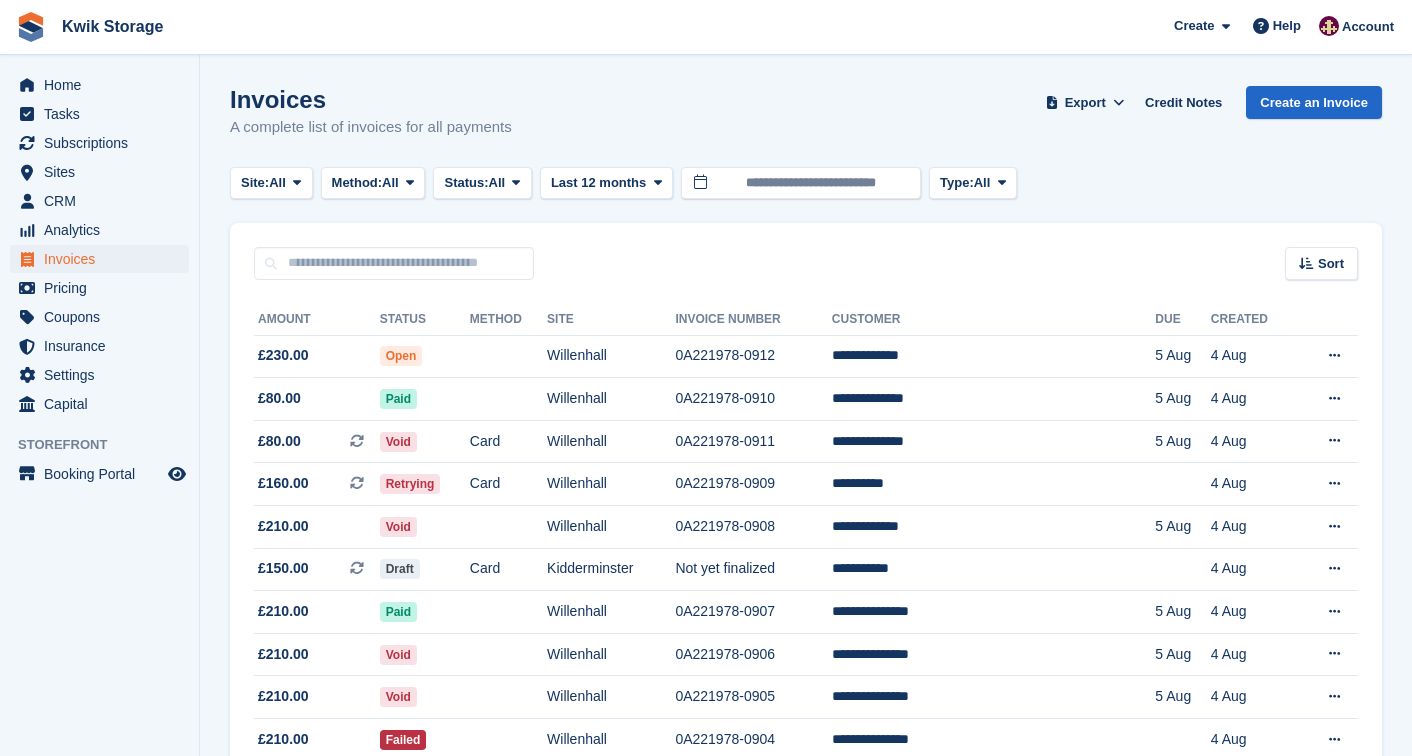scroll, scrollTop: 0, scrollLeft: 0, axis: both 